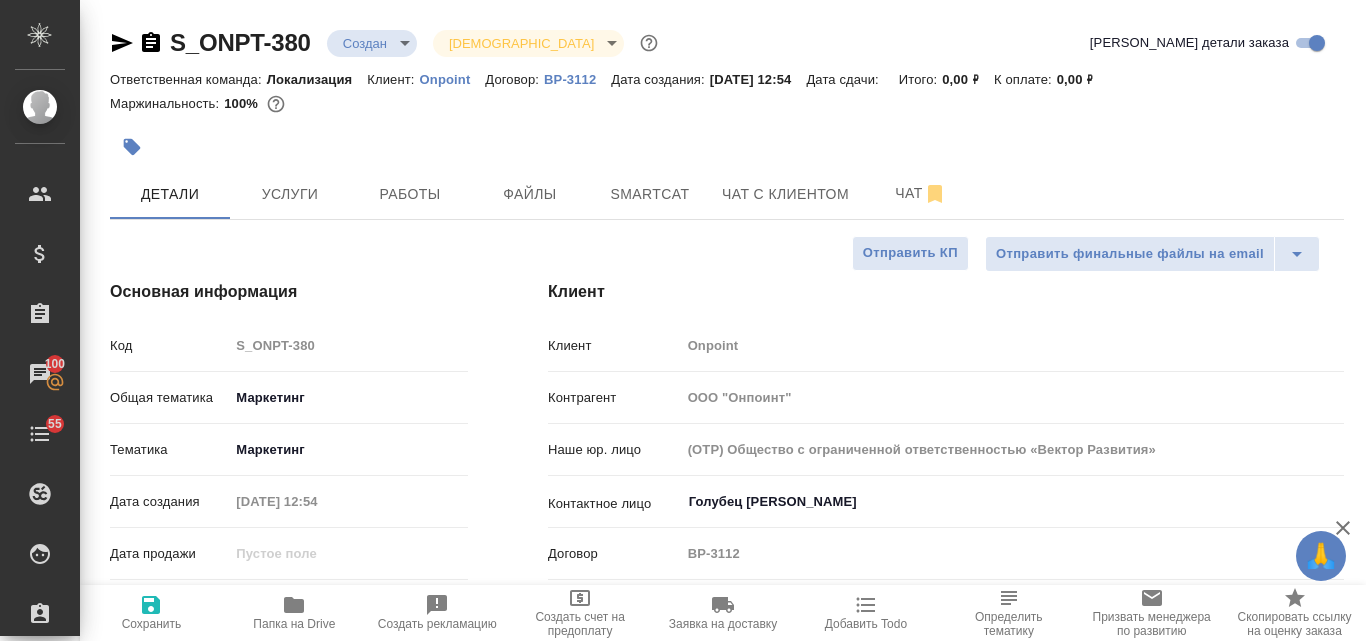 select on "RU" 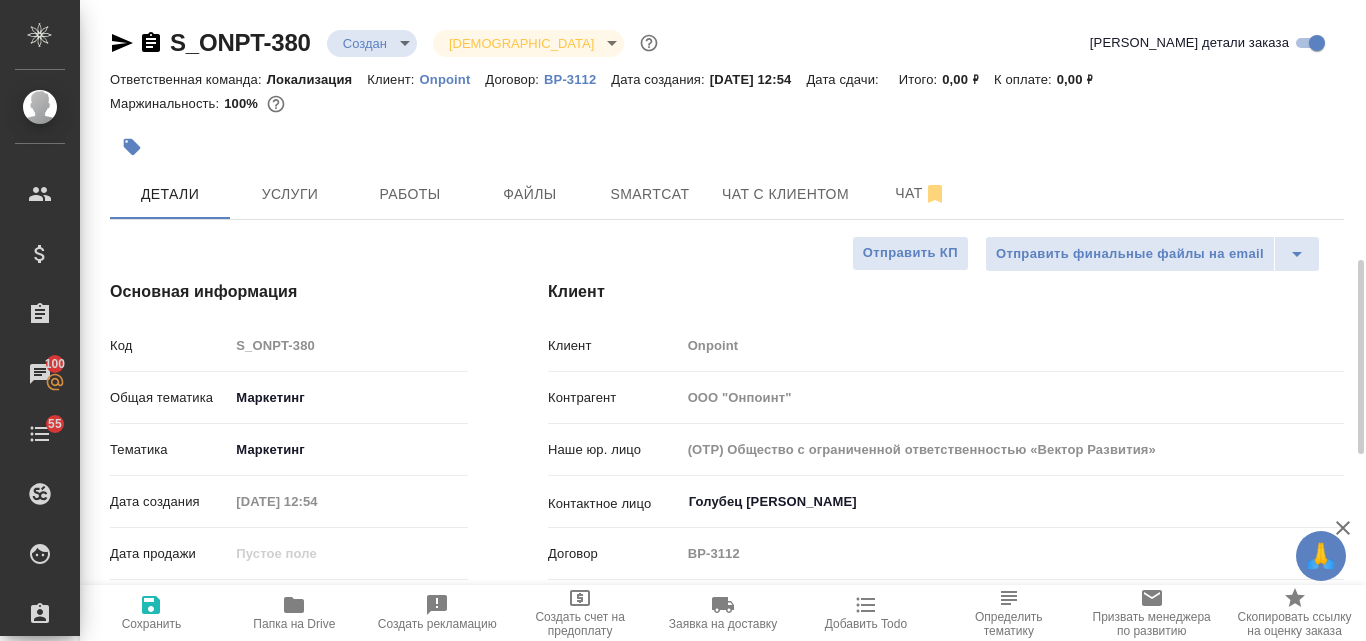 scroll, scrollTop: 0, scrollLeft: 0, axis: both 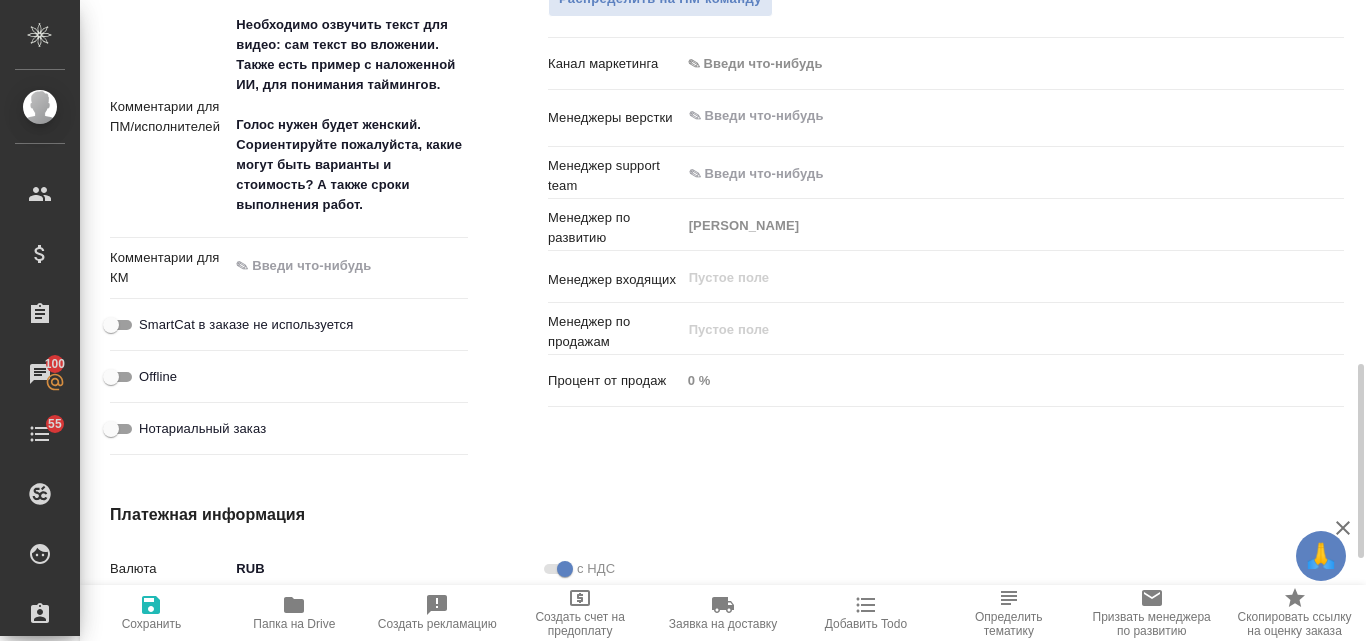 click on "Необходимо озвучить текст для видео: сам текст во вложении. Также есть пример с наложенной ИИ, для понимания таймингов.
Голос нужен будет женский. Сориентируйте пожалуйста, какие могут быть варианты и стоимость? А также сроки выполнения работ." at bounding box center (348, 115) 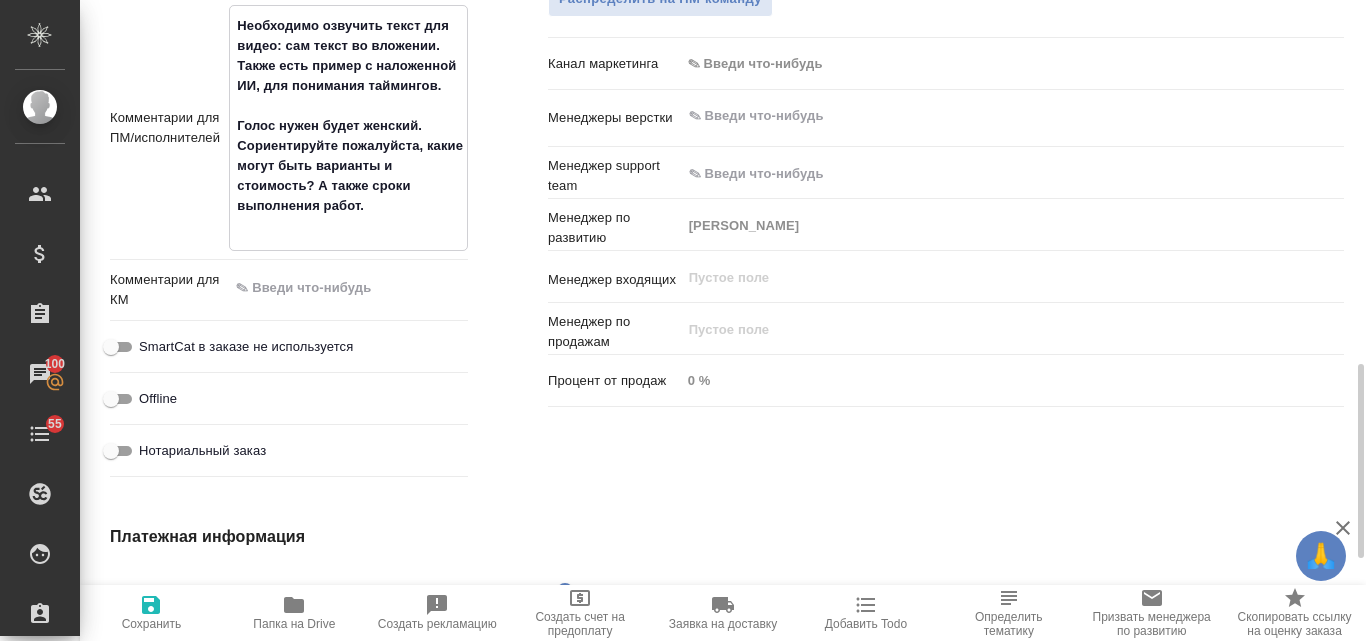 paste on "выбрали голос Rina." 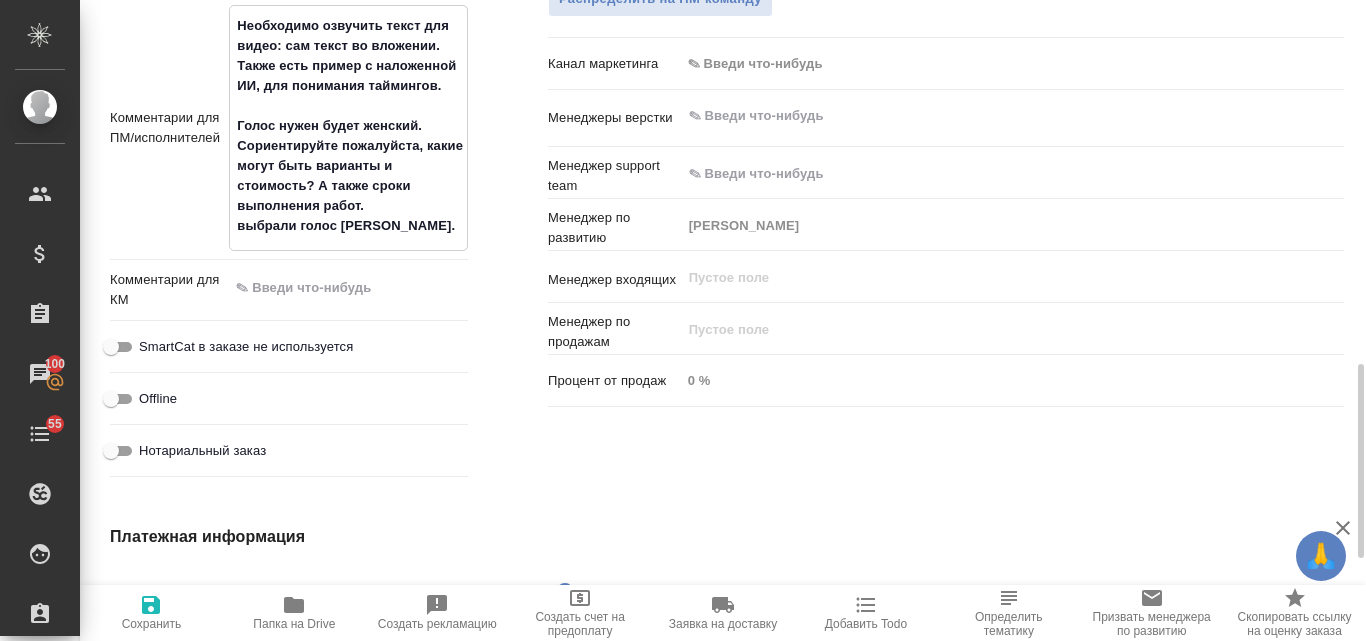 type on "Необходимо озвучить текст для видео: сам текст во вложении. Также есть пример с наложенной ИИ, для понимания таймингов.
Голос нужен будет женский. Сориентируйте пожалуйста, какие могут быть варианты и стоимость? А также сроки выполнения работ.
выбрали голос Rina." 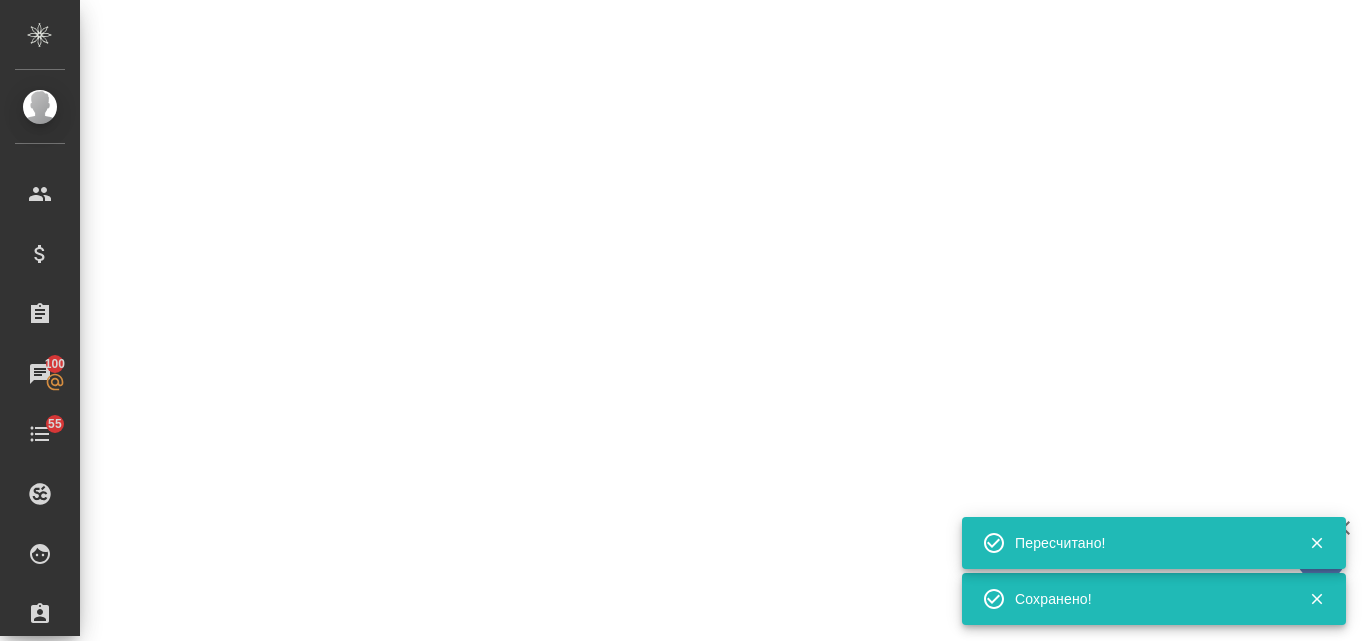 select on "RU" 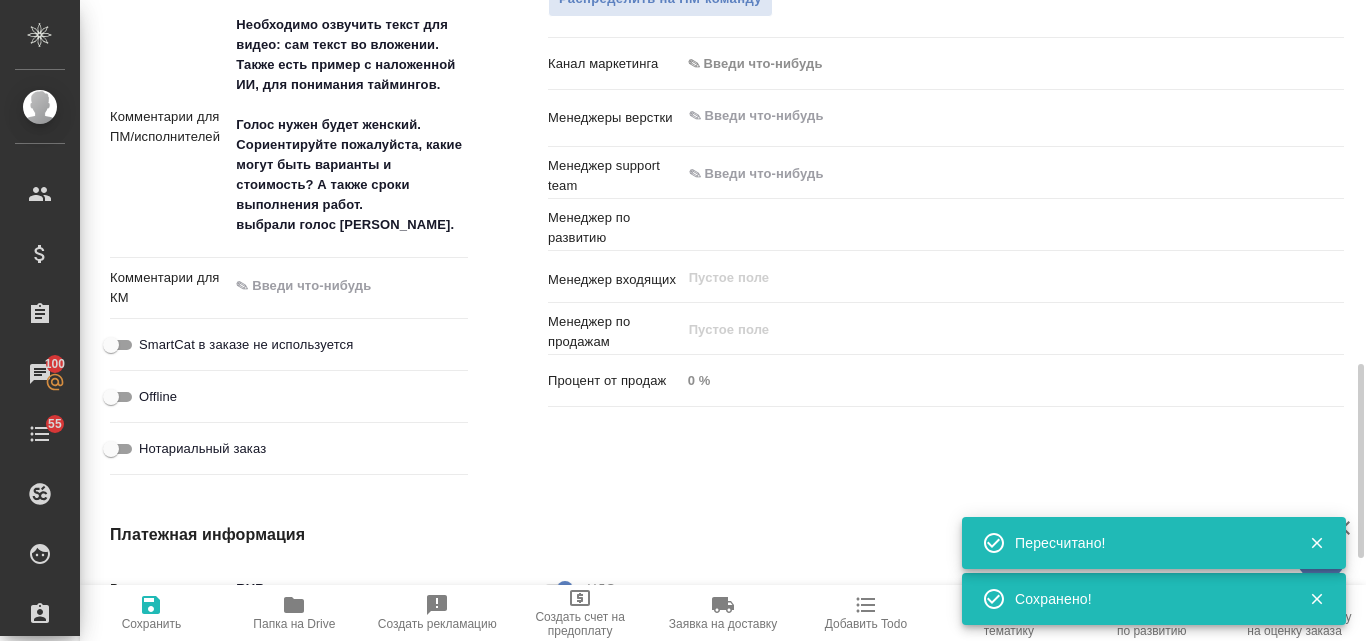 type on "x" 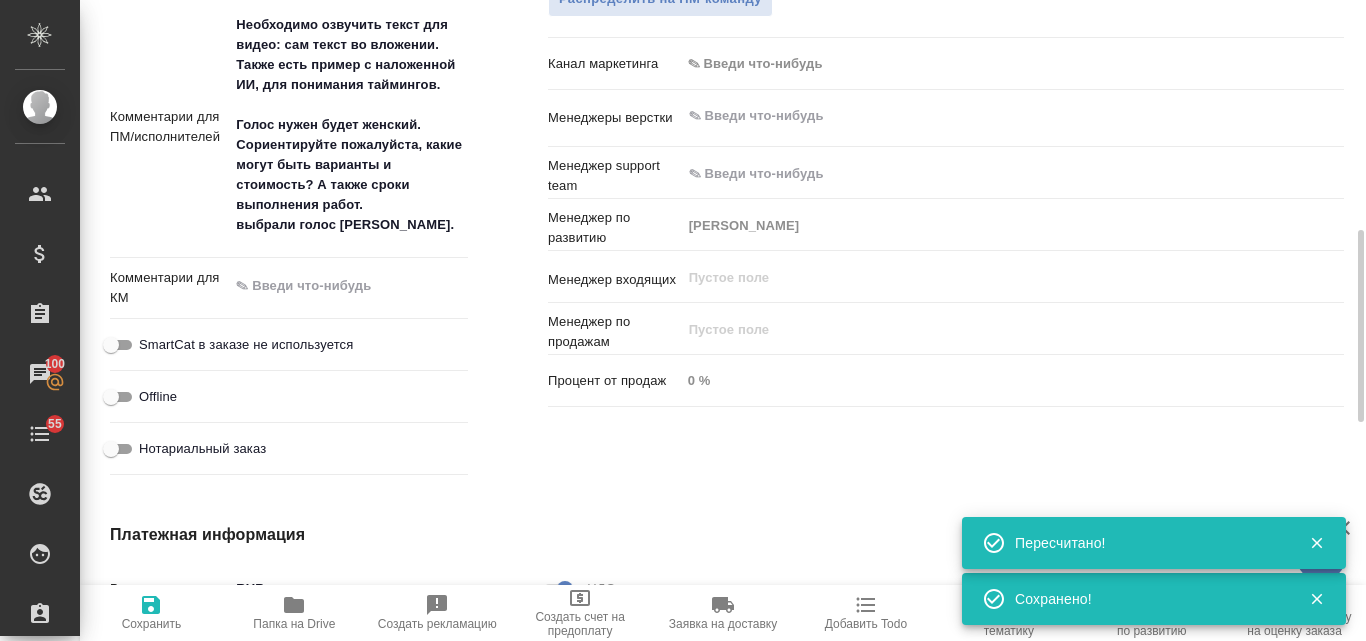 type on "[PERSON_NAME]" 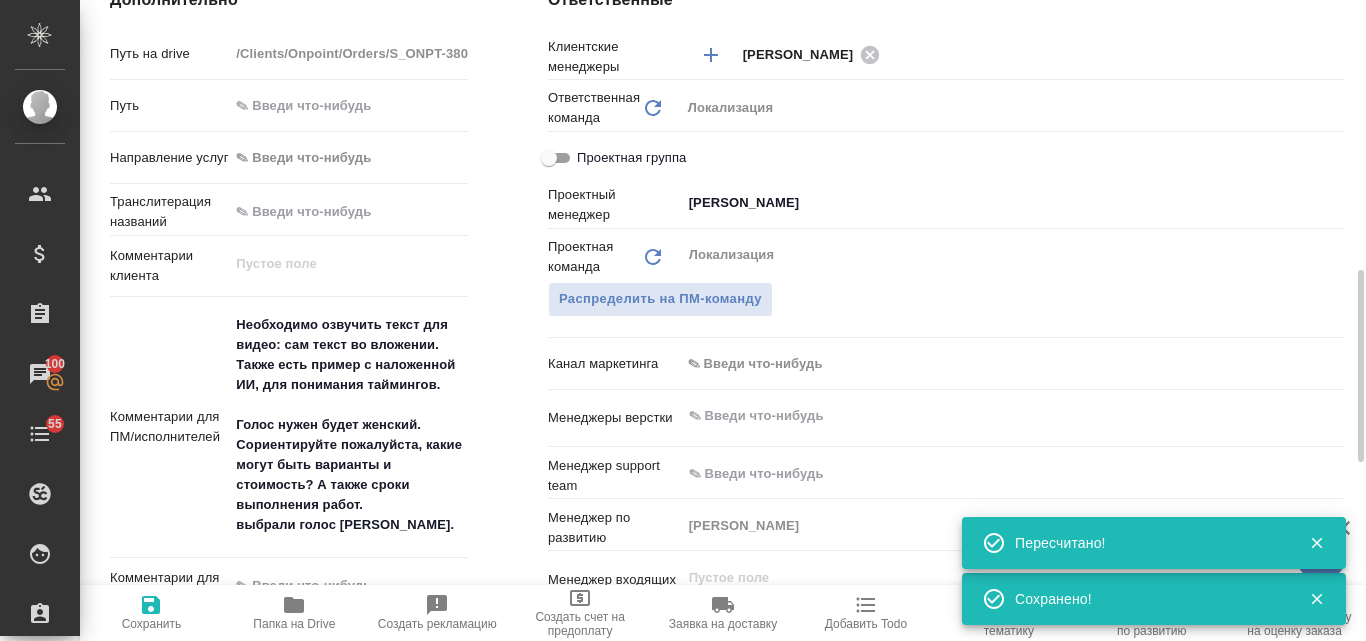 scroll, scrollTop: 800, scrollLeft: 0, axis: vertical 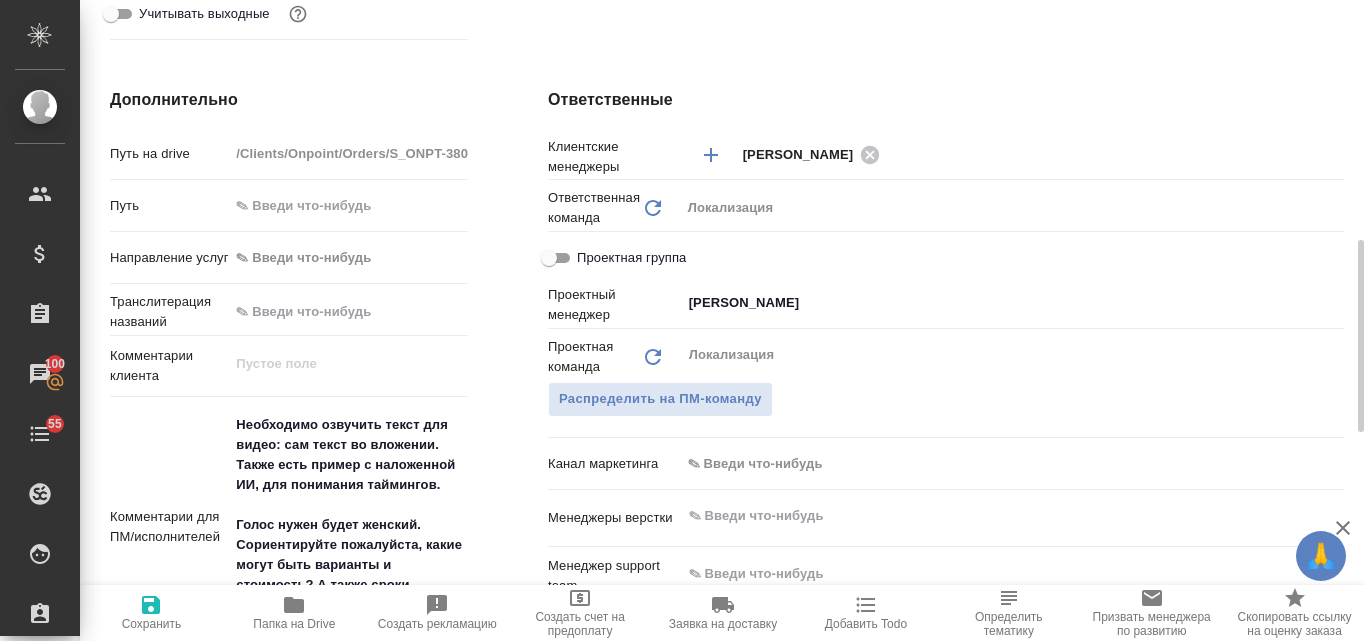 type on "x" 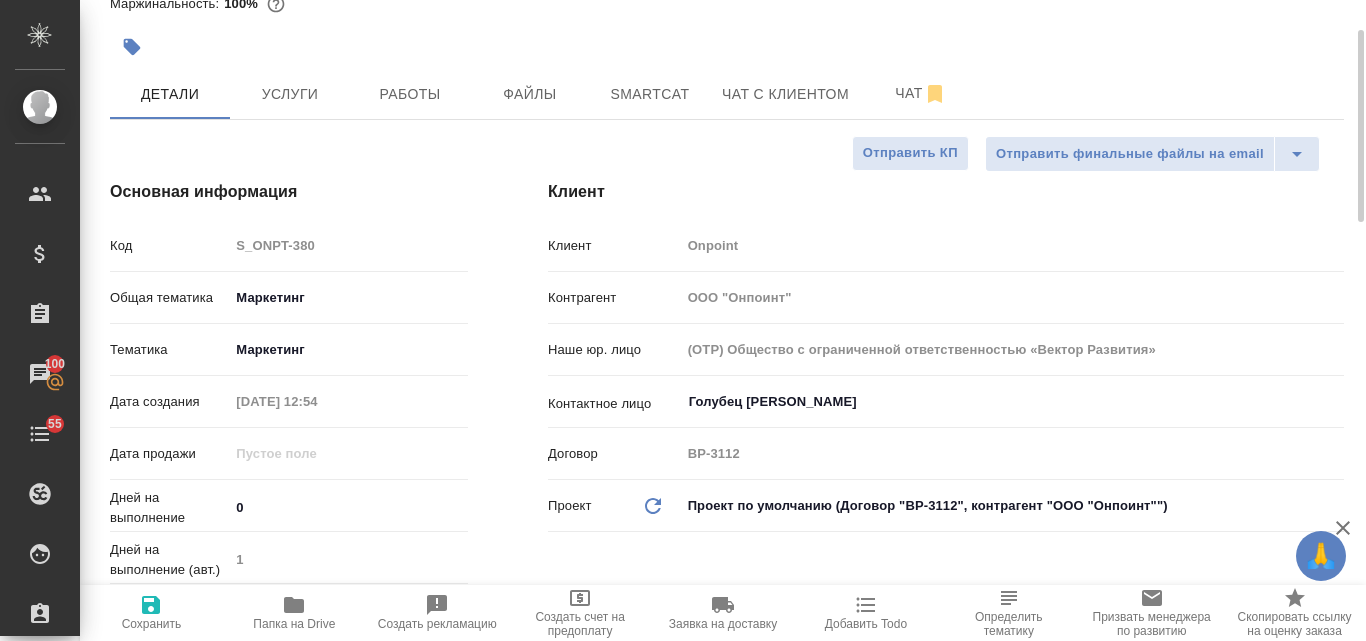scroll, scrollTop: 0, scrollLeft: 0, axis: both 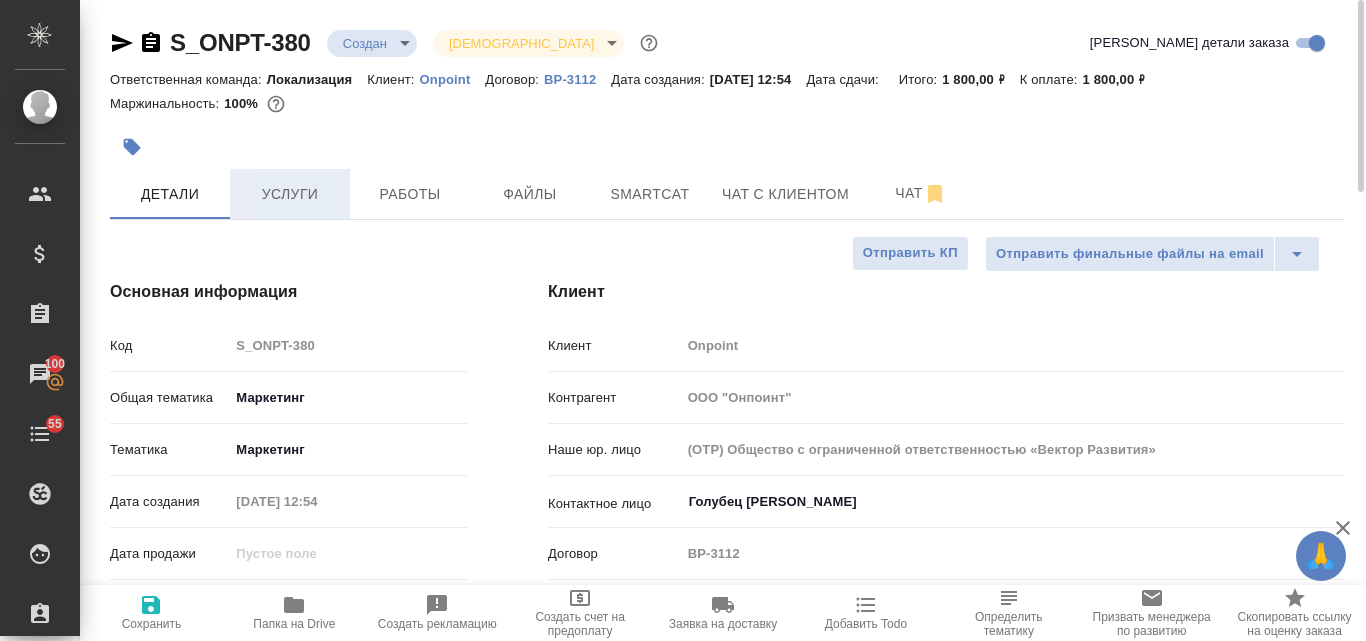 click on "Услуги" at bounding box center (290, 194) 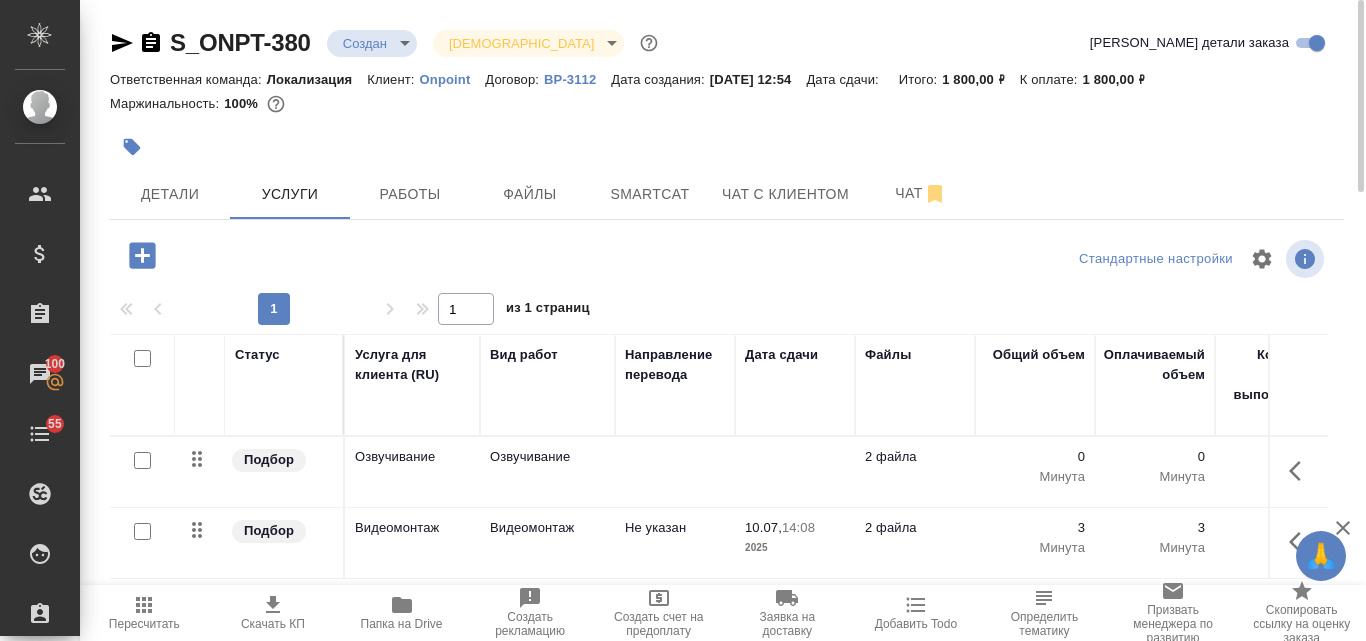 click on "2 файла" at bounding box center [915, 457] 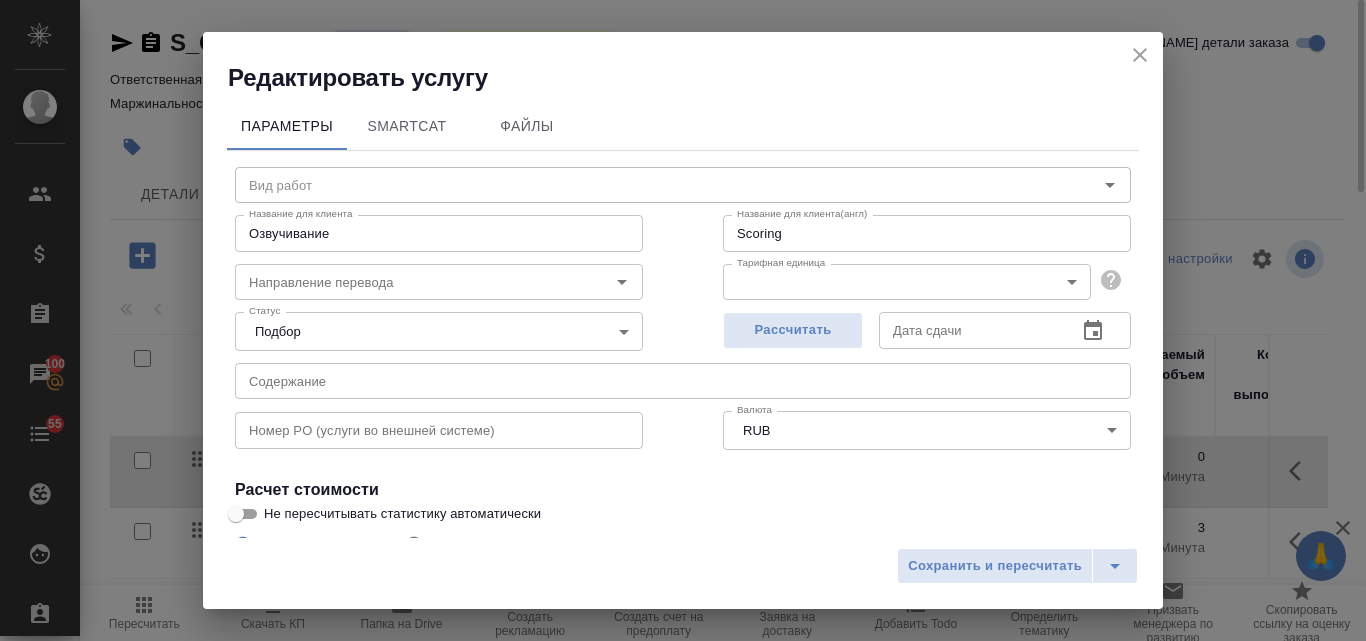 type on "Озвучивание" 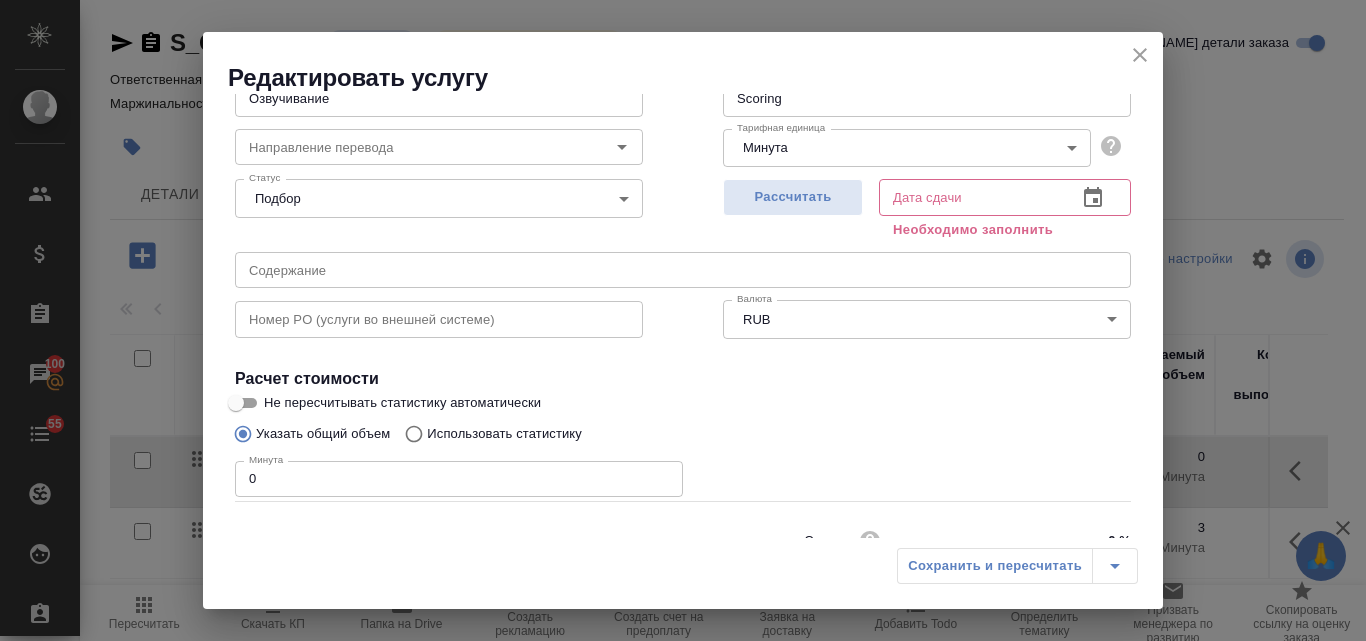 scroll, scrollTop: 226, scrollLeft: 0, axis: vertical 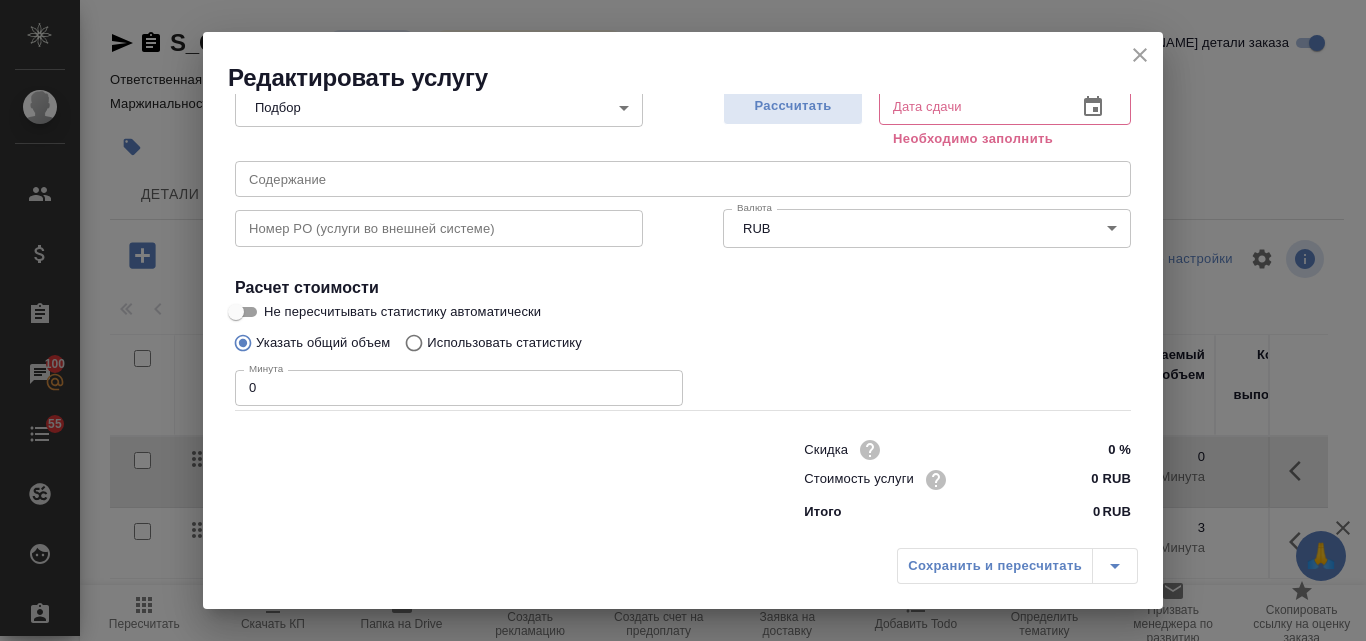click on "0" at bounding box center (459, 388) 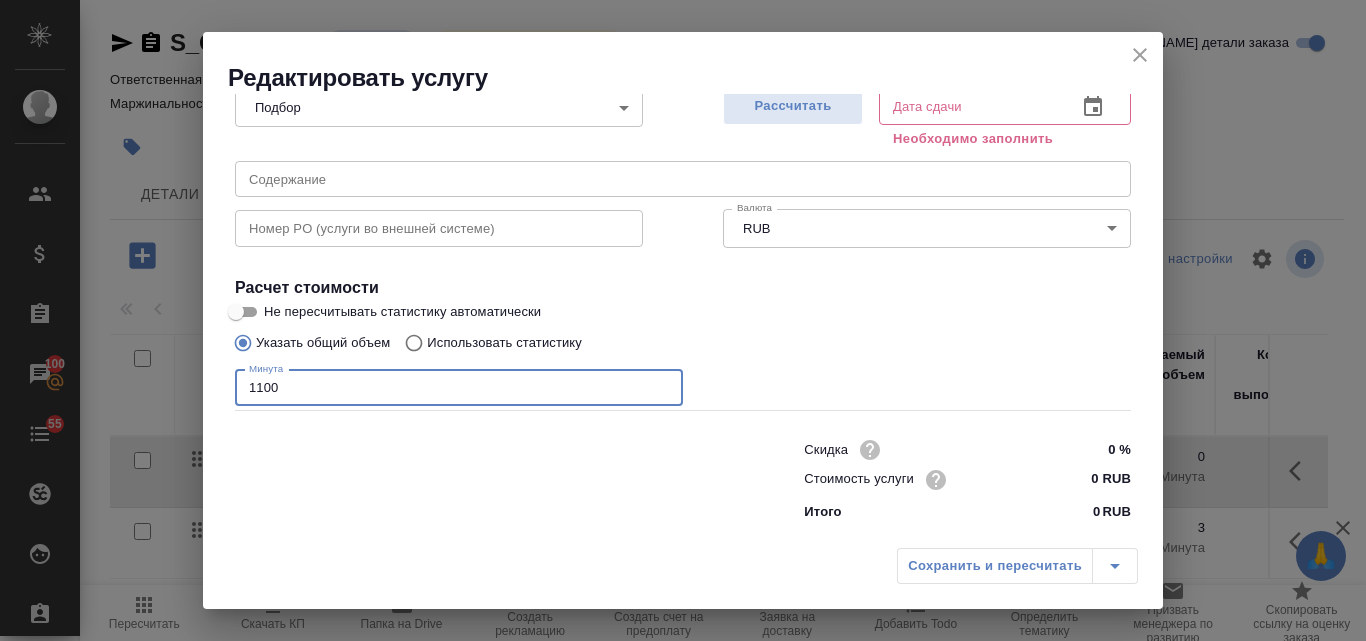 type on "1100" 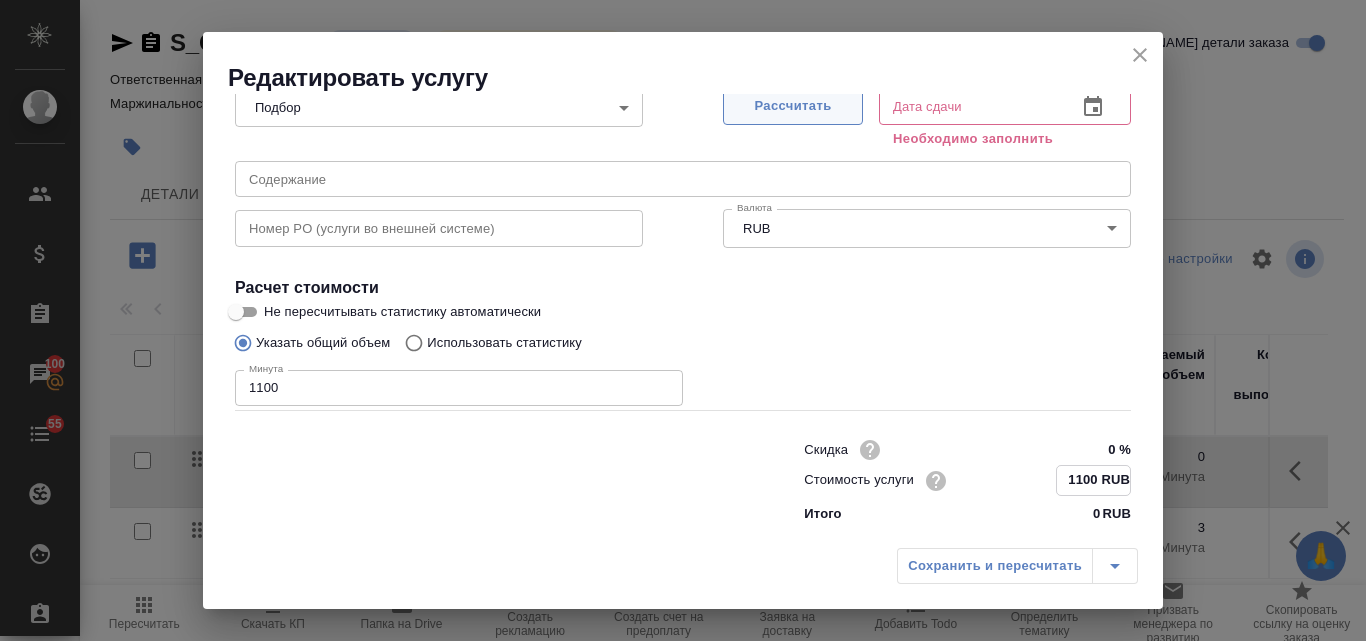 type on "1100 RUB" 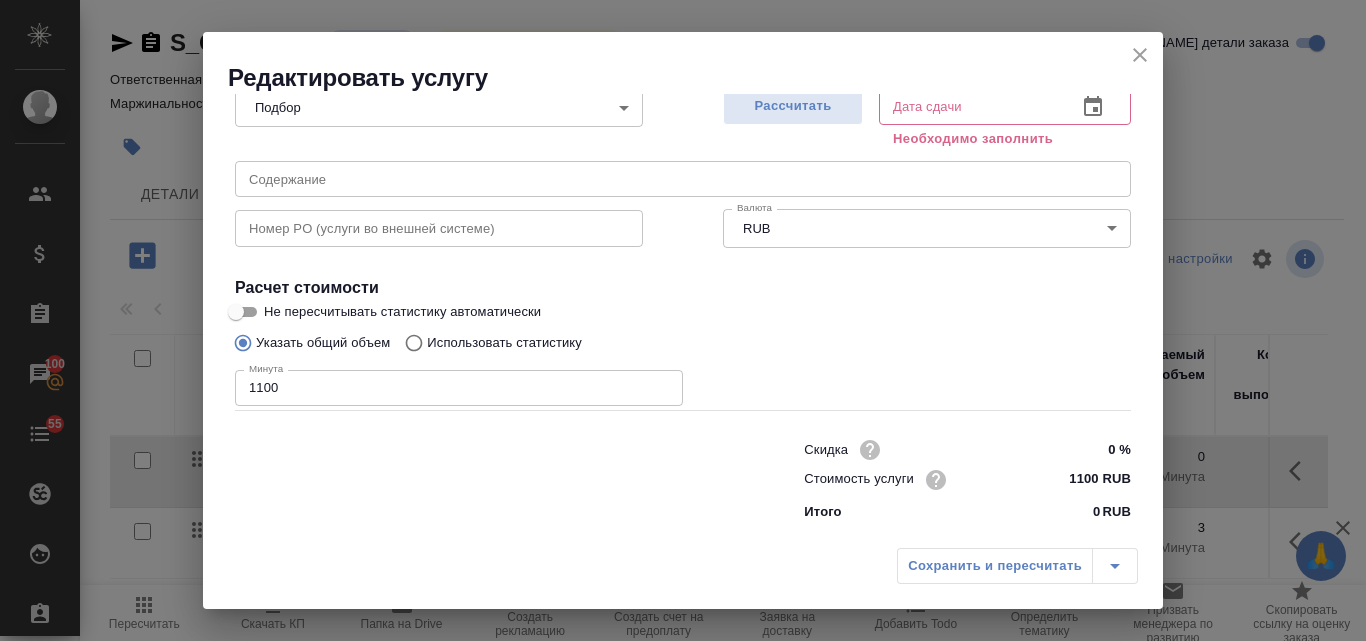 type on "10.07.2025 16:15" 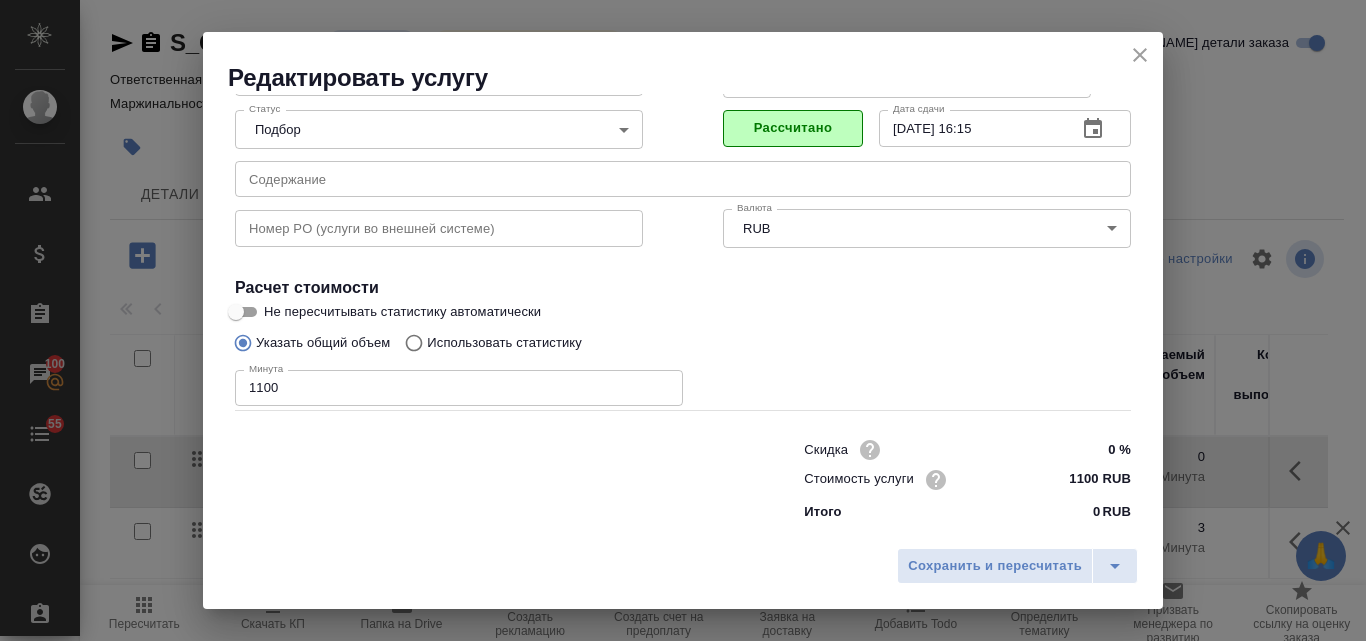 scroll, scrollTop: 204, scrollLeft: 0, axis: vertical 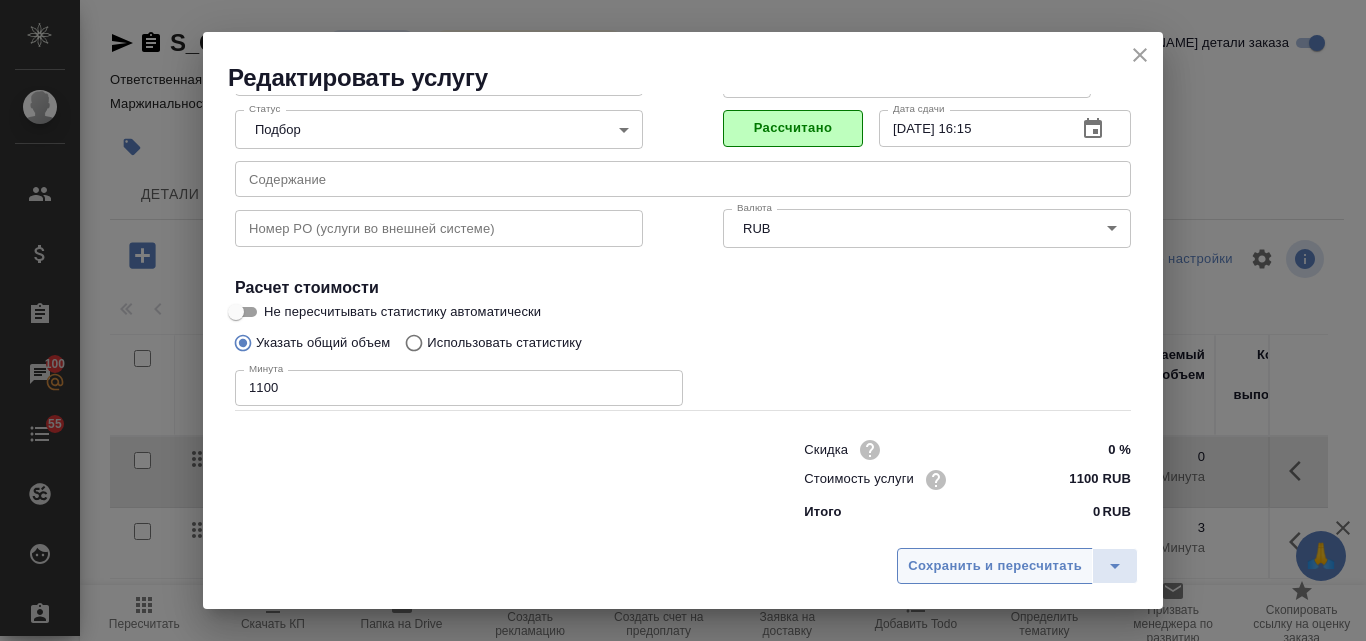 click on "Сохранить и пересчитать" at bounding box center (995, 566) 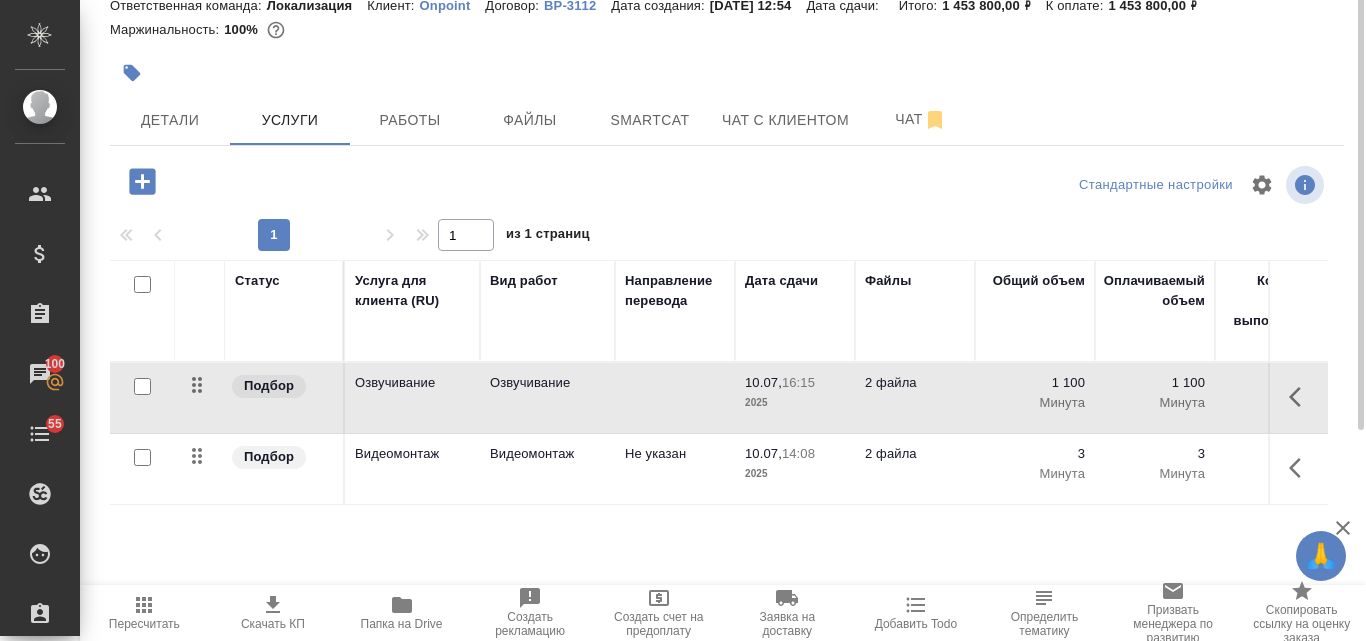 scroll, scrollTop: 0, scrollLeft: 0, axis: both 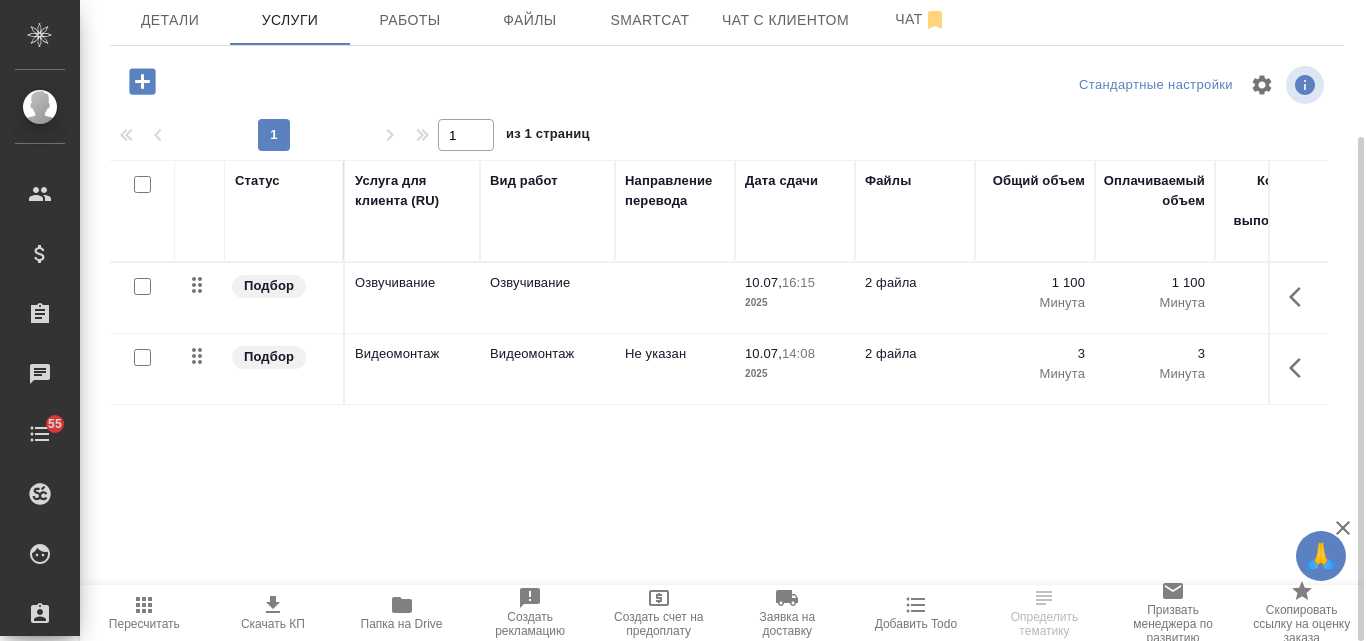 click on "16:15" at bounding box center (798, 282) 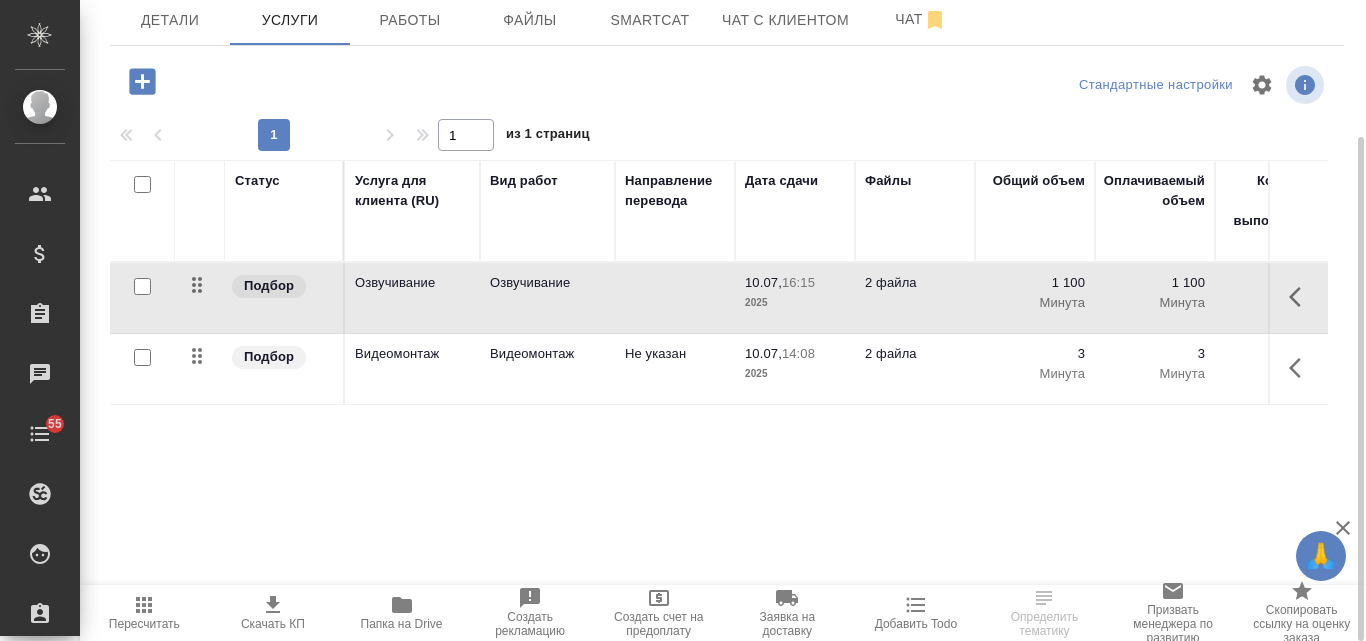 click on "16:15" at bounding box center [798, 282] 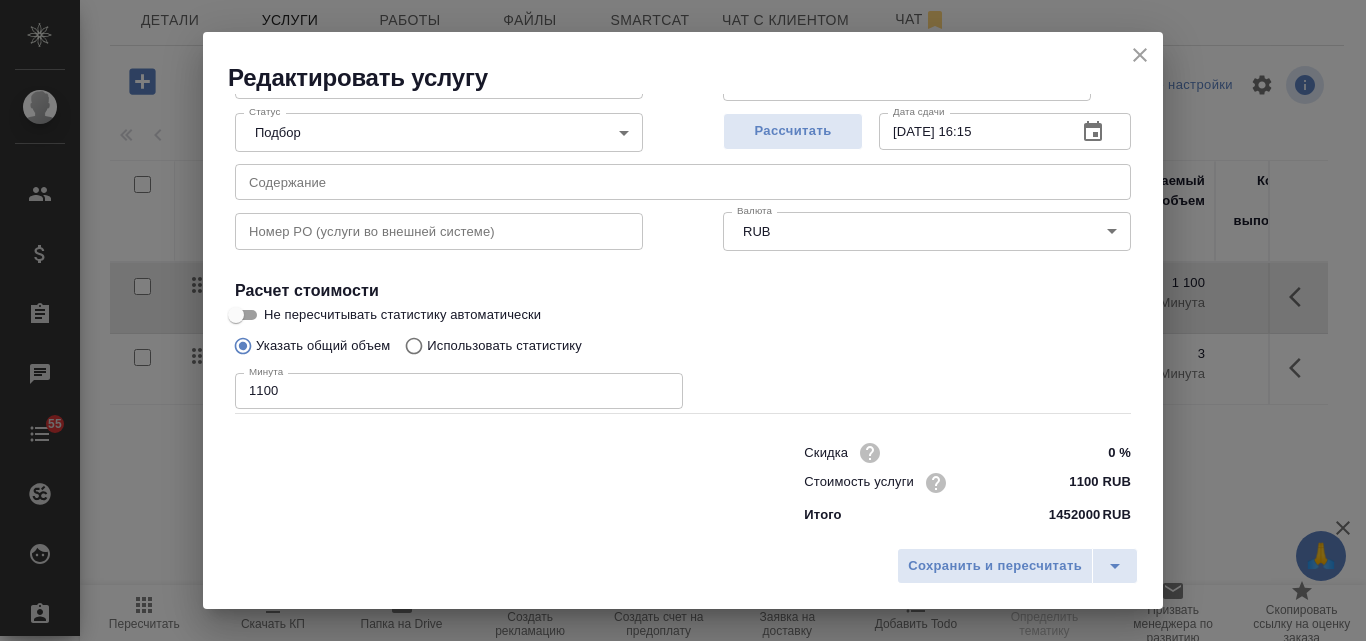 scroll, scrollTop: 204, scrollLeft: 0, axis: vertical 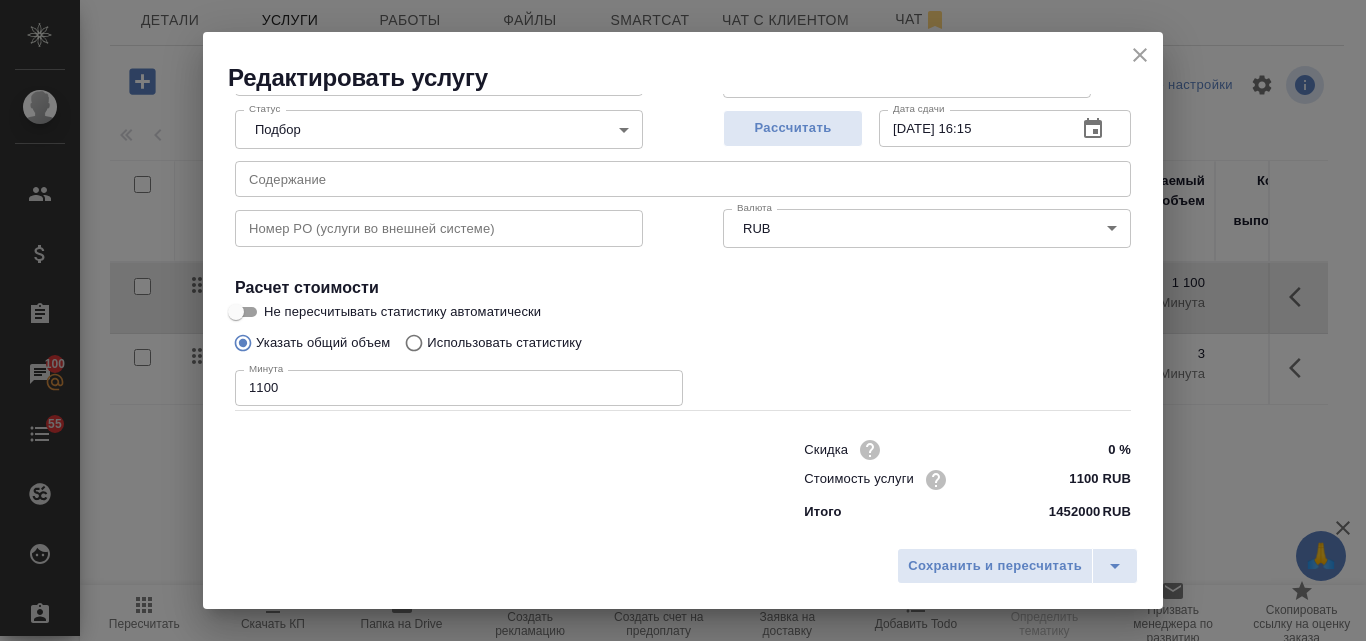 click on "1100" at bounding box center [459, 388] 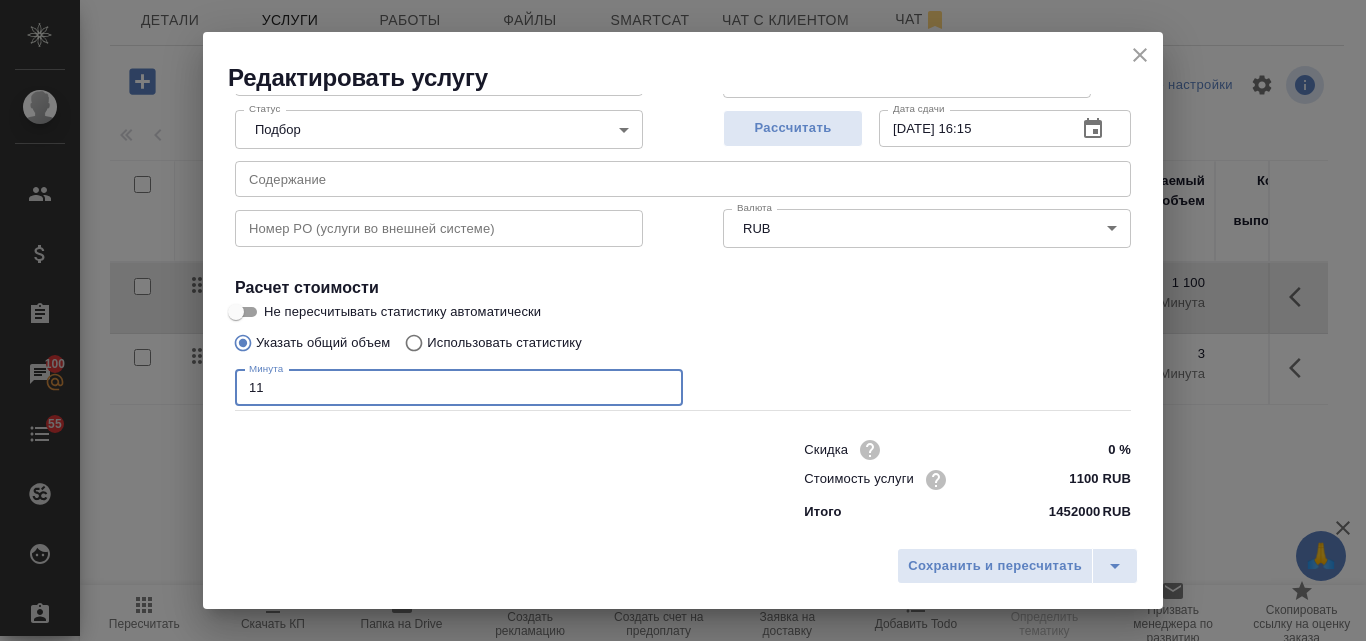 type on "1" 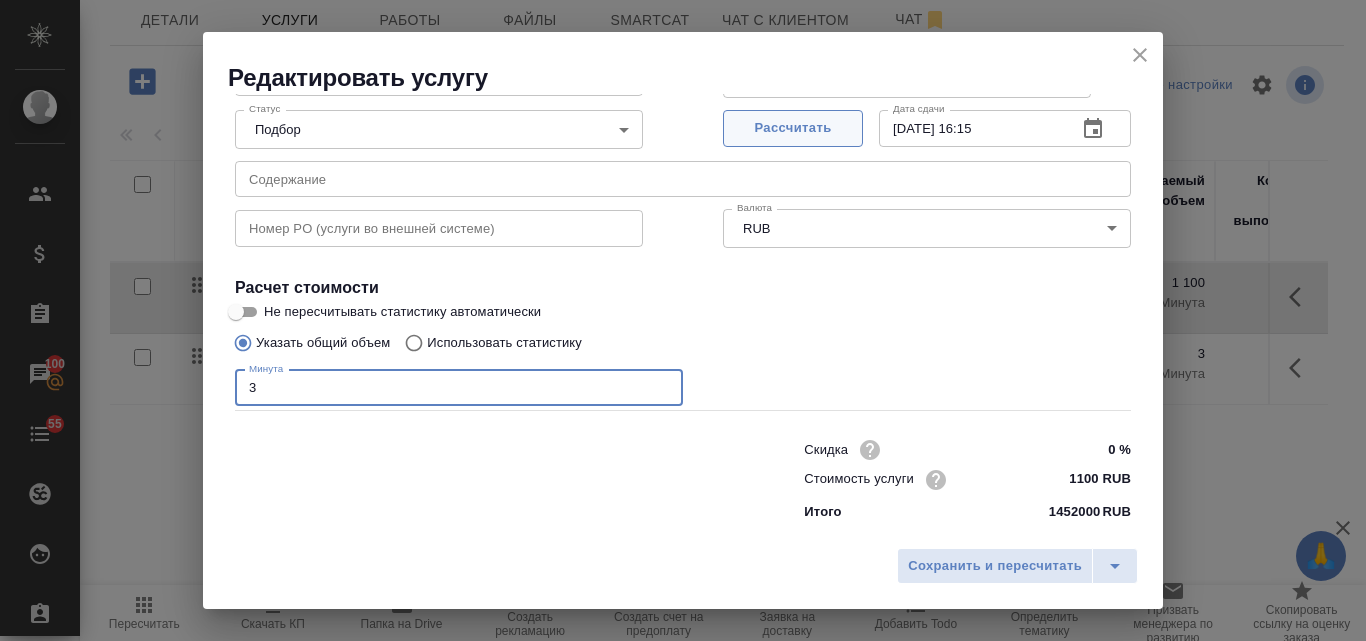 type on "3" 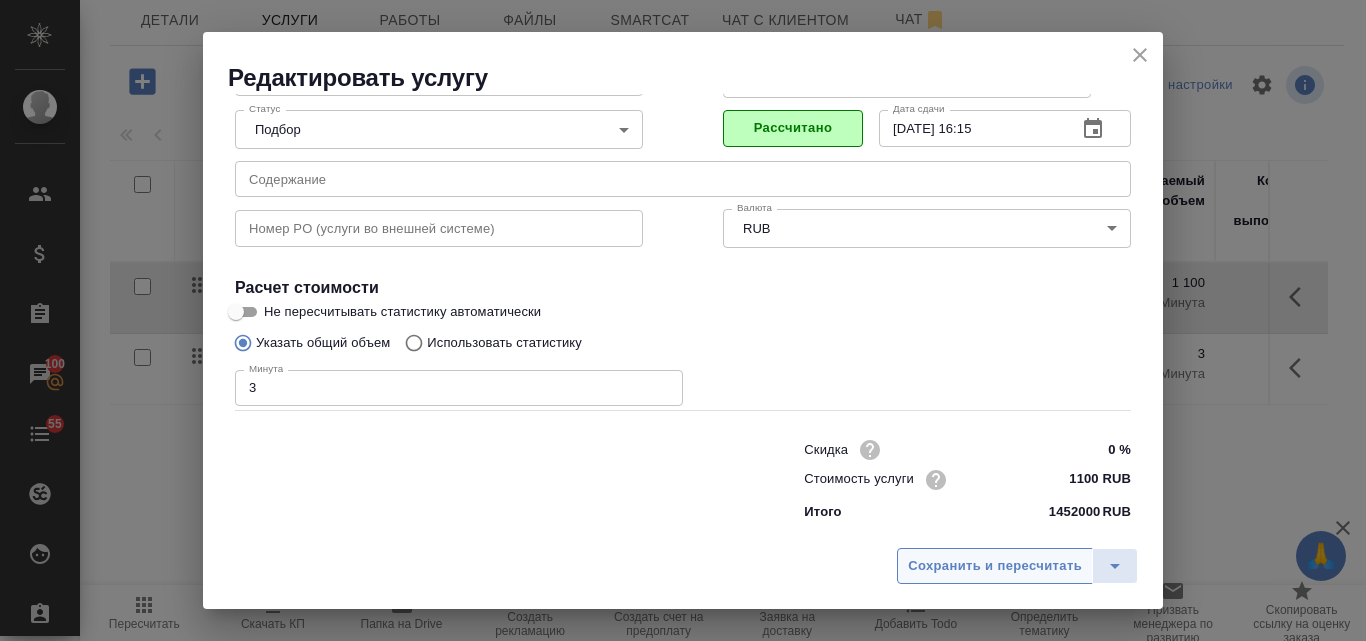 click on "Сохранить и пересчитать" at bounding box center [995, 566] 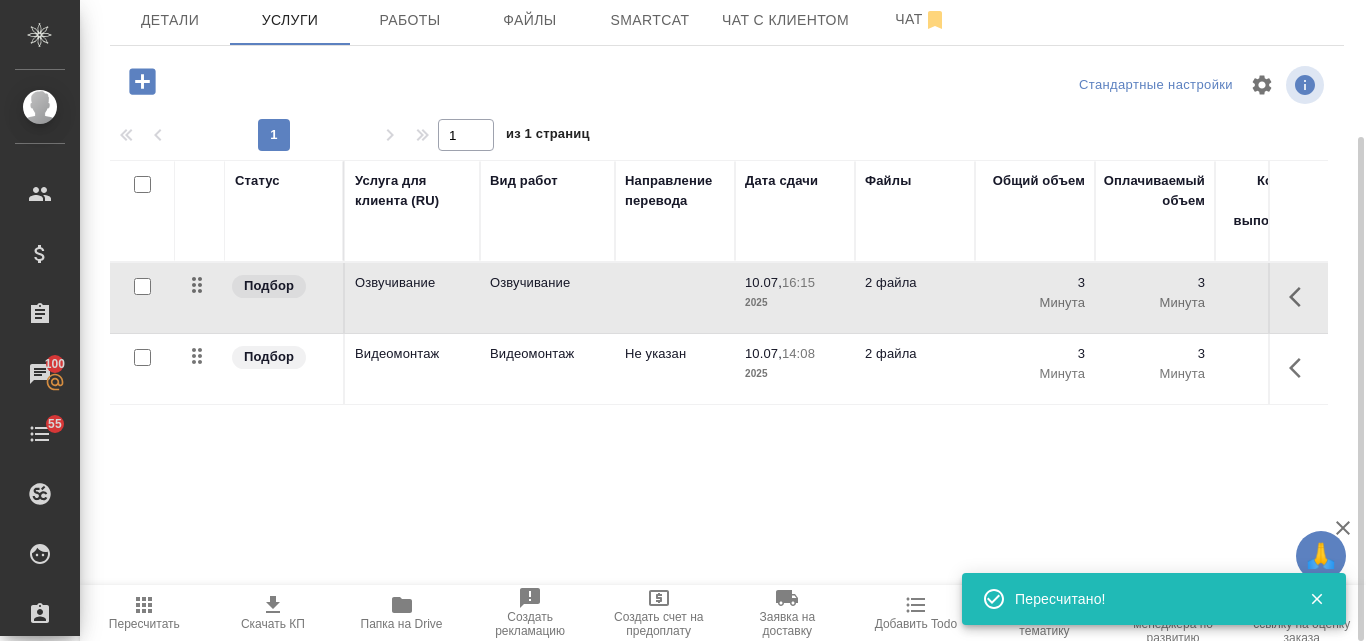 scroll, scrollTop: 0, scrollLeft: 0, axis: both 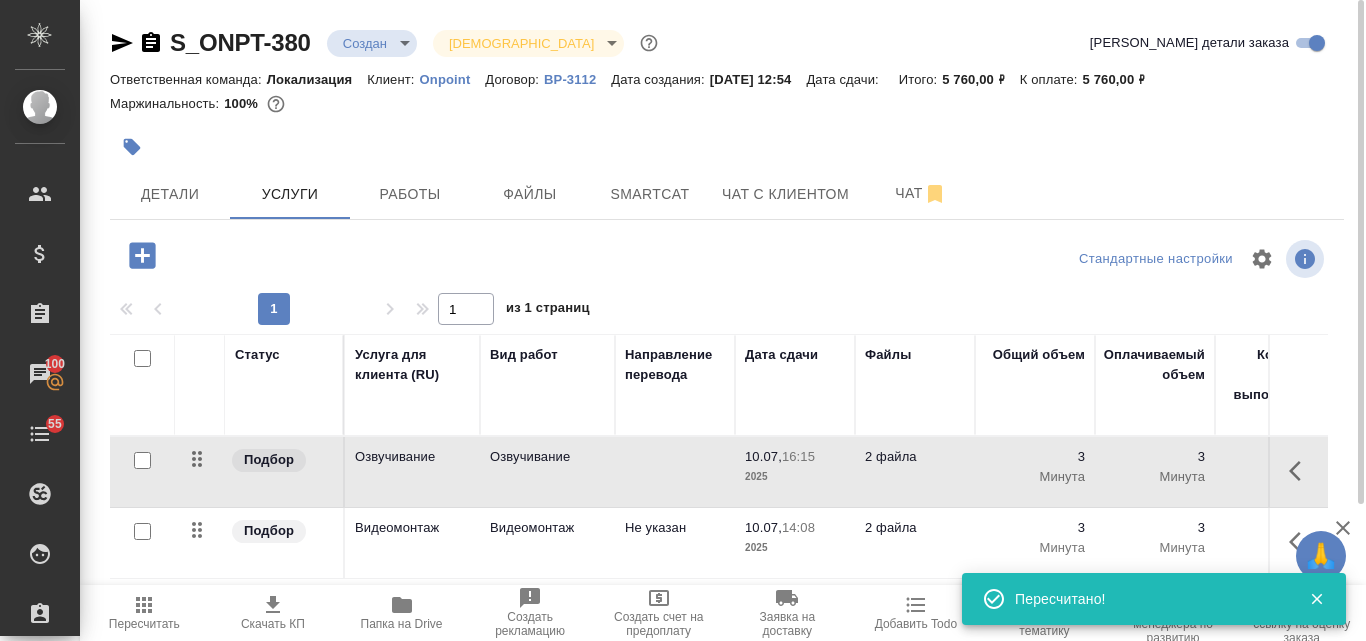 click 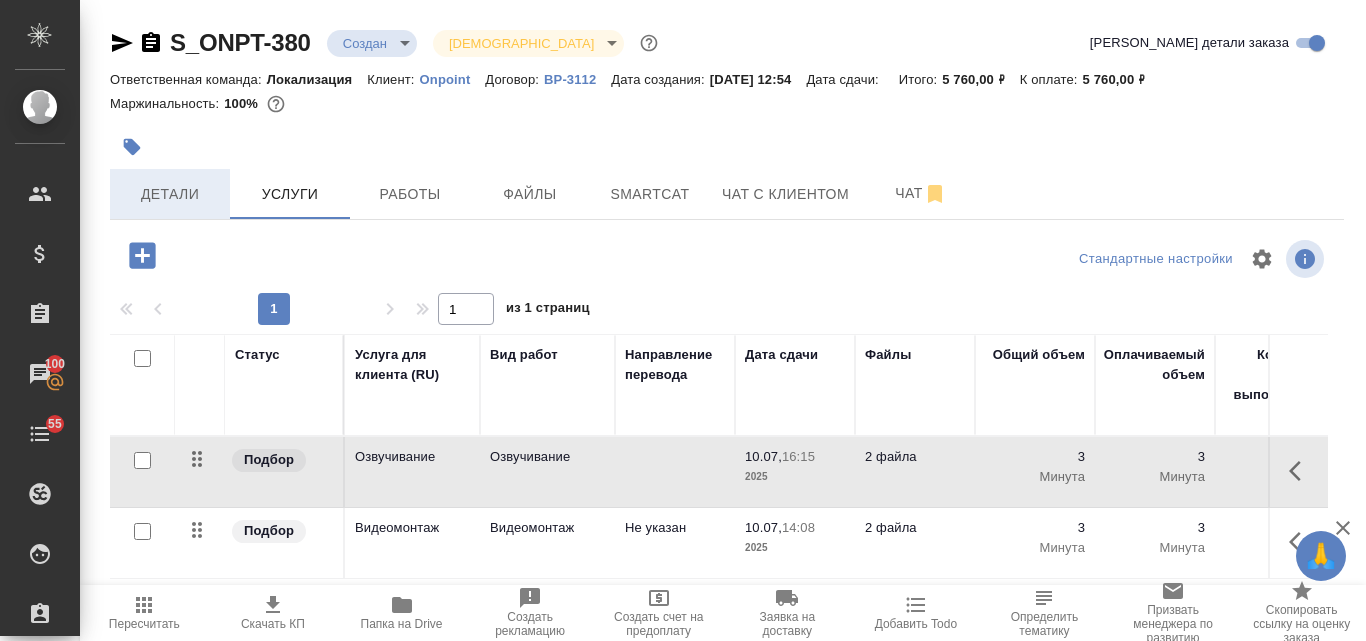 click on "Детали" at bounding box center (170, 194) 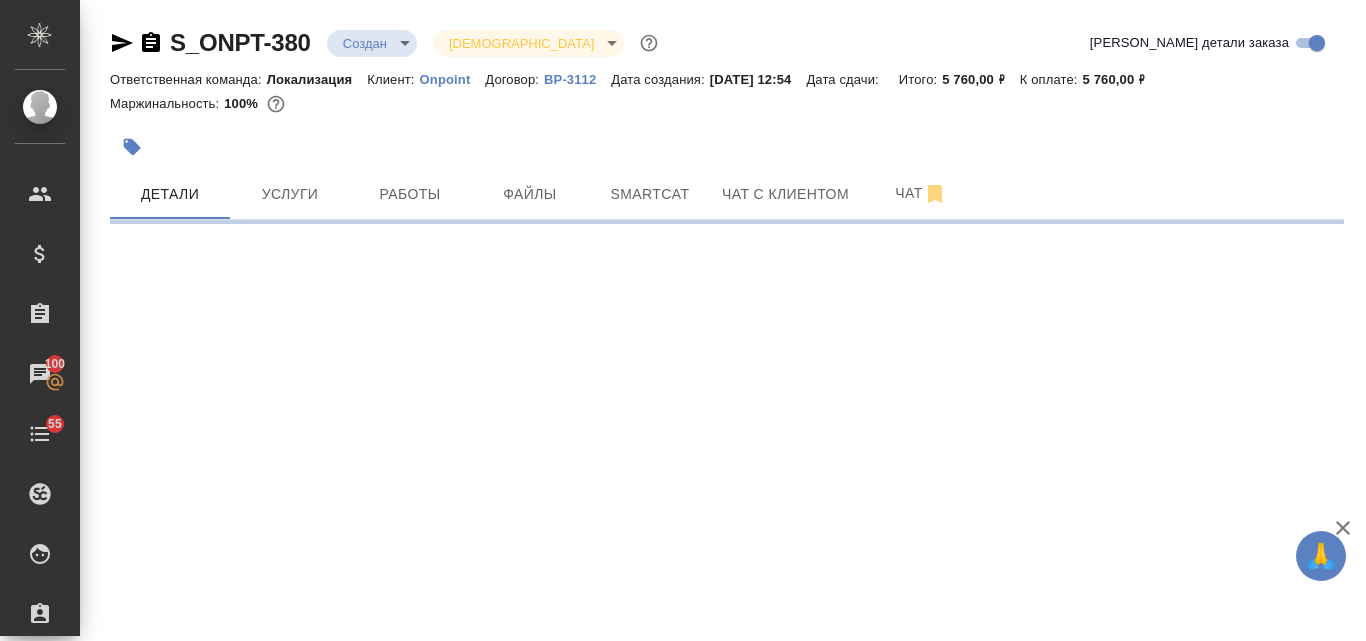 select on "RU" 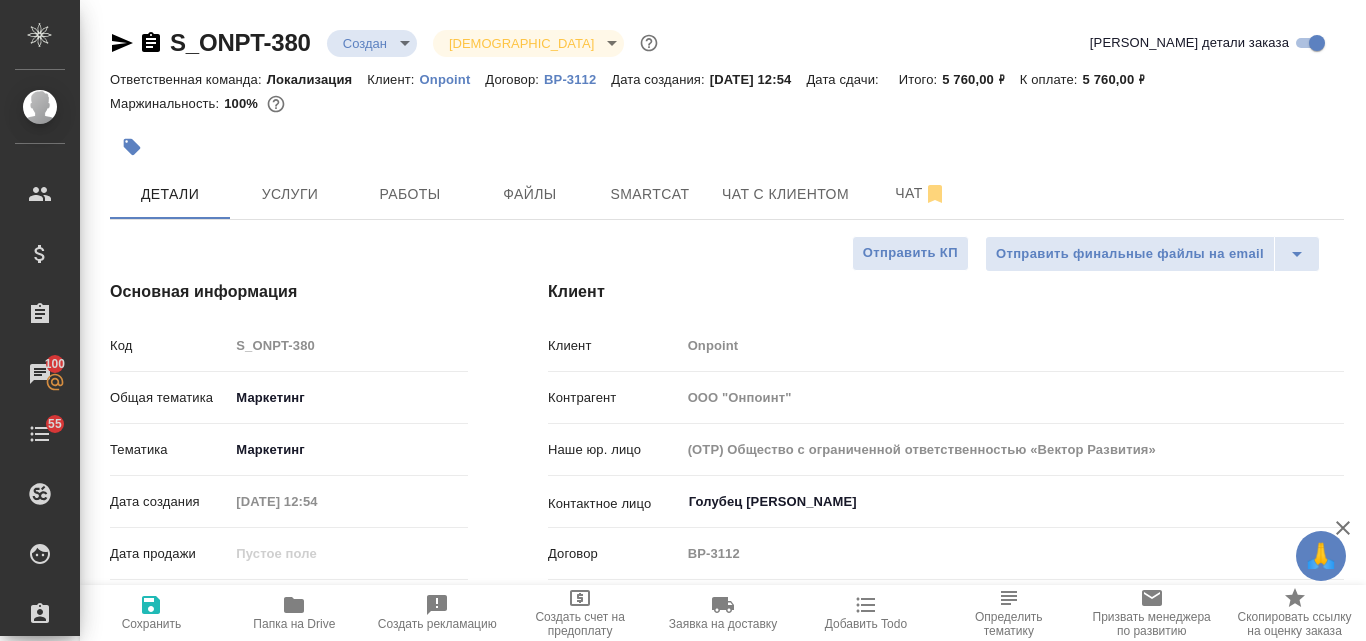 type on "x" 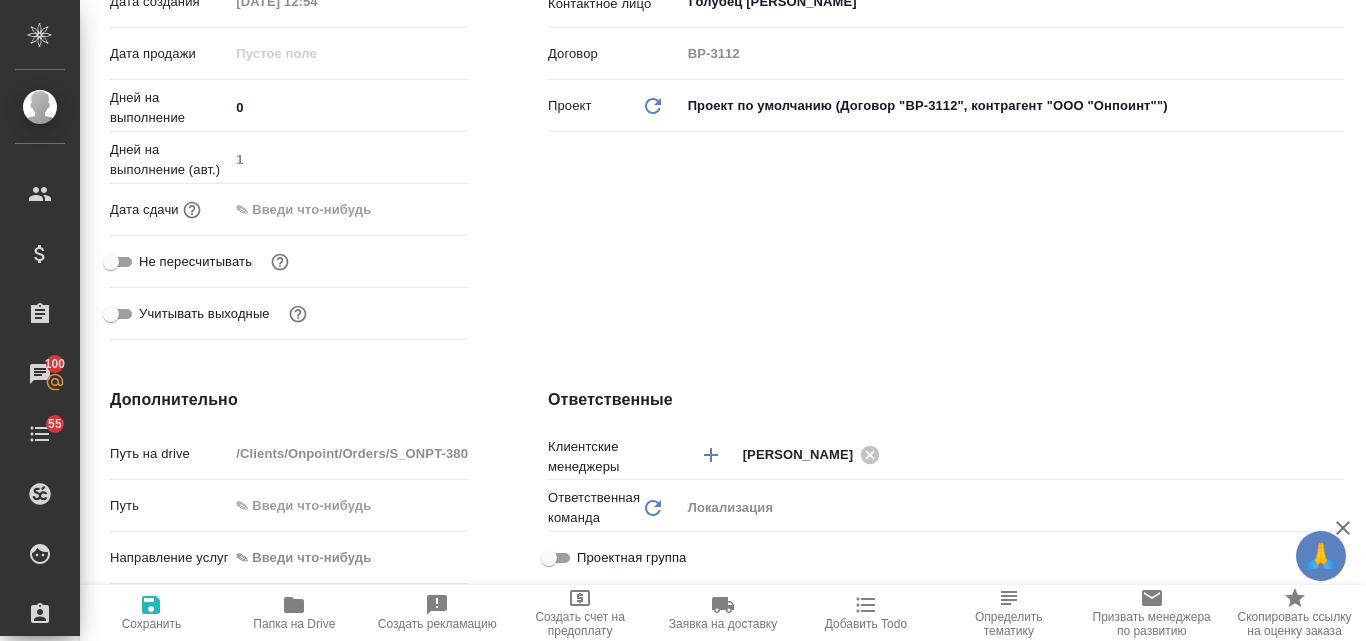 scroll, scrollTop: 100, scrollLeft: 0, axis: vertical 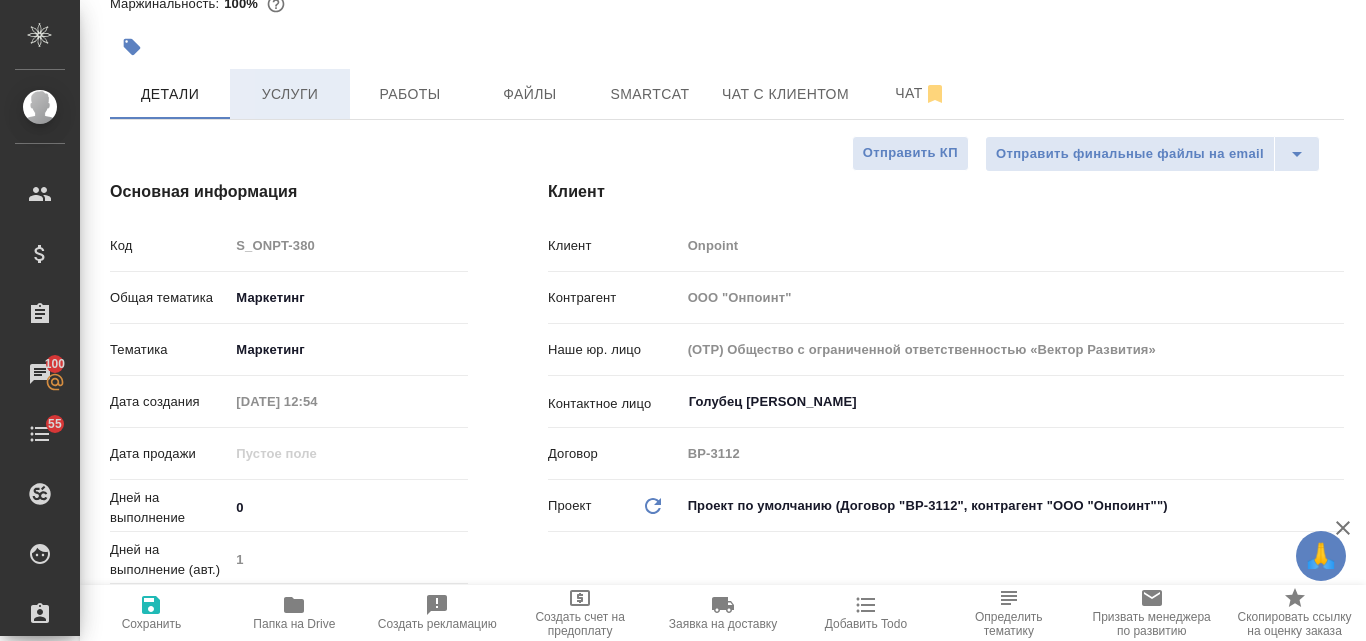 click on "Услуги" at bounding box center (290, 94) 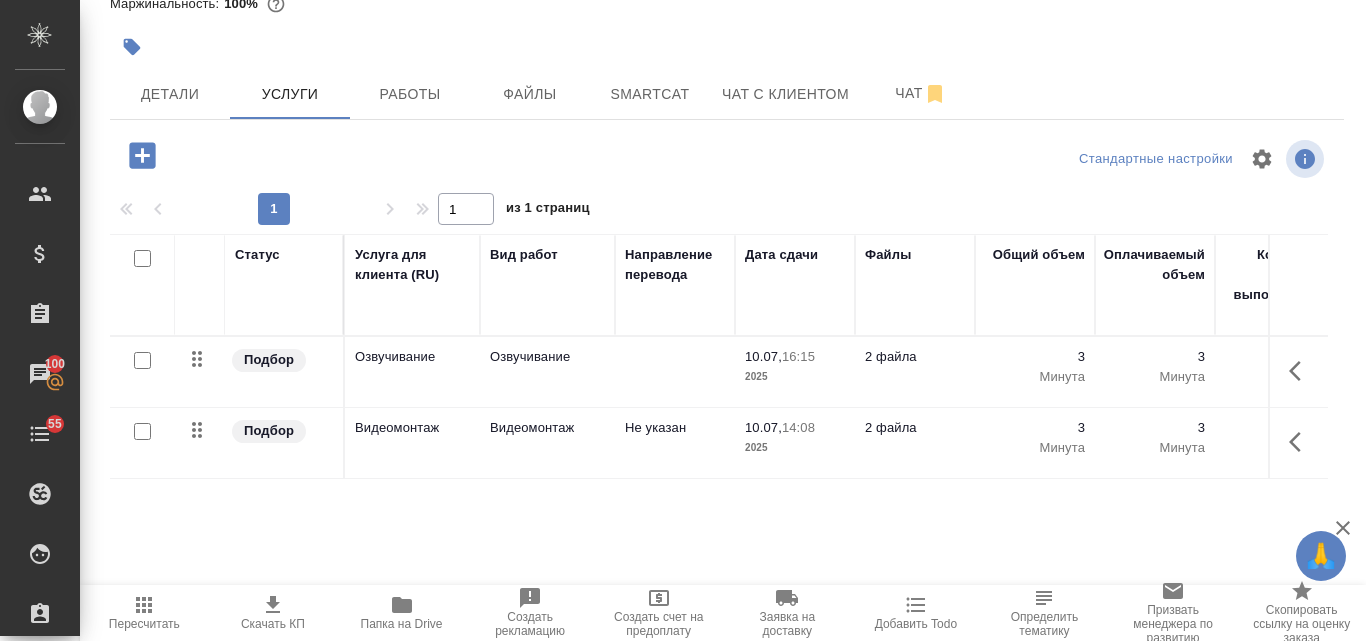 click on "Скачать КП" at bounding box center (273, 624) 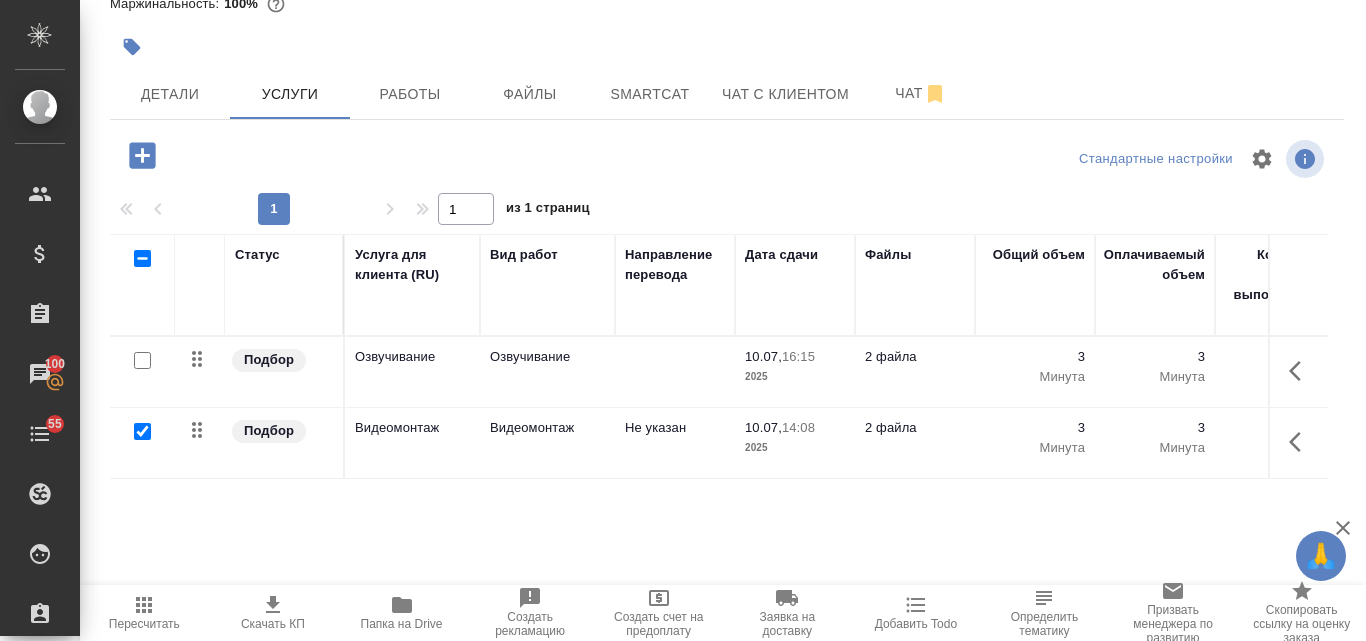 checkbox on "true" 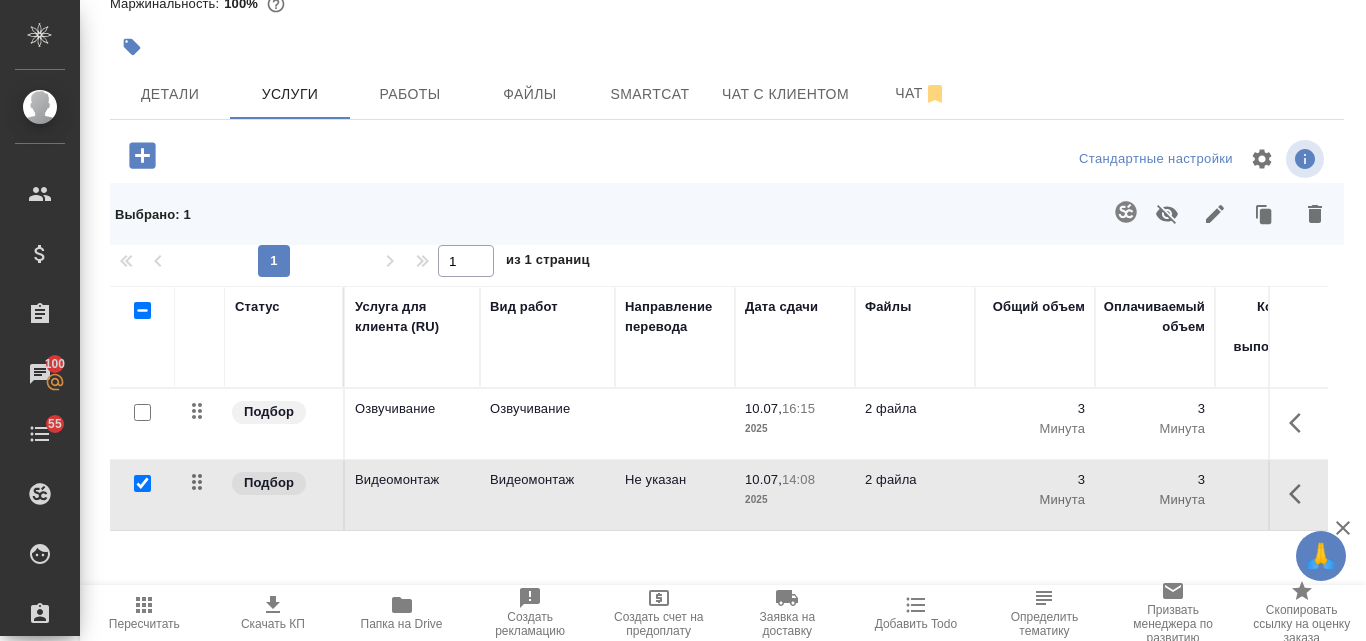 click 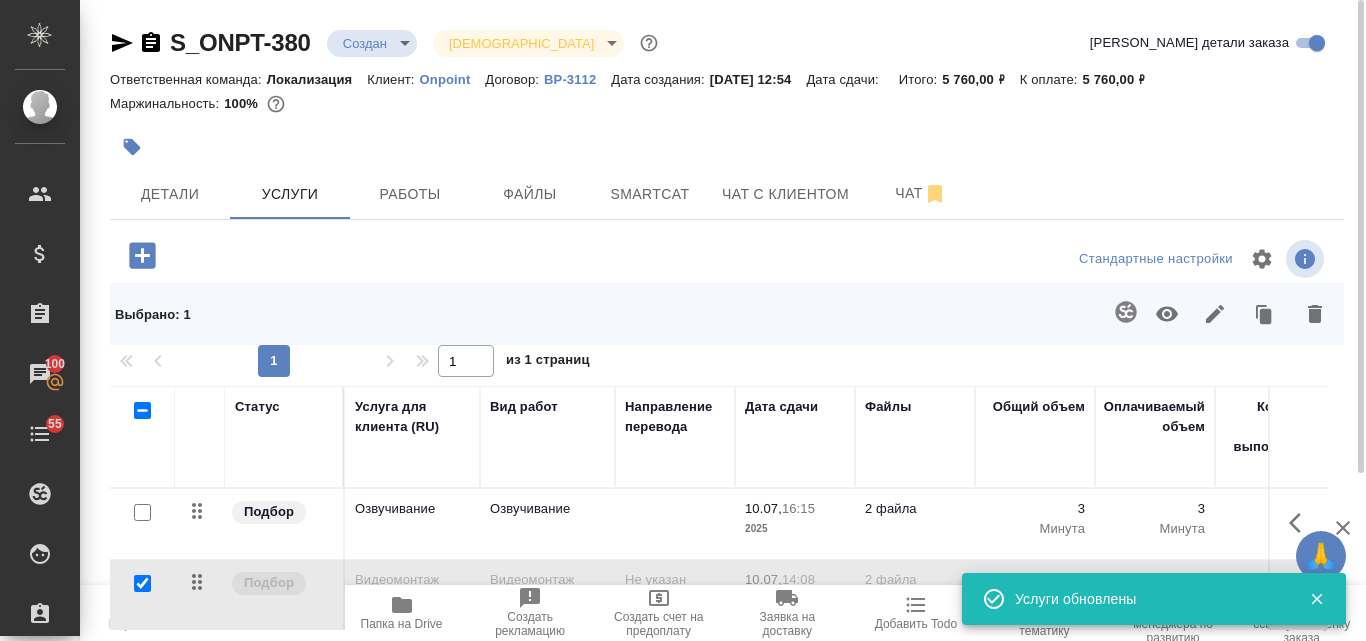 scroll, scrollTop: 200, scrollLeft: 0, axis: vertical 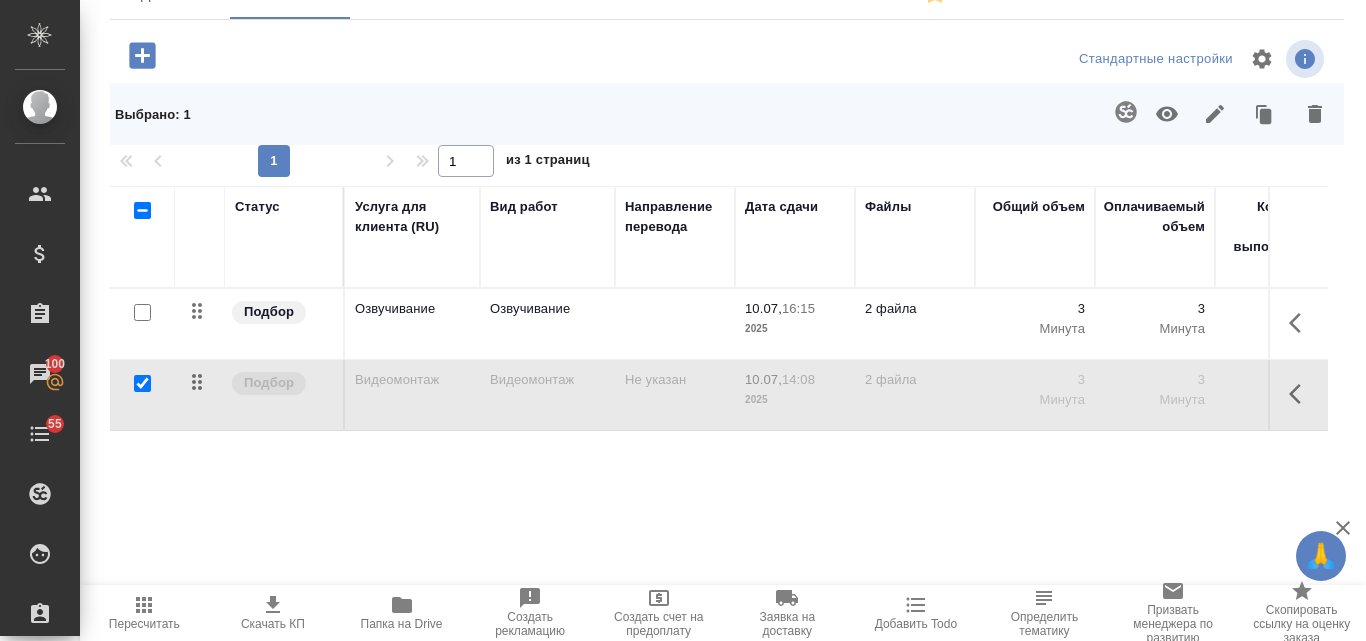 click on "Пересчитать" at bounding box center (144, 624) 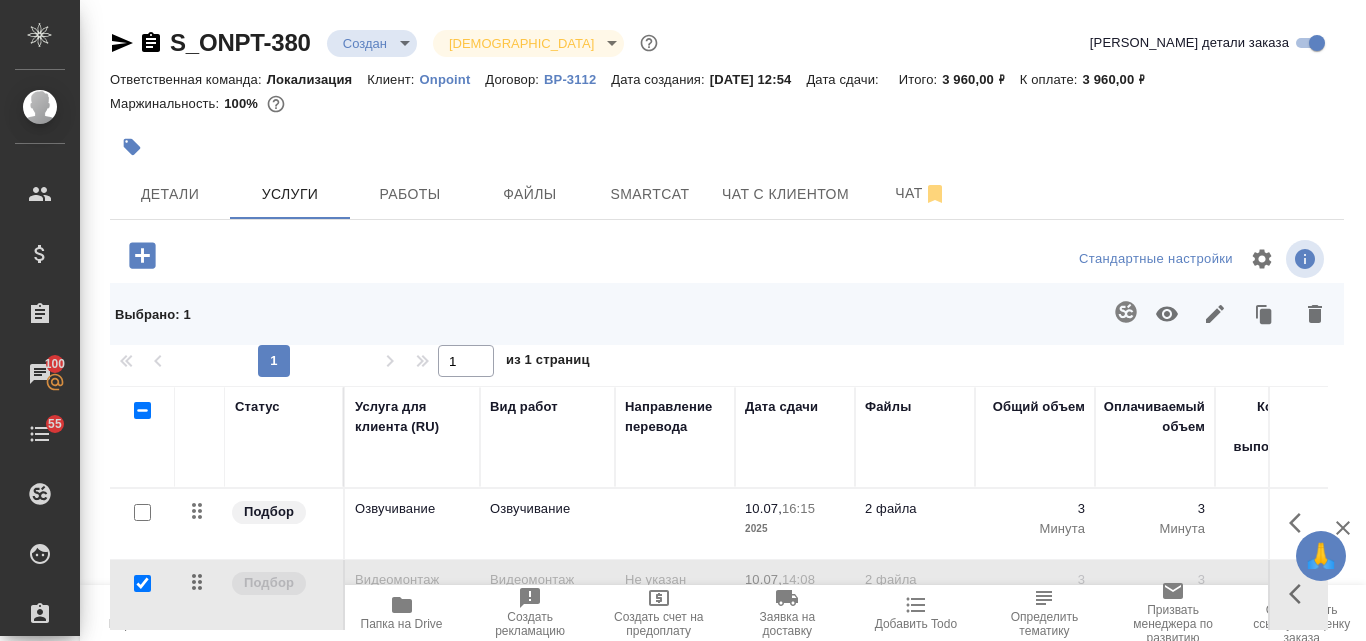 scroll, scrollTop: 226, scrollLeft: 0, axis: vertical 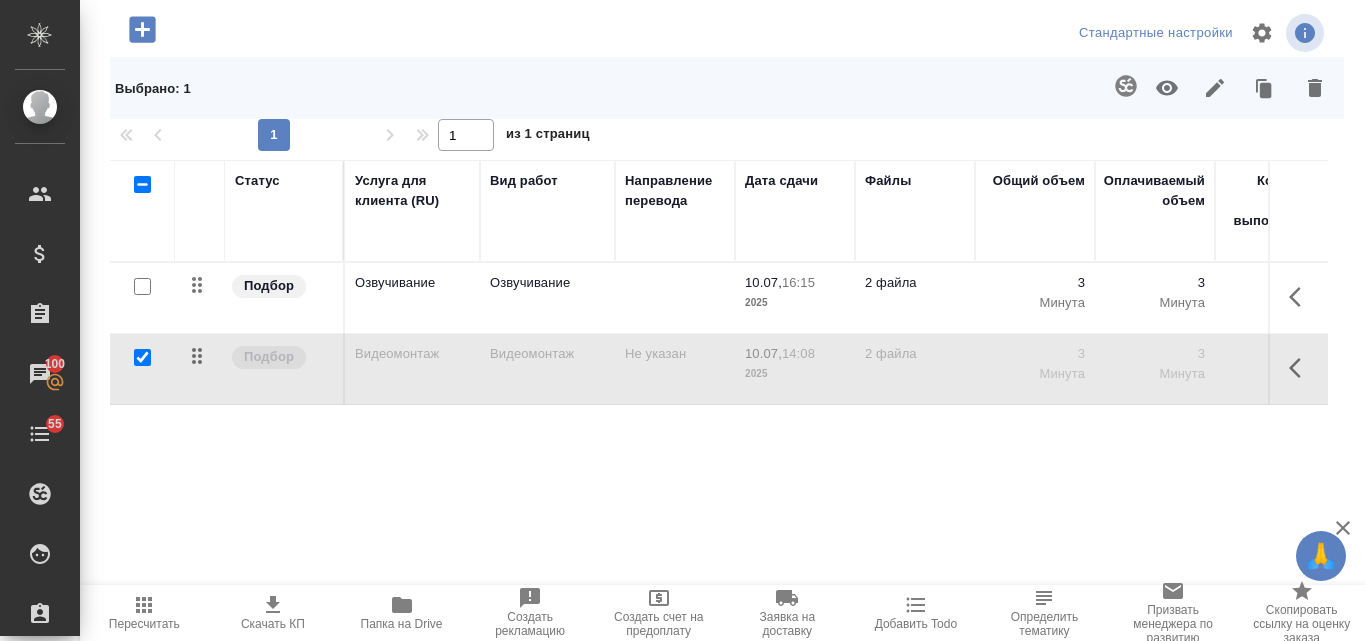 click on "Скачать КП" at bounding box center [273, 624] 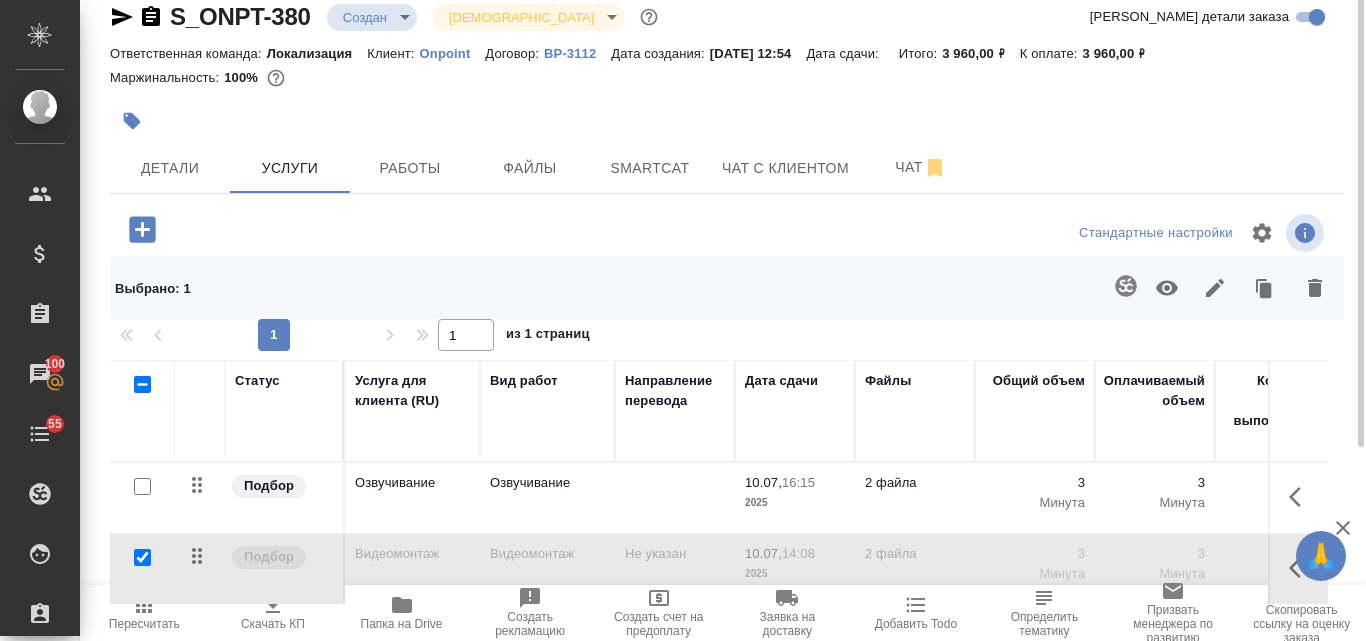 scroll, scrollTop: 0, scrollLeft: 0, axis: both 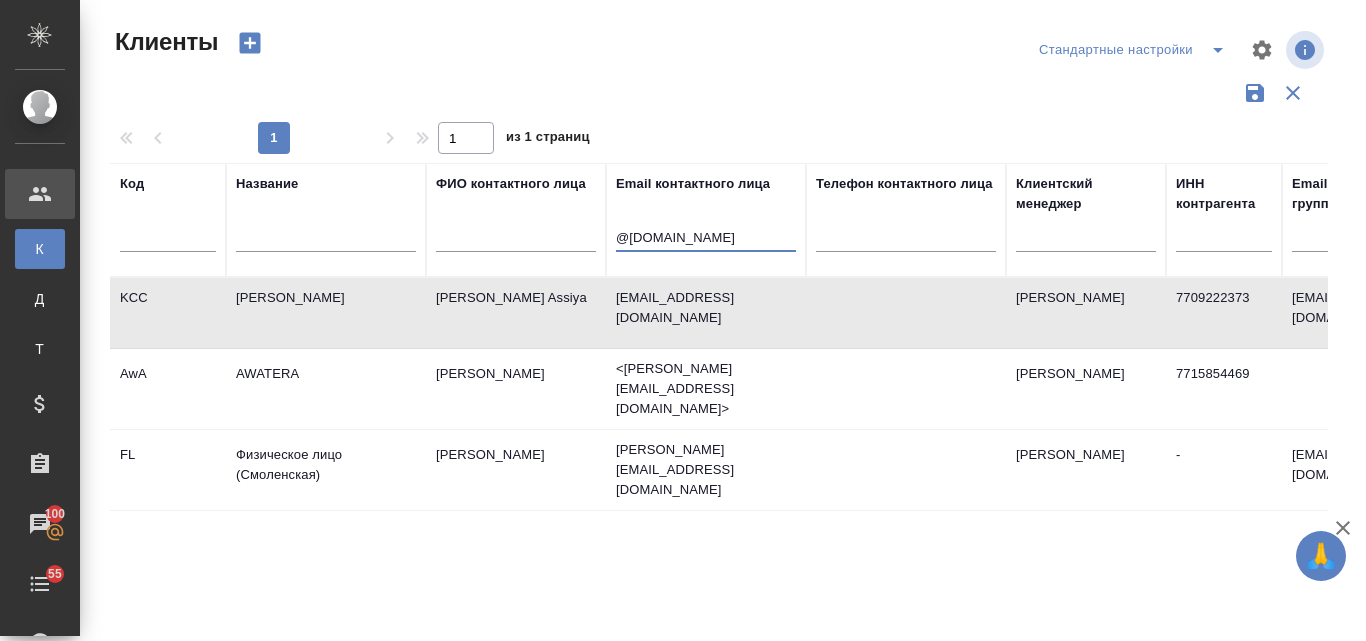 select on "RU" 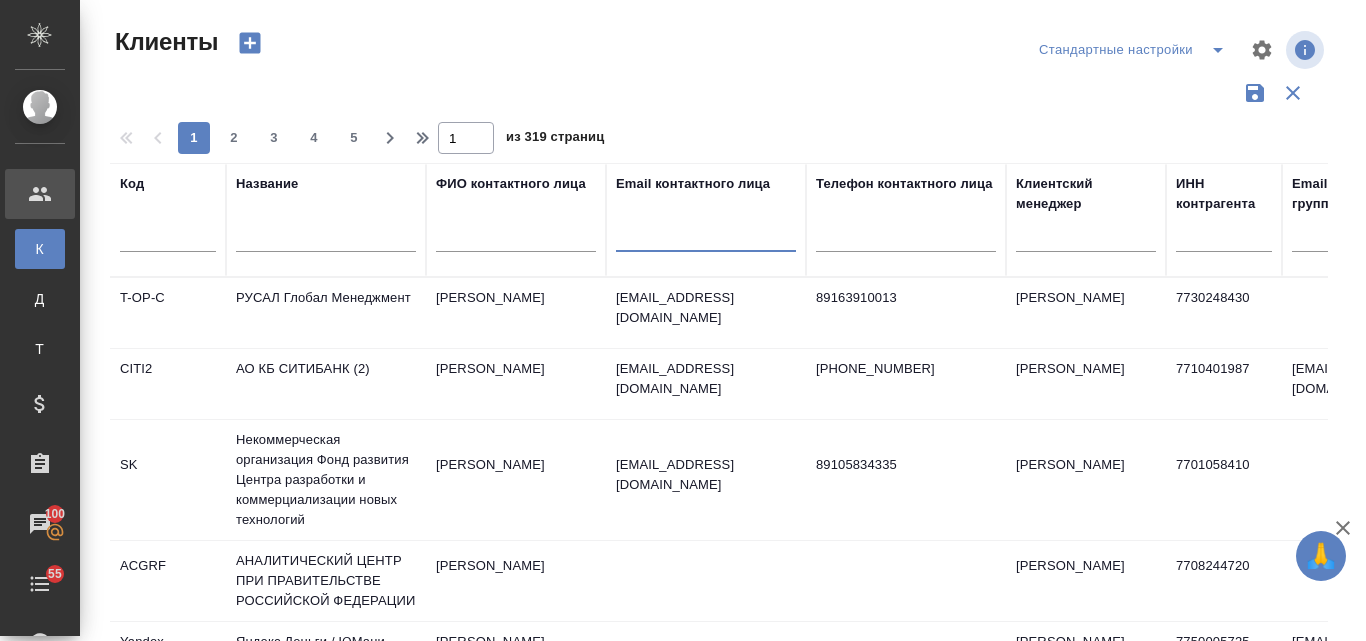 type 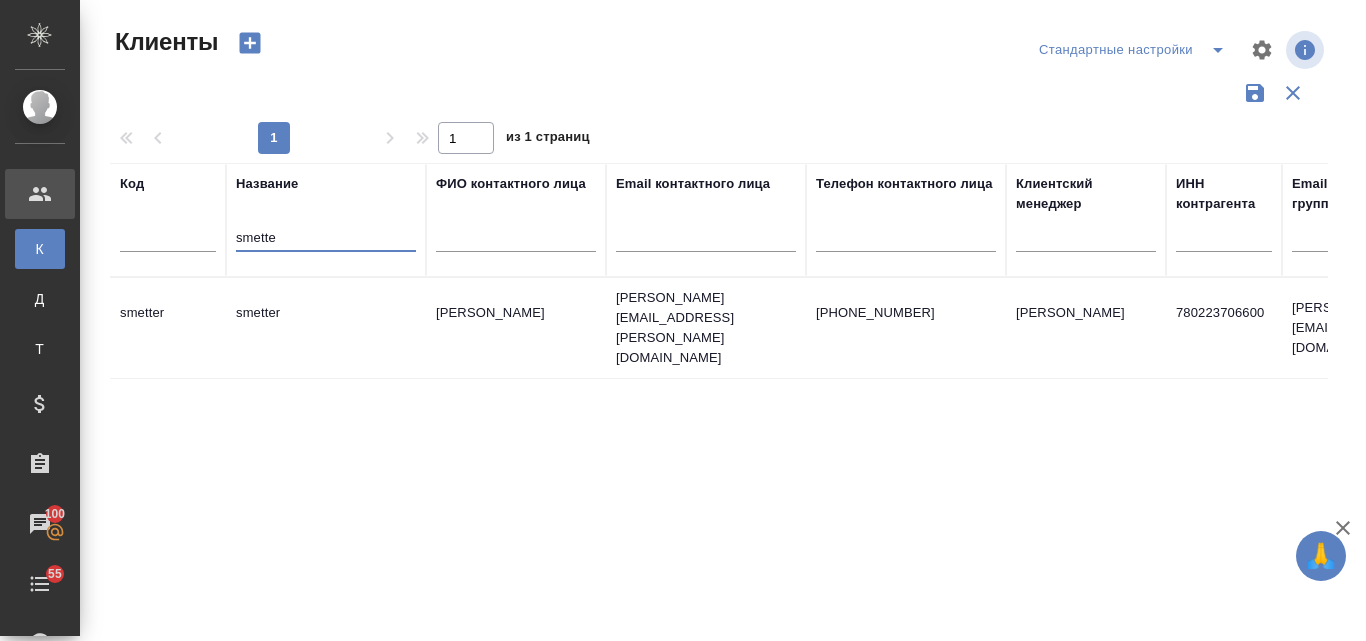type on "smette" 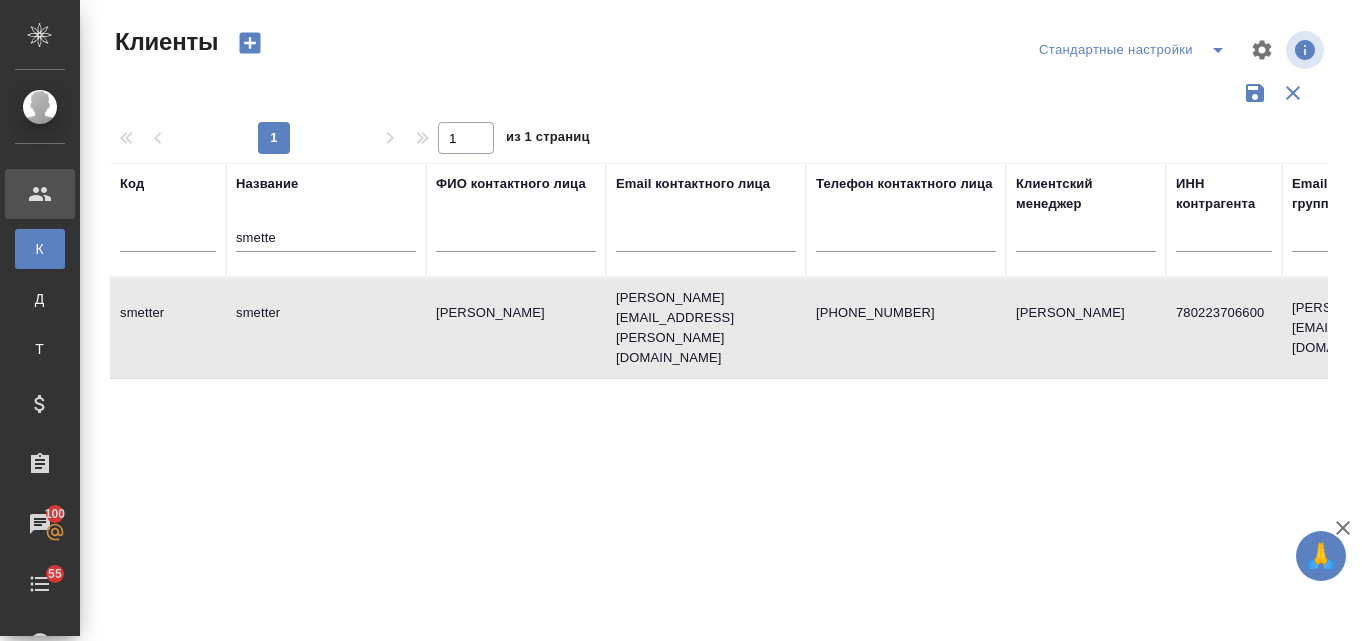 click on "smetter" at bounding box center (326, 328) 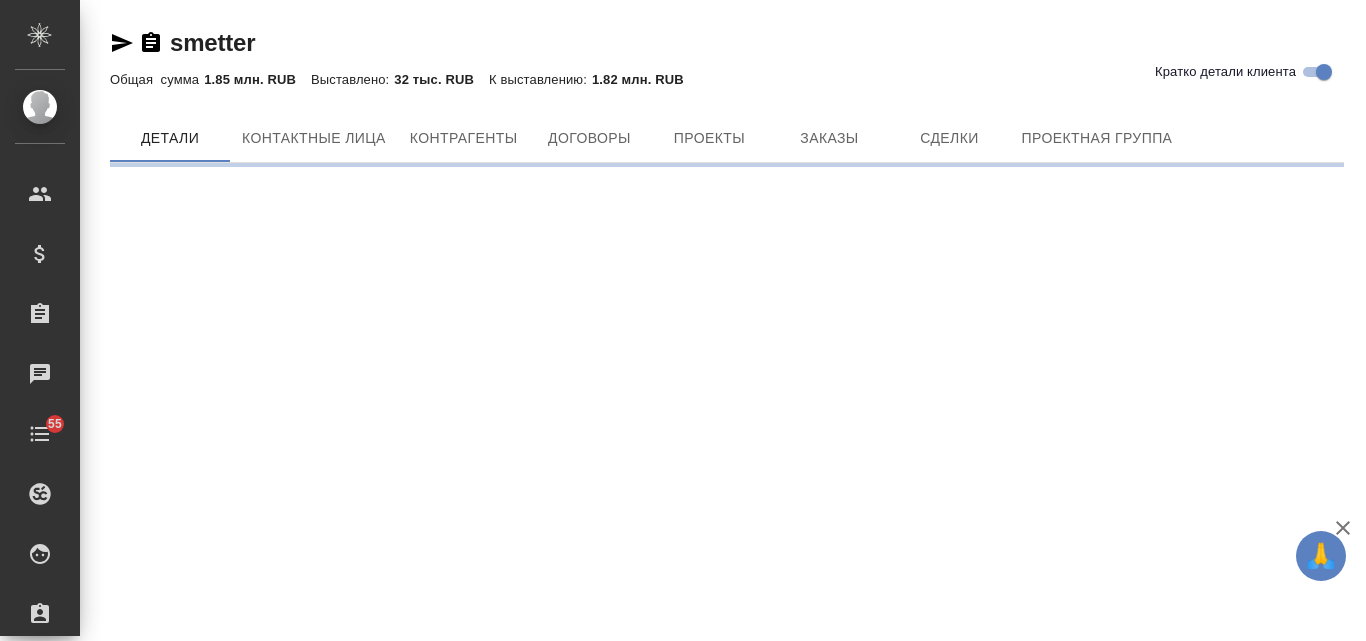 scroll, scrollTop: 0, scrollLeft: 0, axis: both 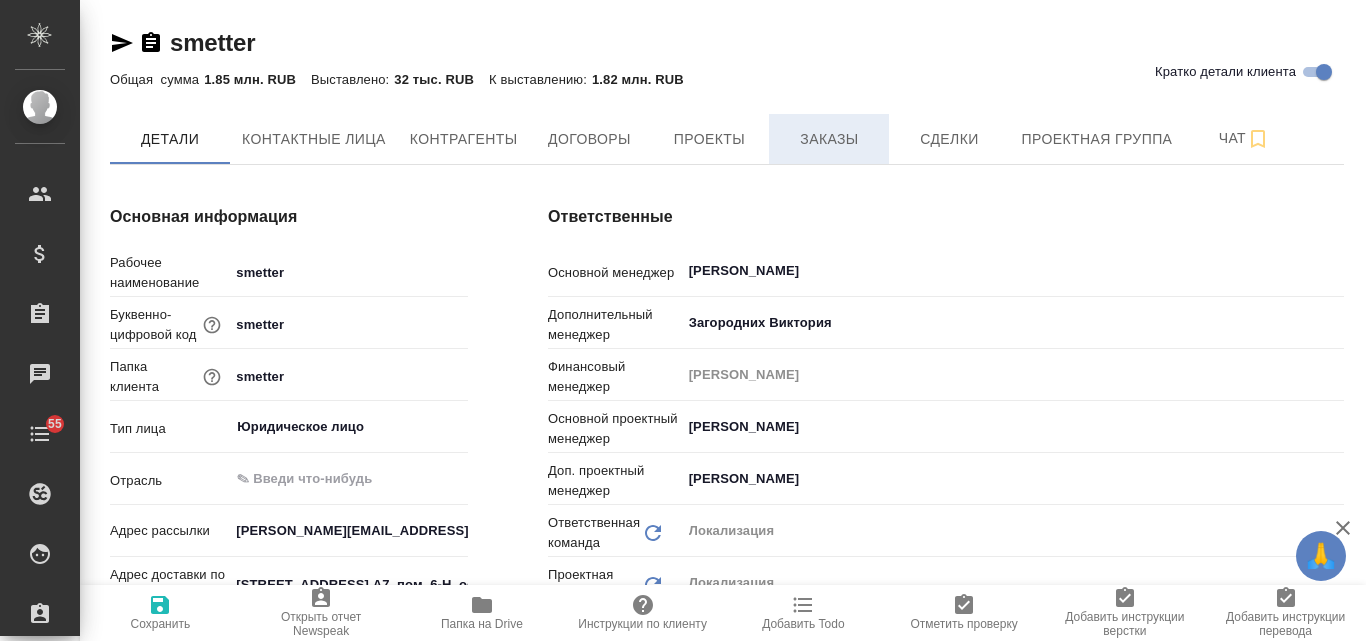 type on "x" 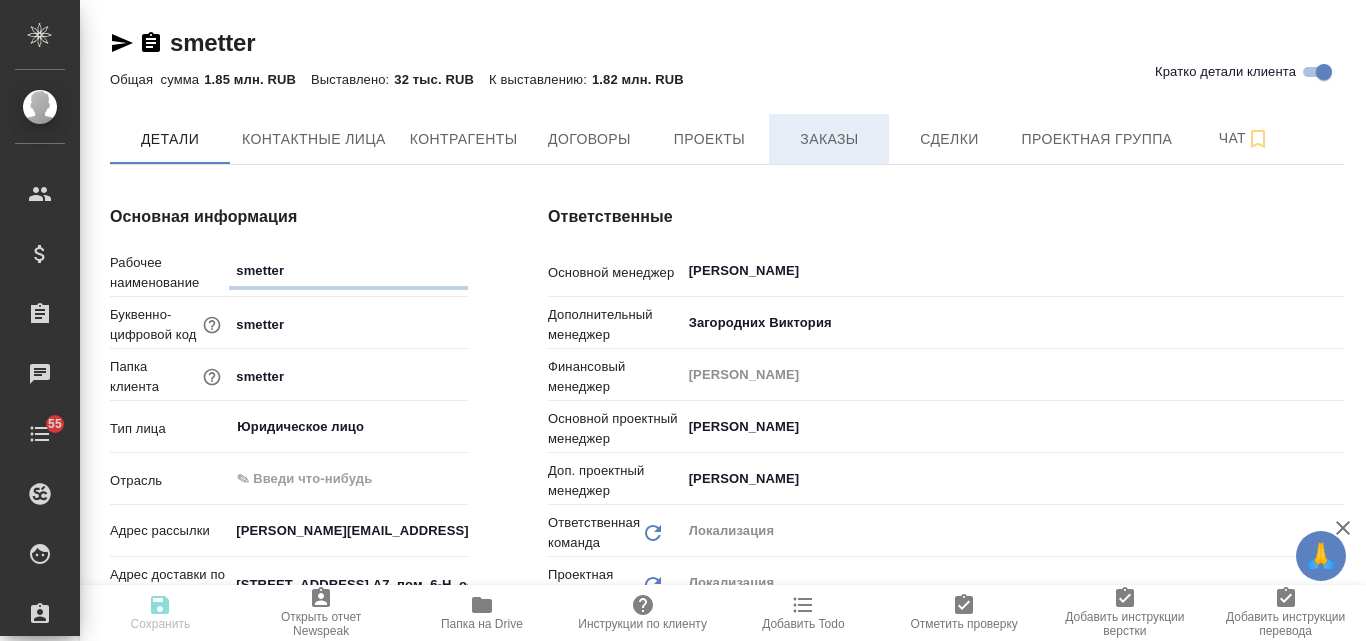 click on "Заказы" at bounding box center (829, 139) 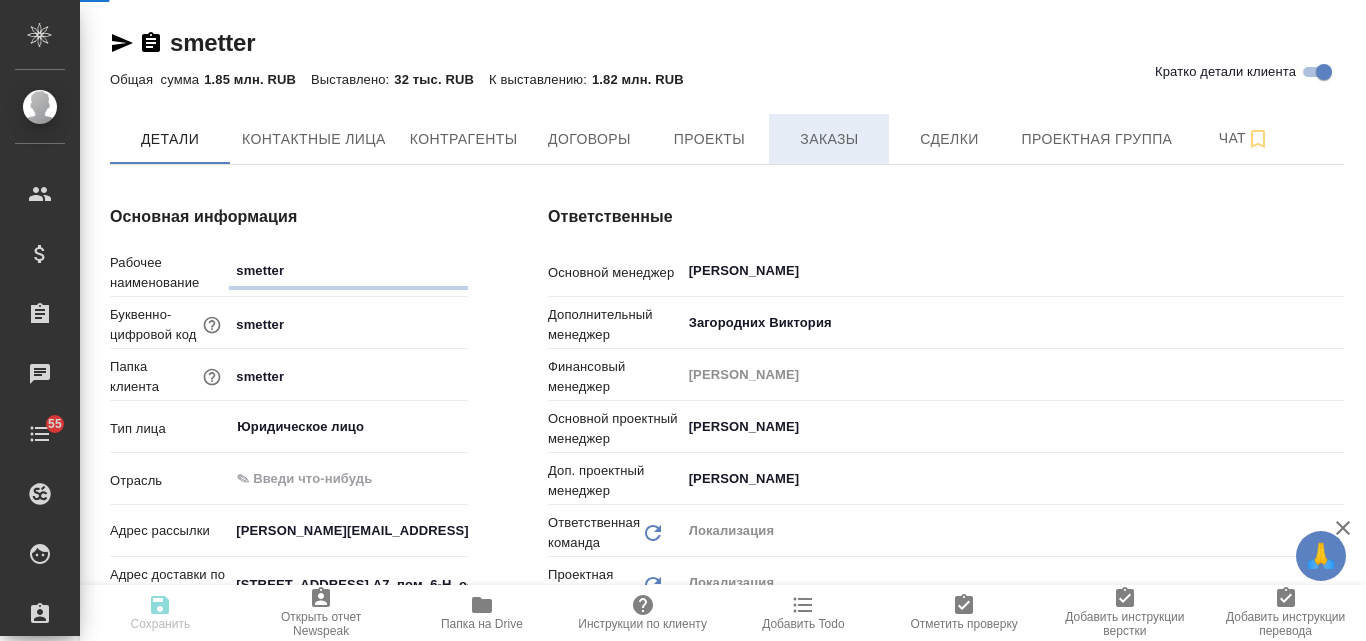 type on "x" 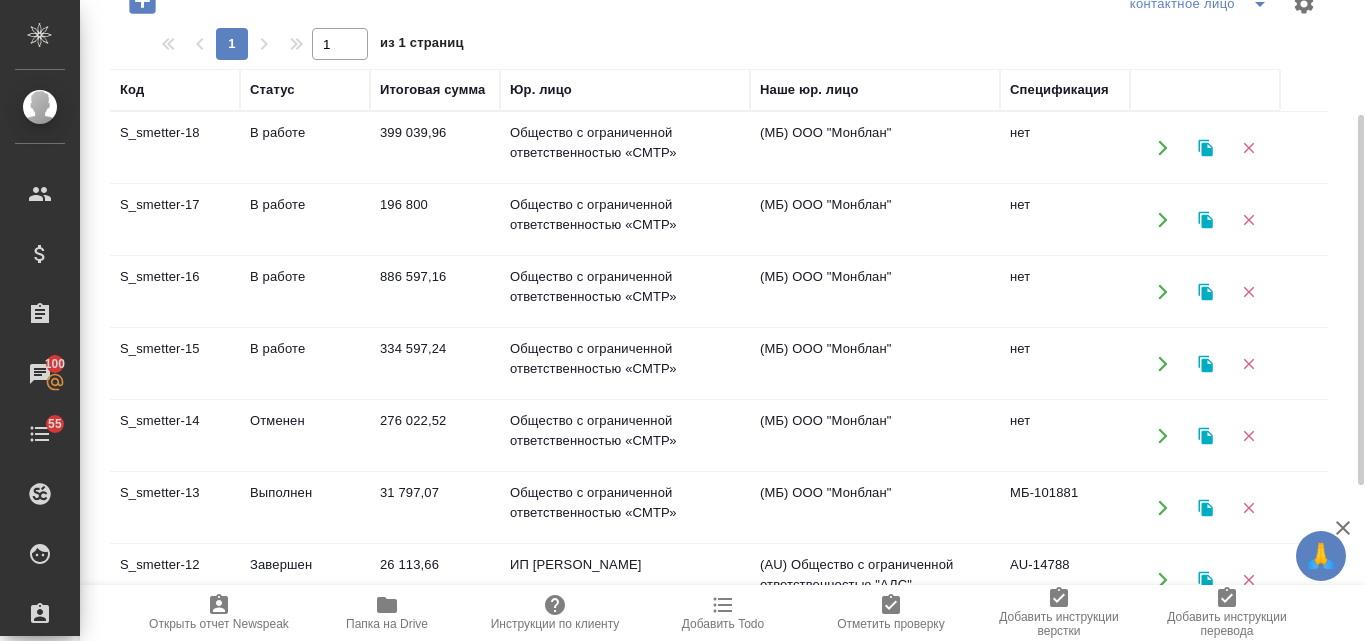 scroll, scrollTop: 469, scrollLeft: 0, axis: vertical 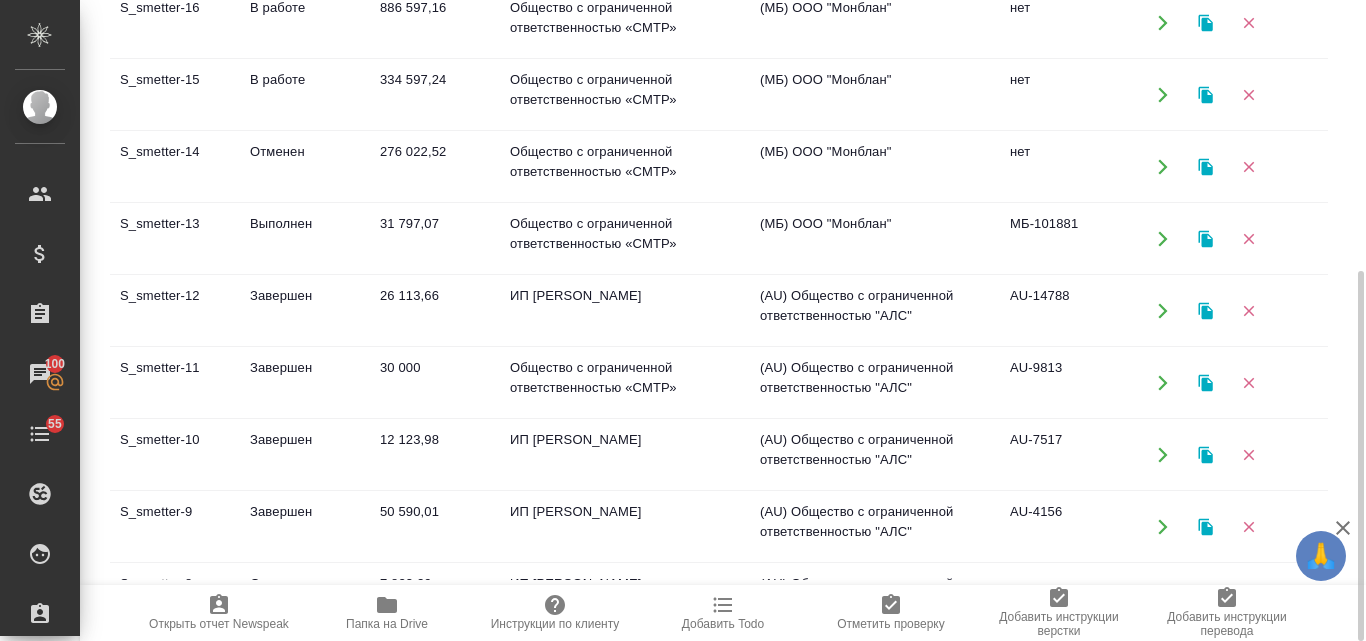 click on "Отменен" at bounding box center (305, -121) 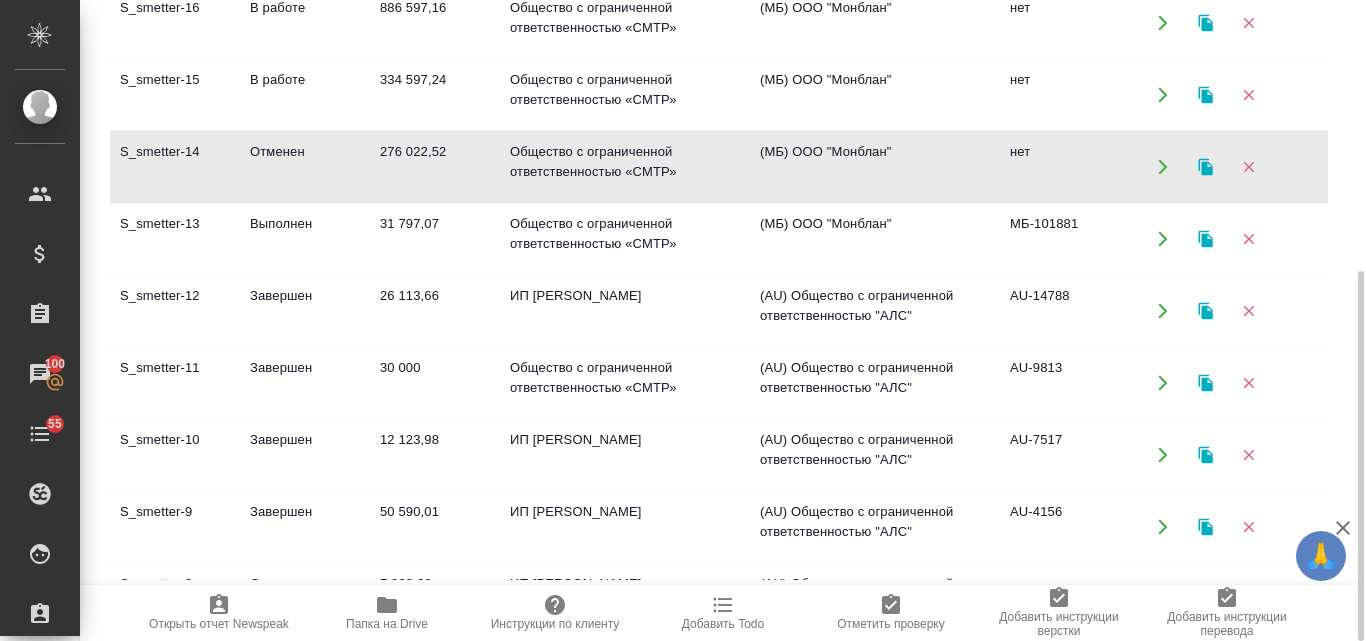 click on "Отменен" at bounding box center (305, -121) 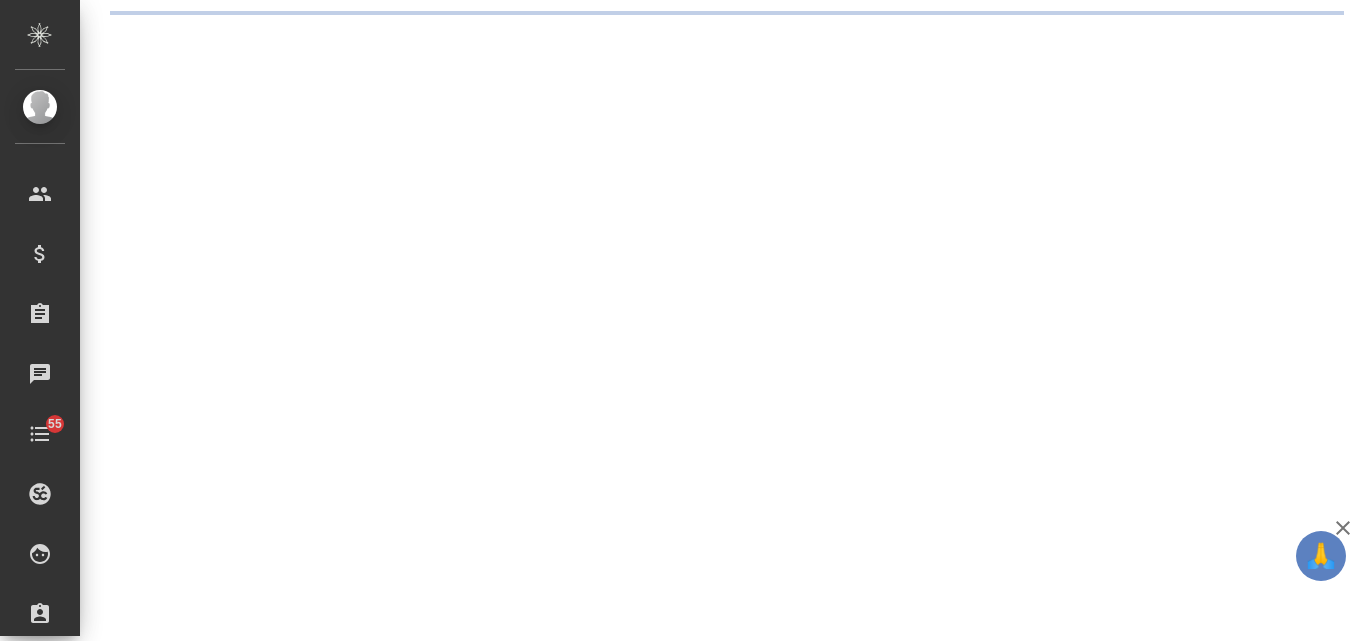 scroll, scrollTop: 0, scrollLeft: 0, axis: both 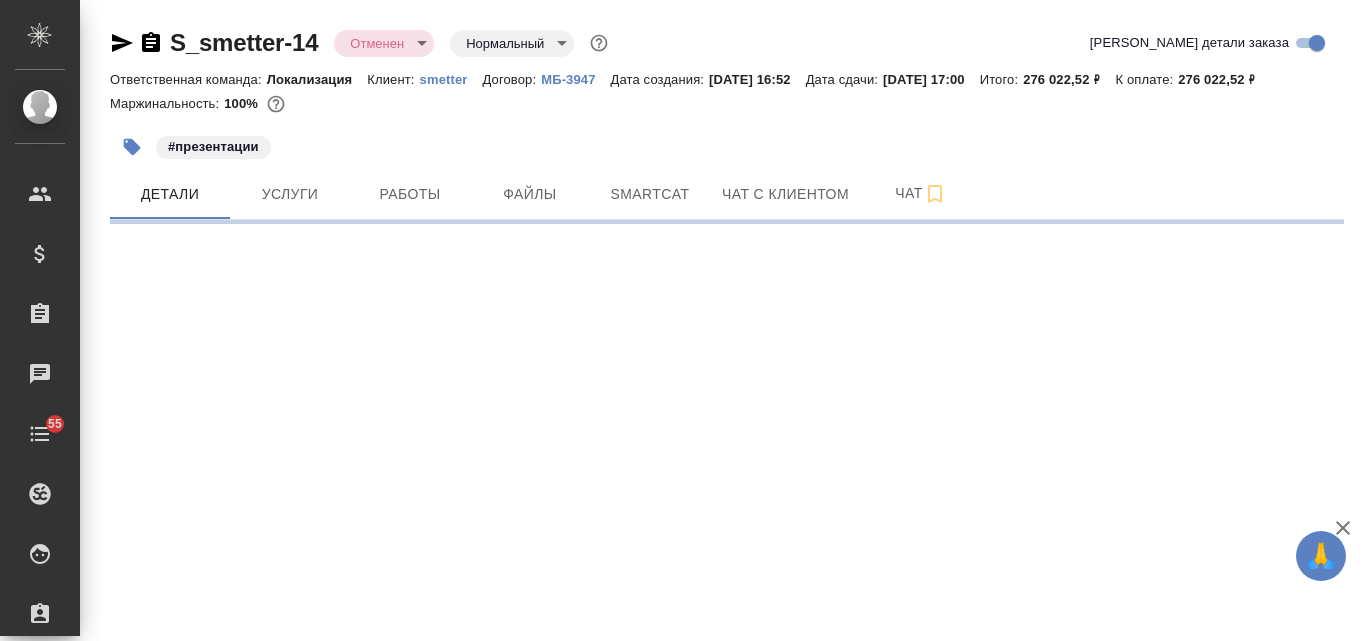 select on "RU" 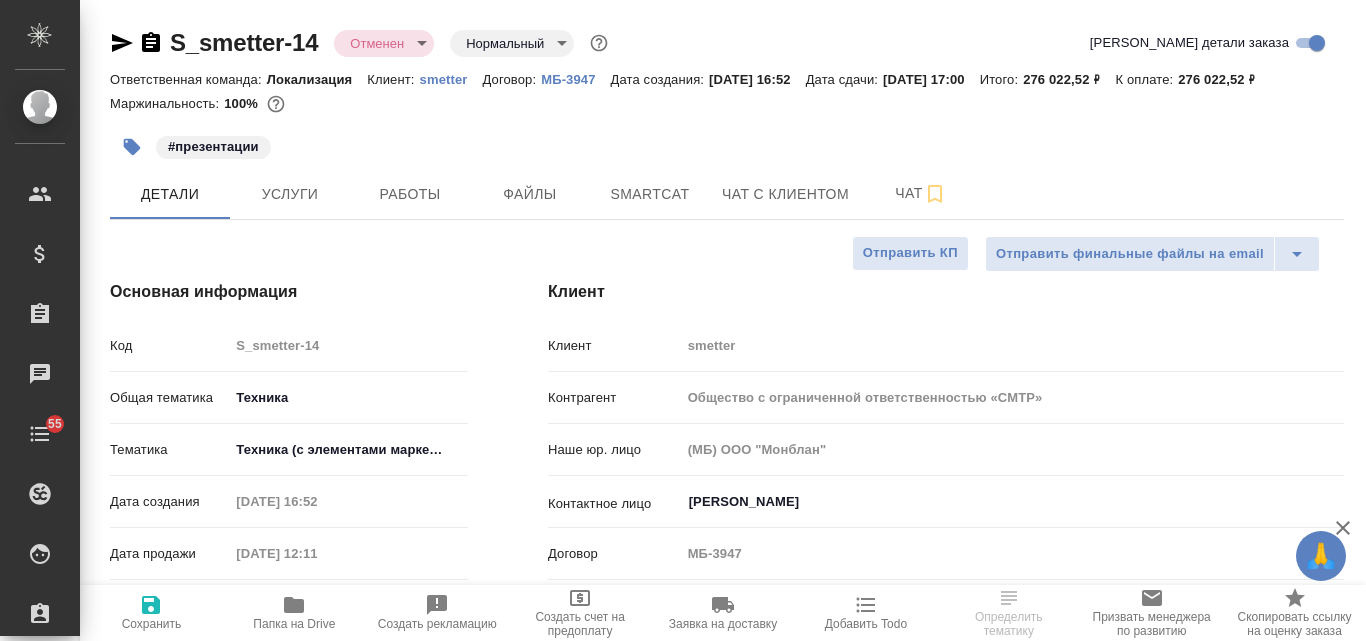 type on "x" 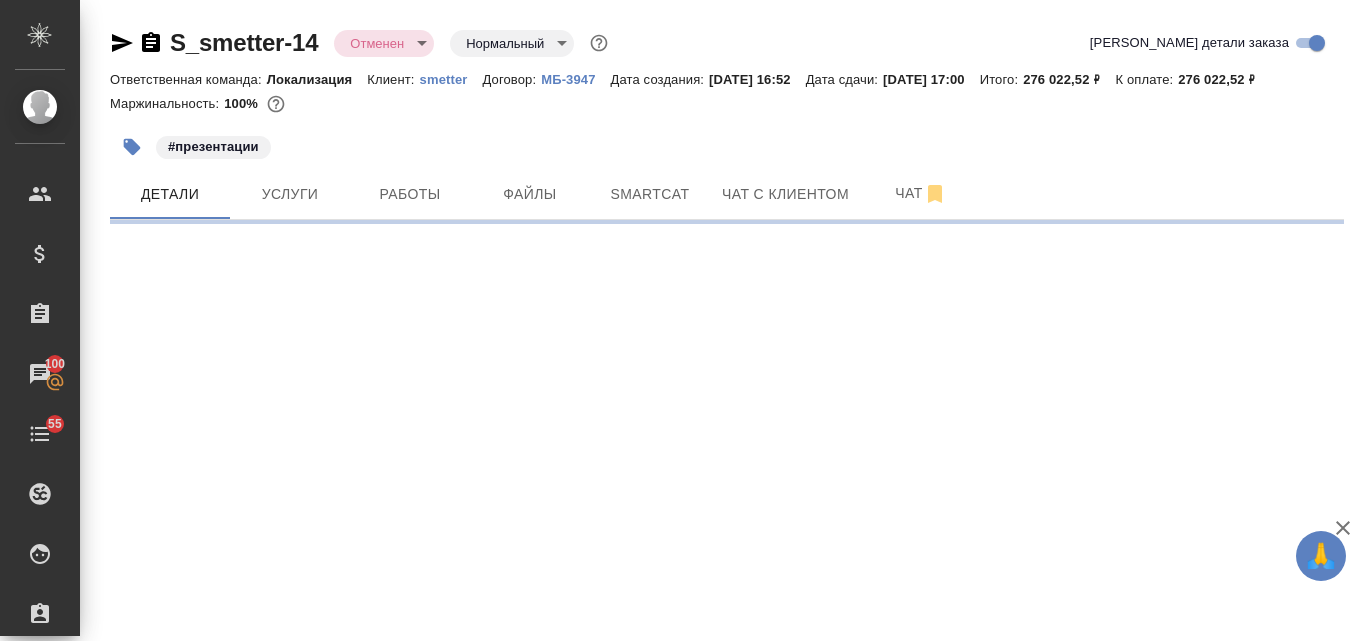 select on "RU" 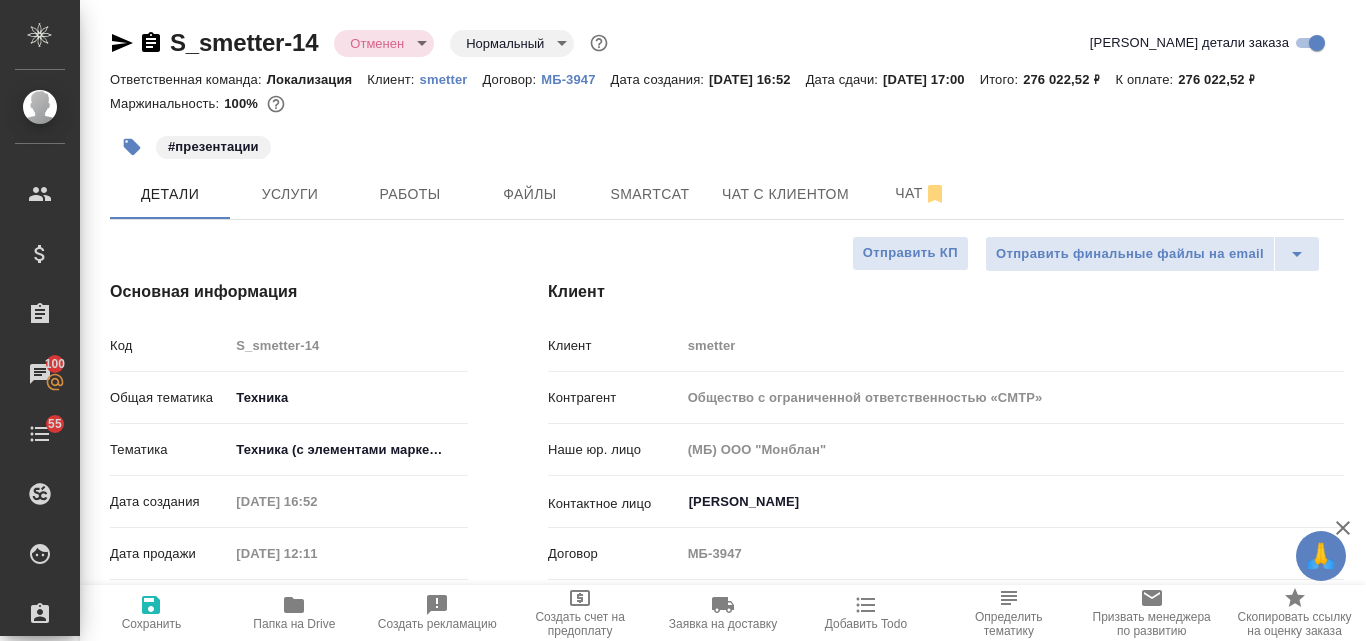 type on "x" 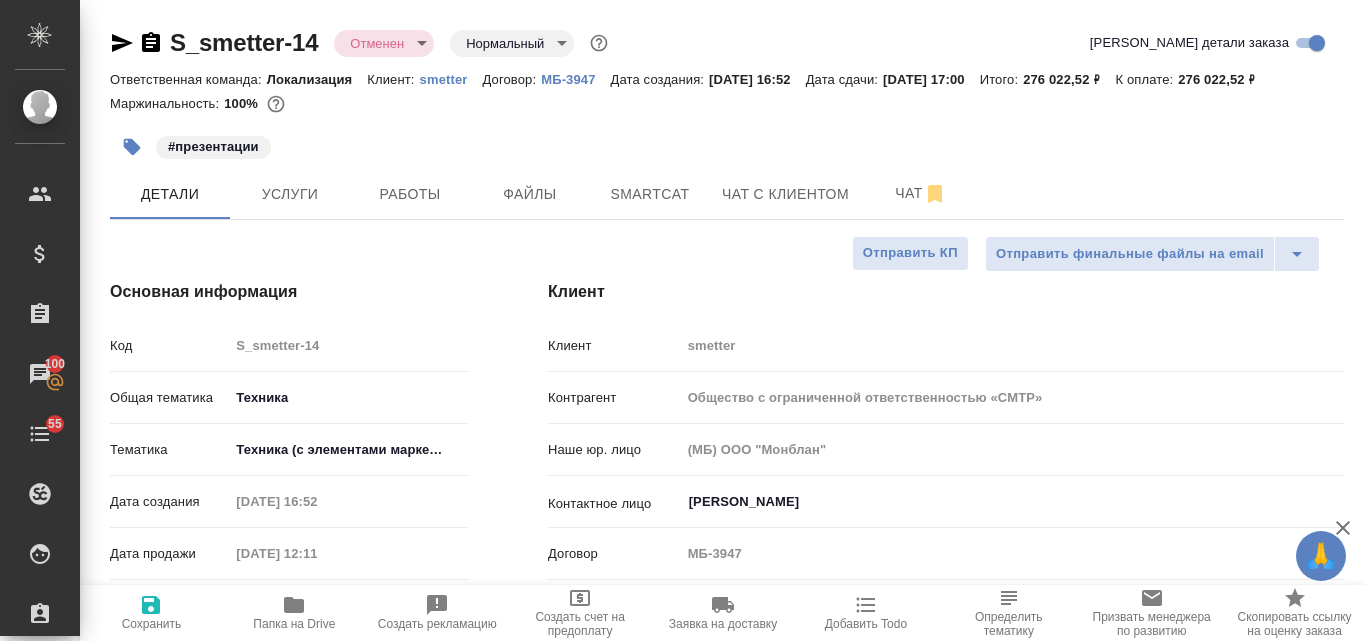 type on "x" 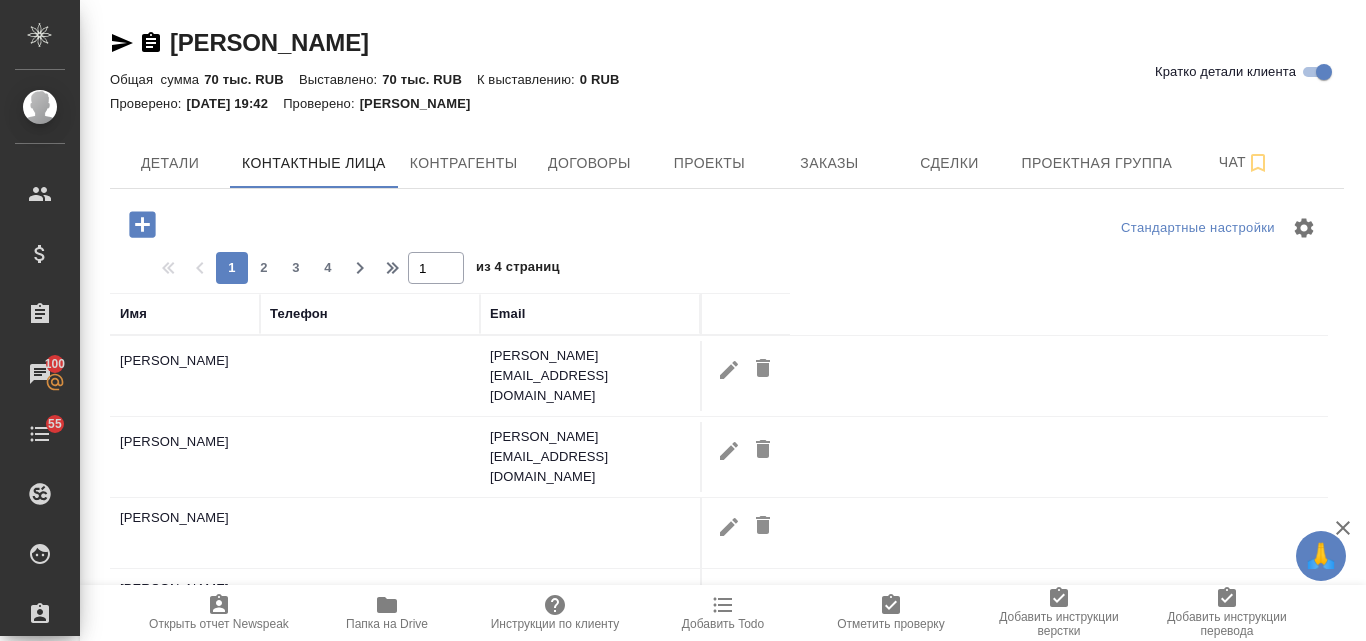 select on "RU" 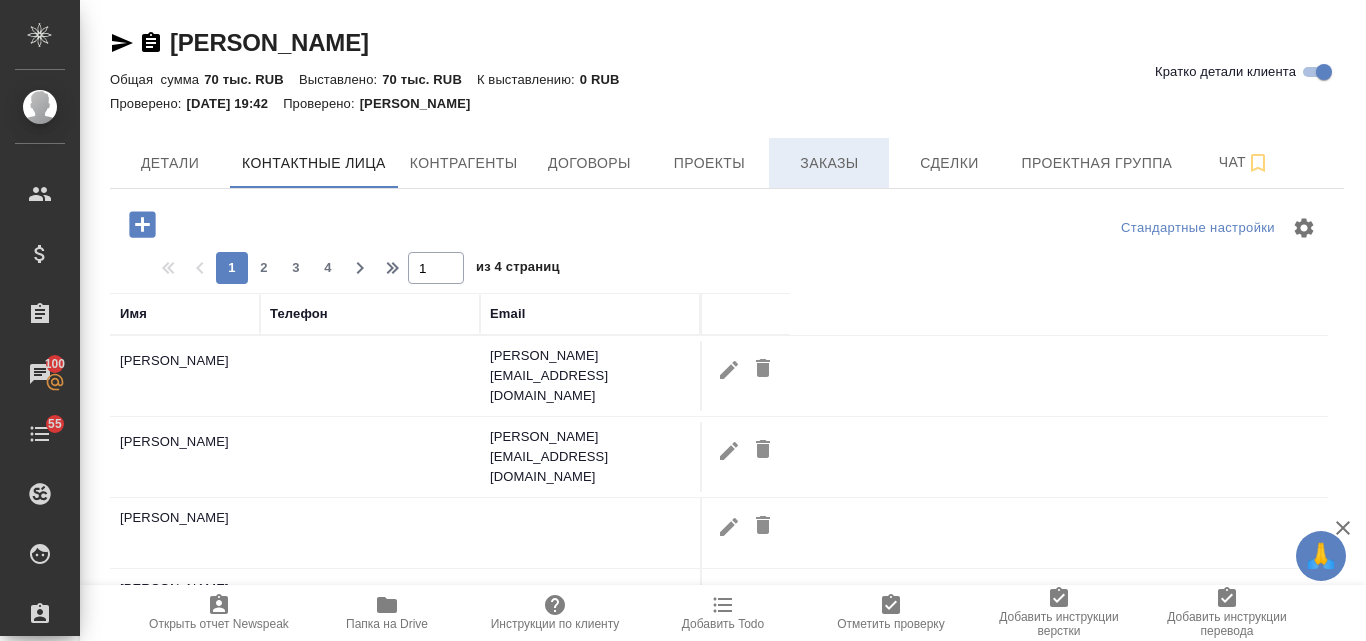 click on "Заказы" at bounding box center [829, 163] 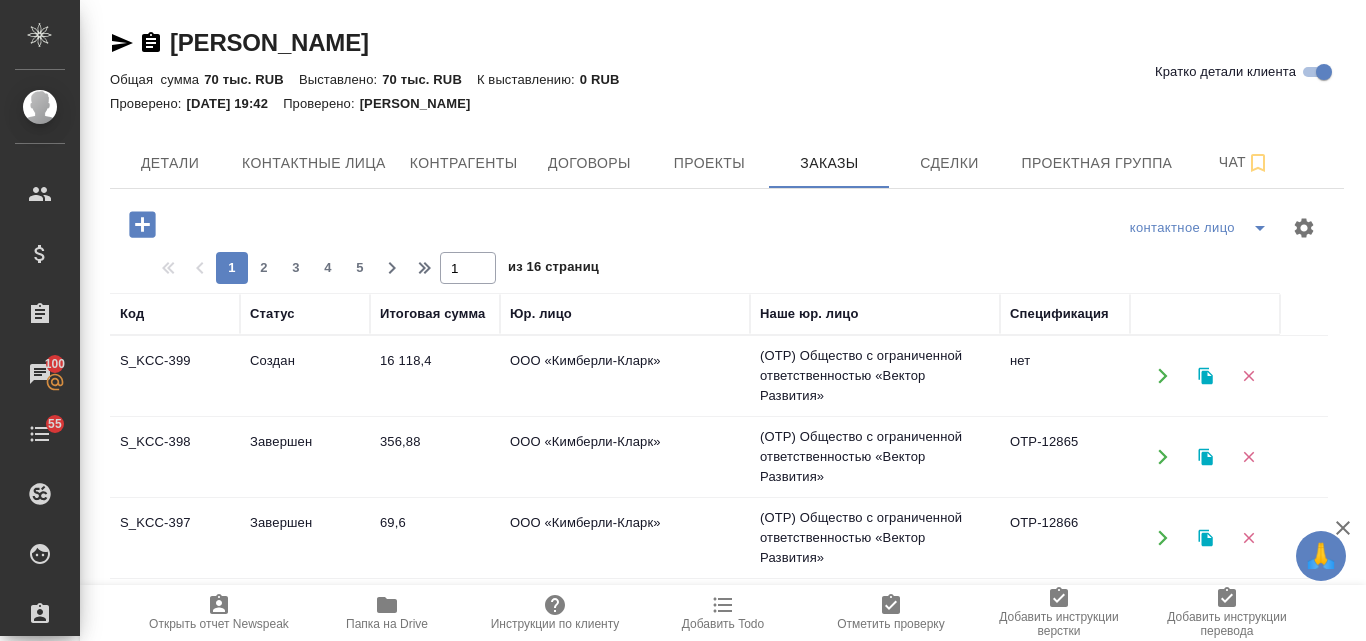 click on "ООО «Кимберли-Кларк»" at bounding box center [625, 376] 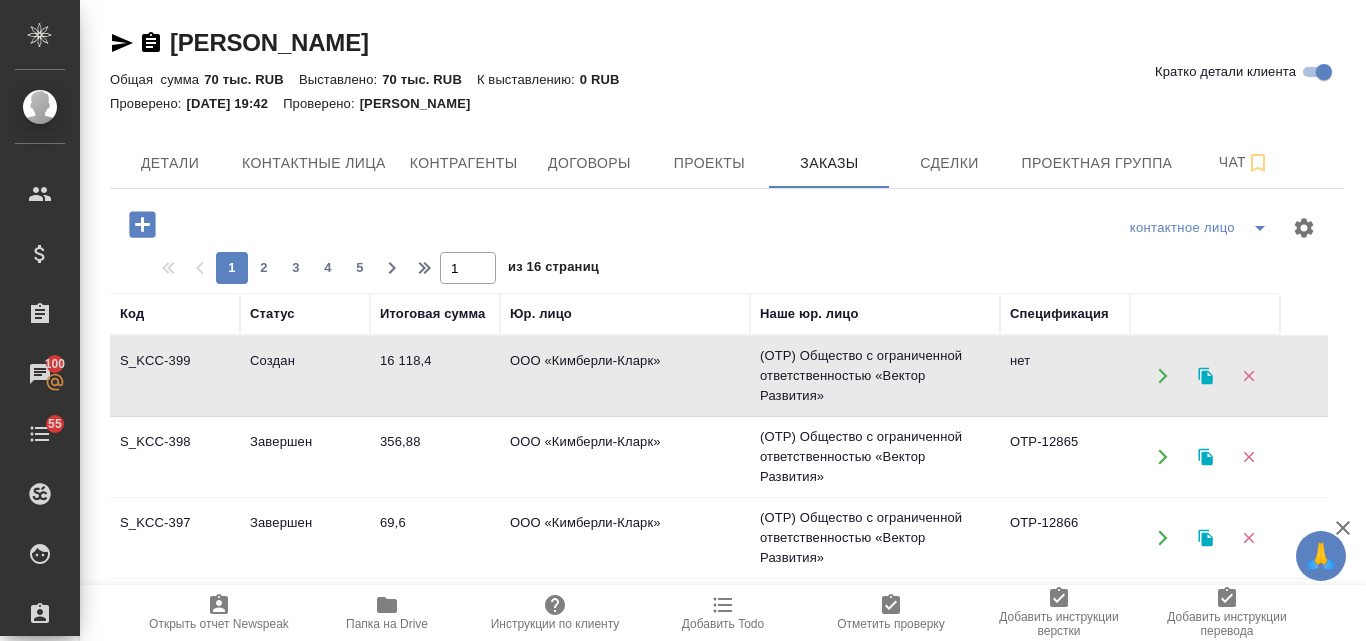 click on "ООО «Кимберли-Кларк»" at bounding box center (625, 376) 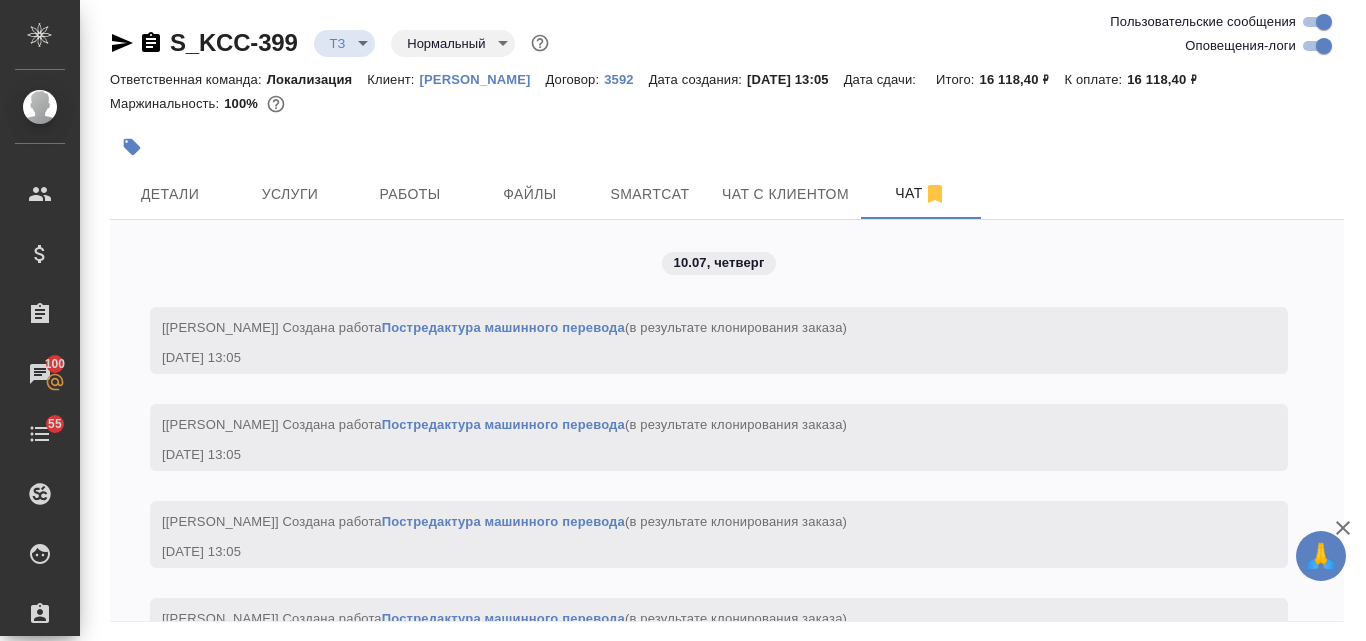 scroll, scrollTop: 0, scrollLeft: 0, axis: both 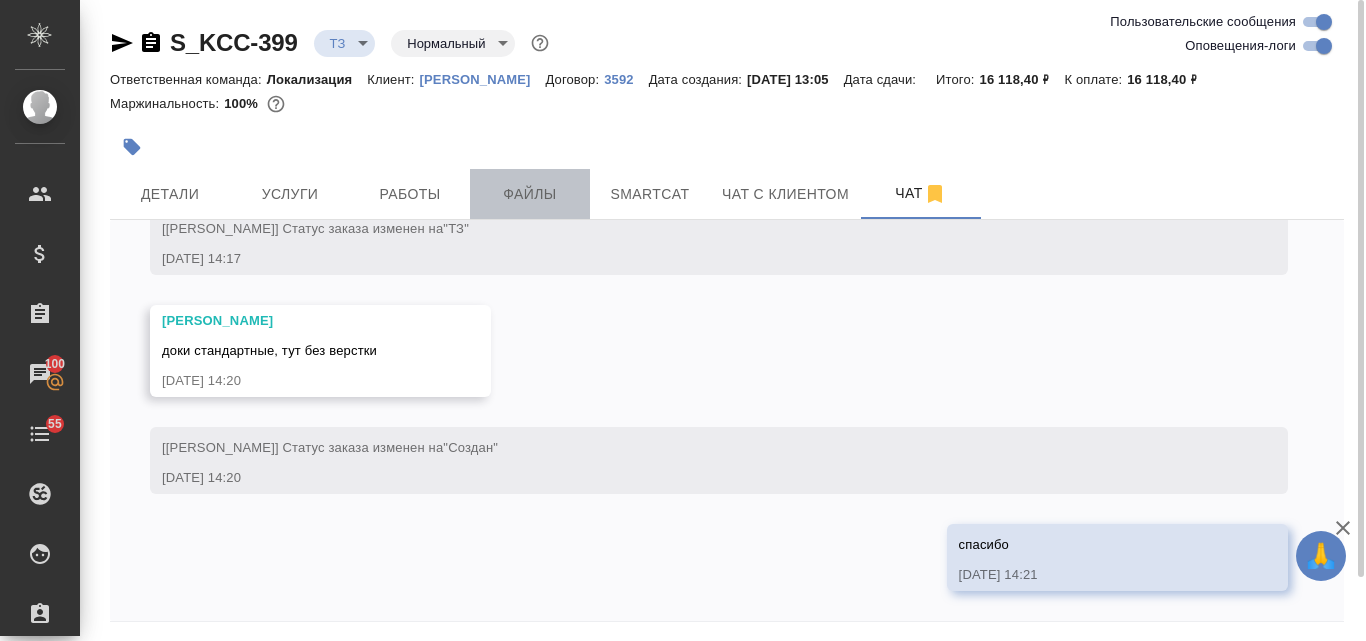 click on "Файлы" at bounding box center [530, 194] 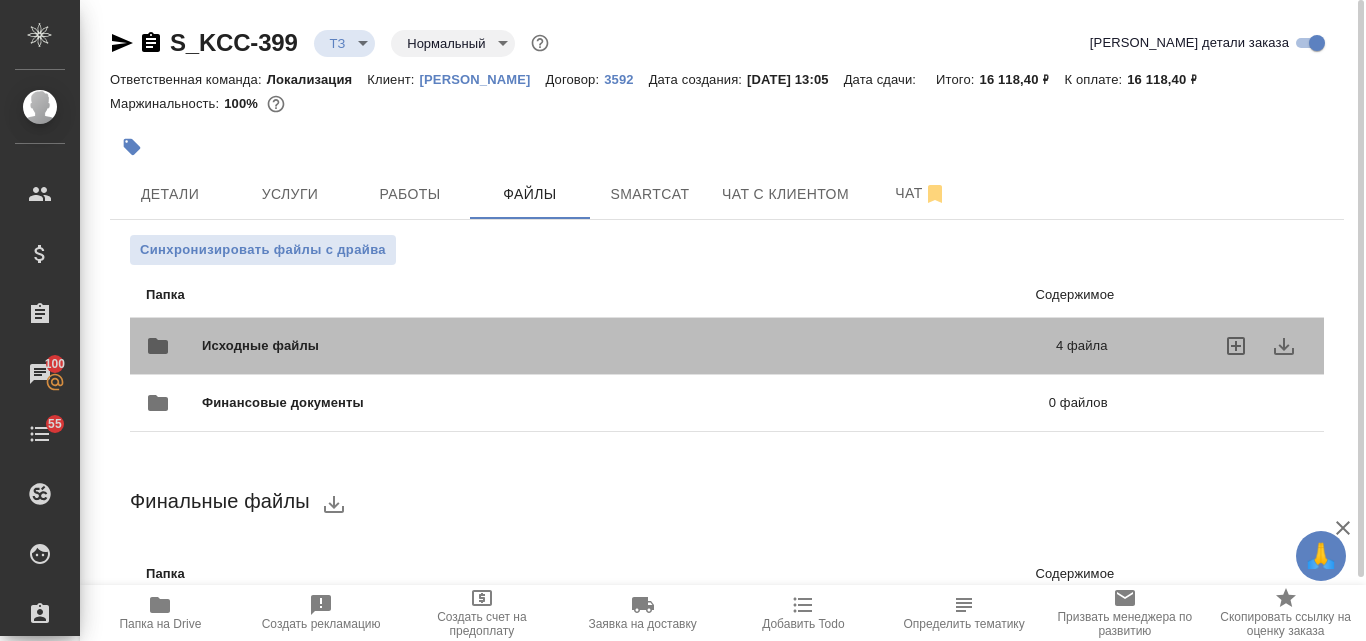 click on "Исходные файлы 4 файла" at bounding box center [627, 346] 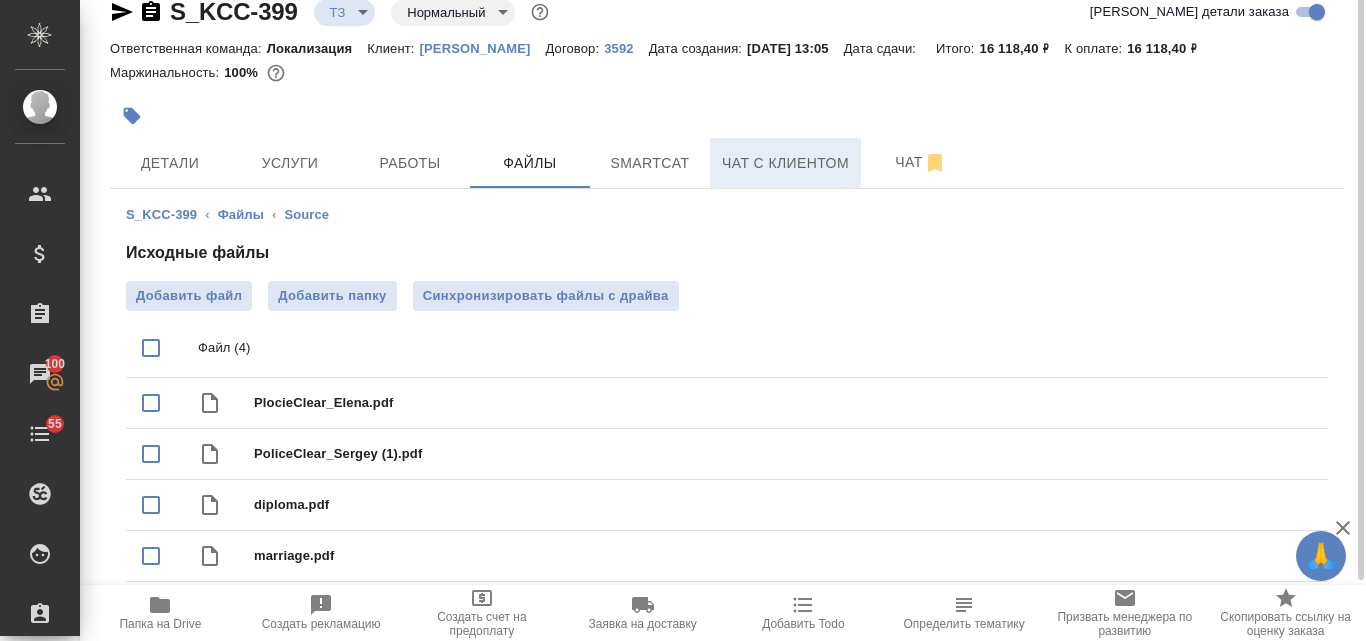 scroll, scrollTop: 0, scrollLeft: 0, axis: both 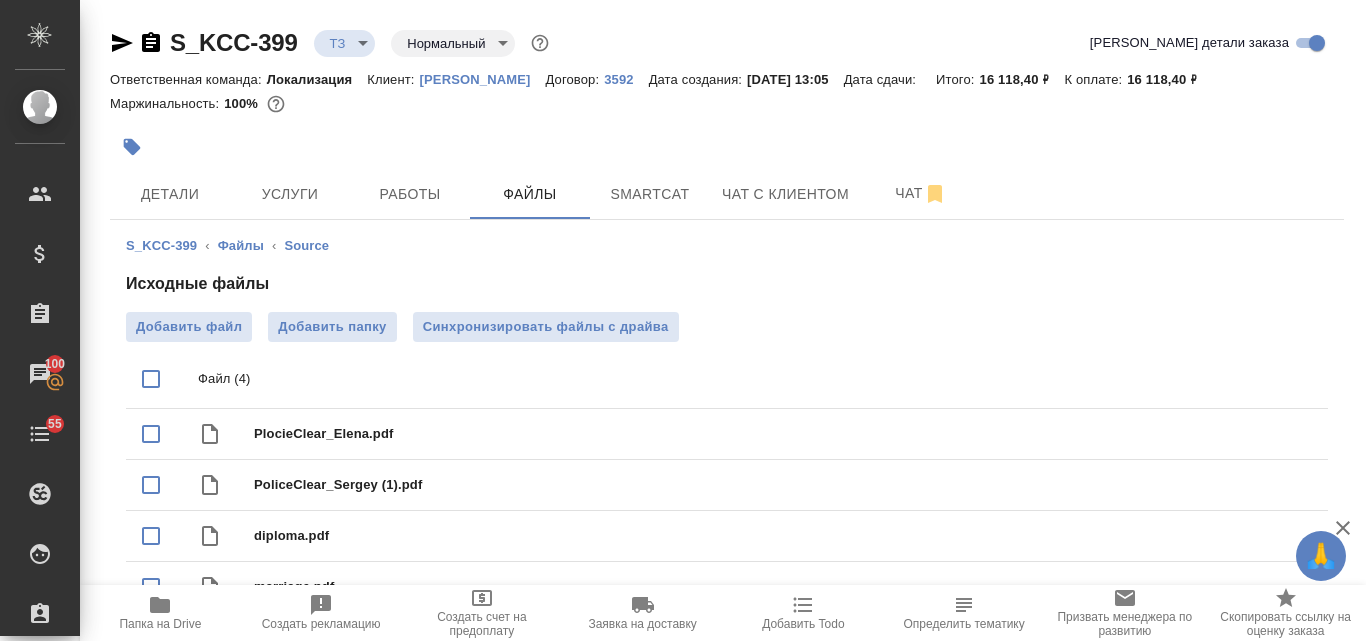 click 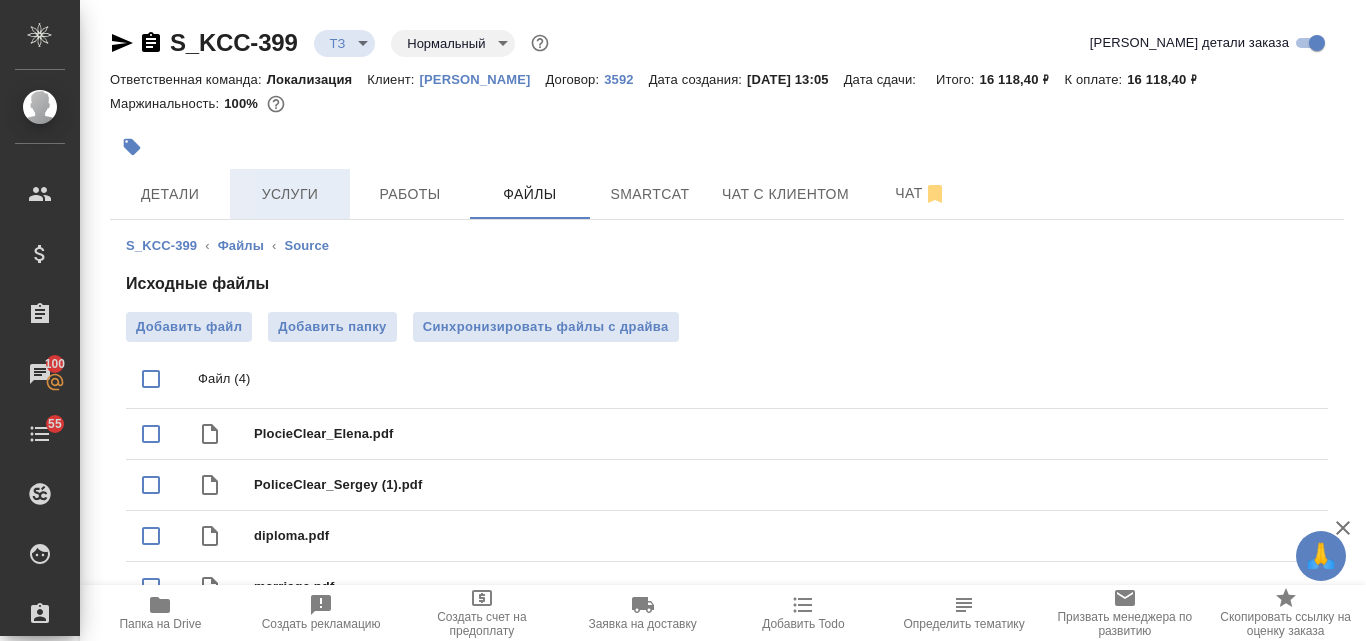 click on "Услуги" at bounding box center [290, 194] 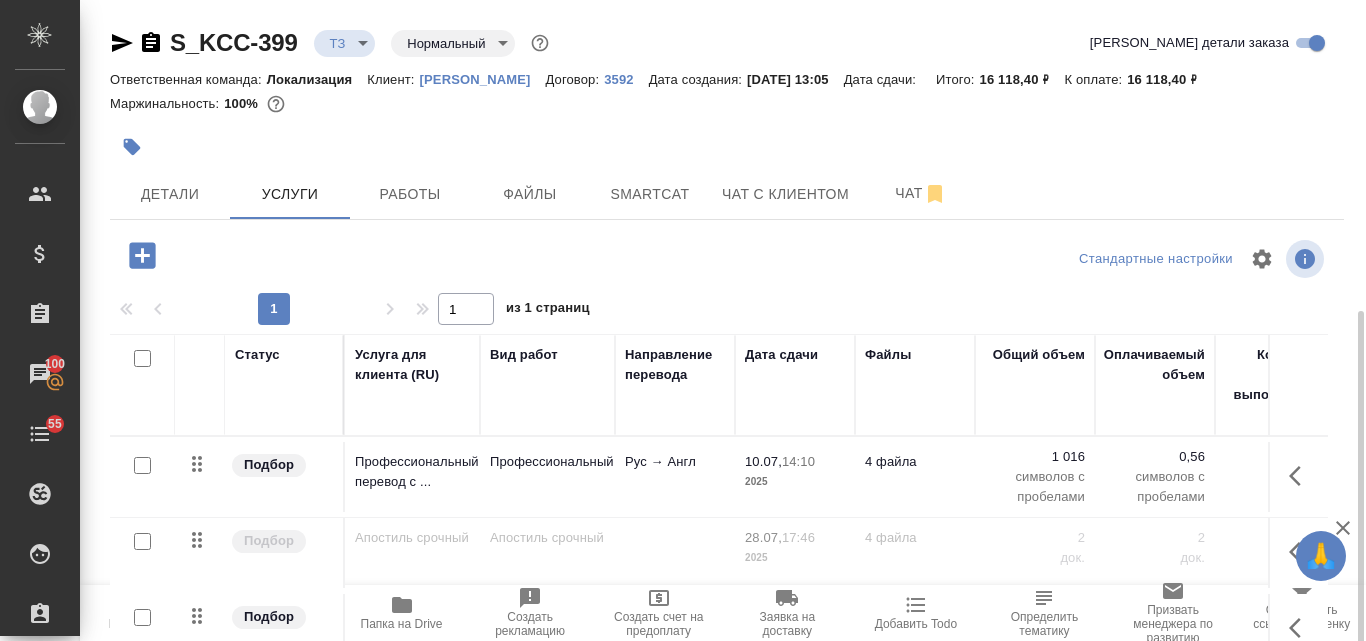 scroll, scrollTop: 174, scrollLeft: 0, axis: vertical 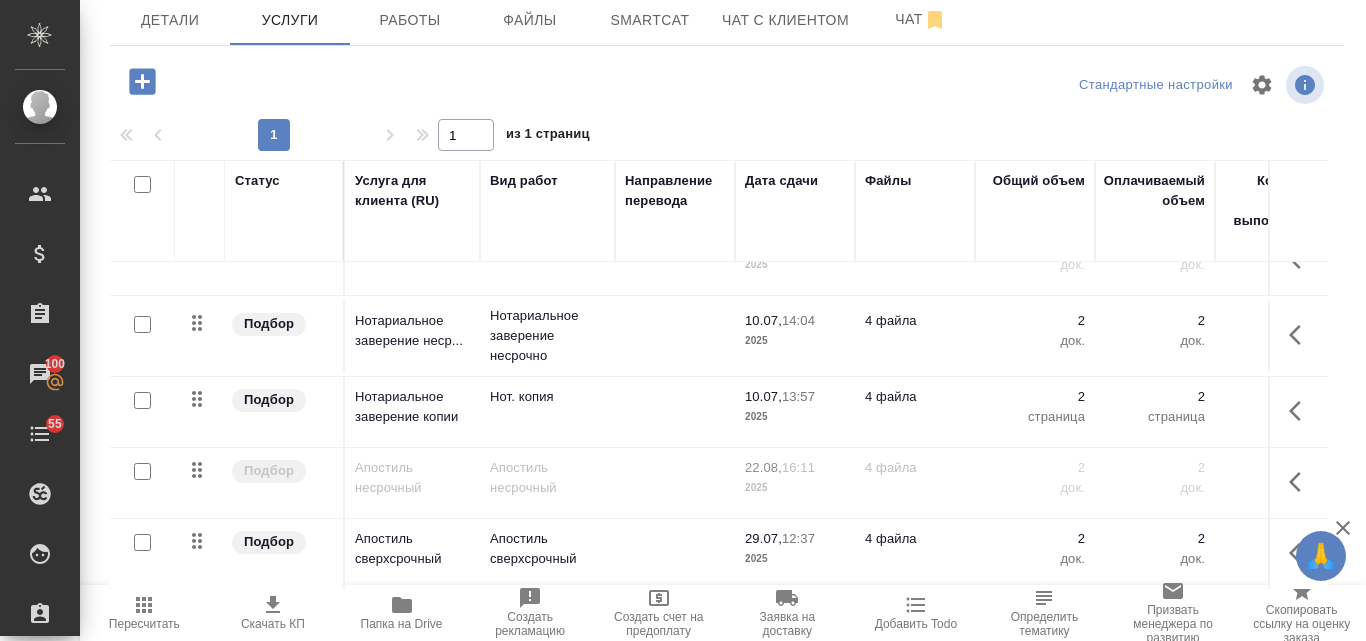 click on "2025" at bounding box center [795, 341] 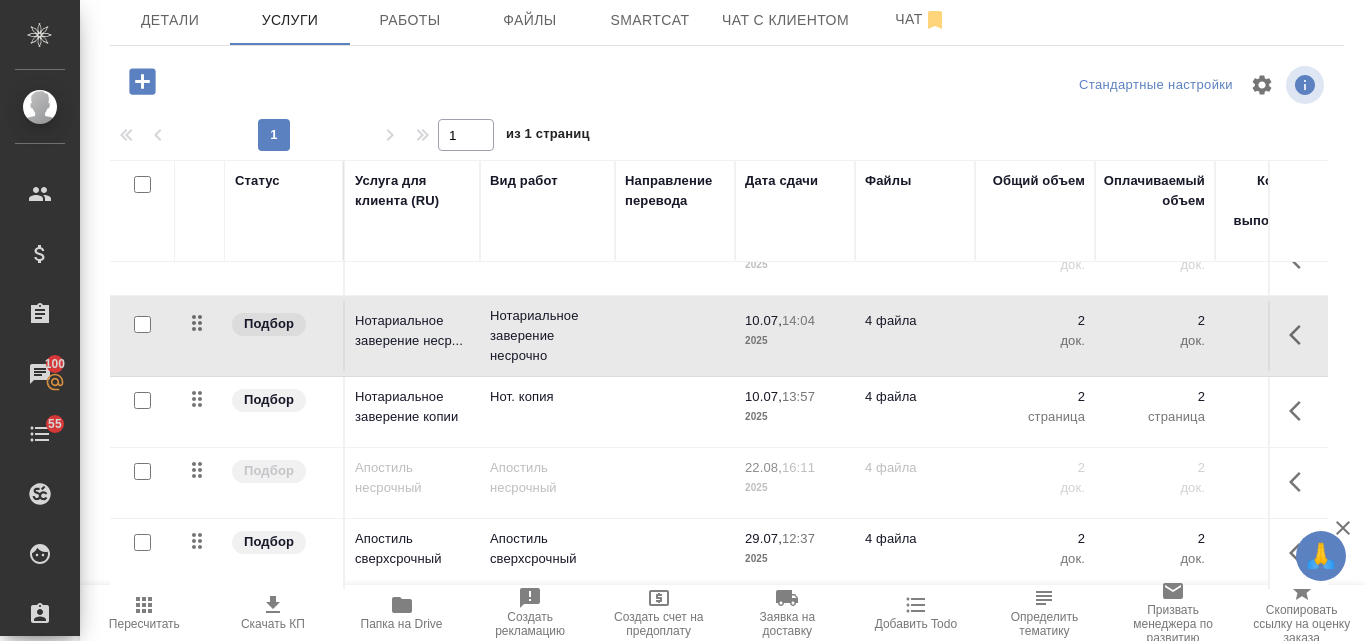 click on "2025" at bounding box center (795, 341) 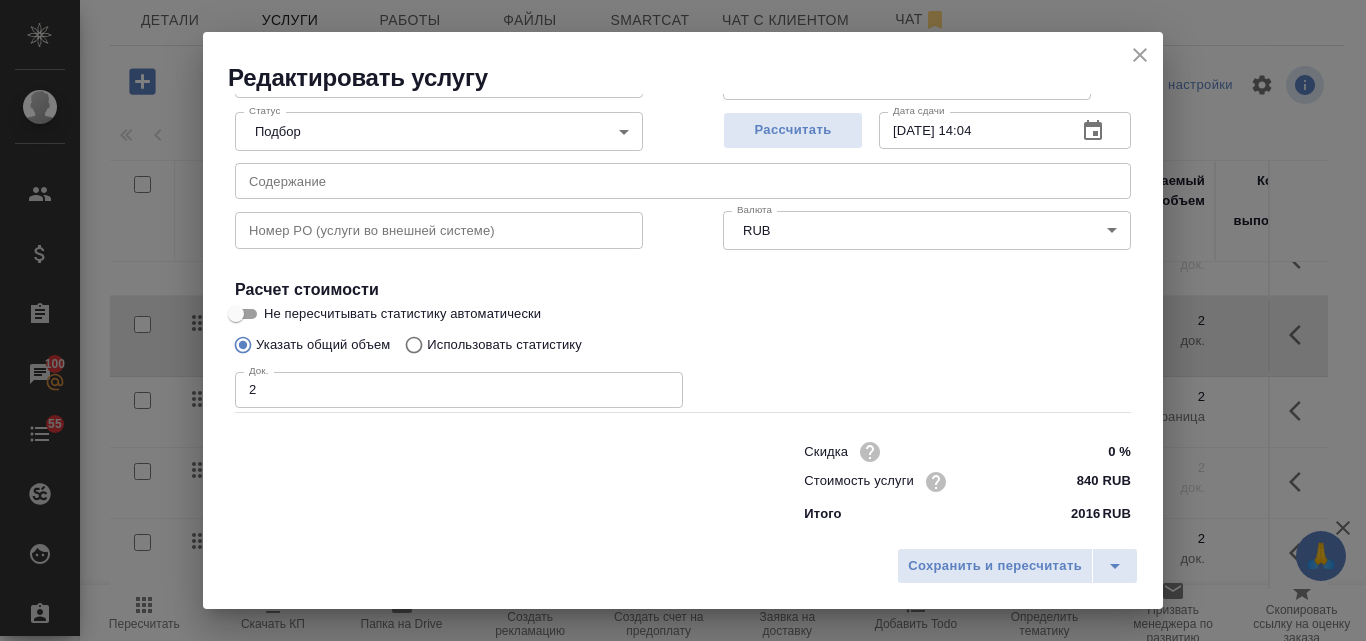 scroll, scrollTop: 204, scrollLeft: 0, axis: vertical 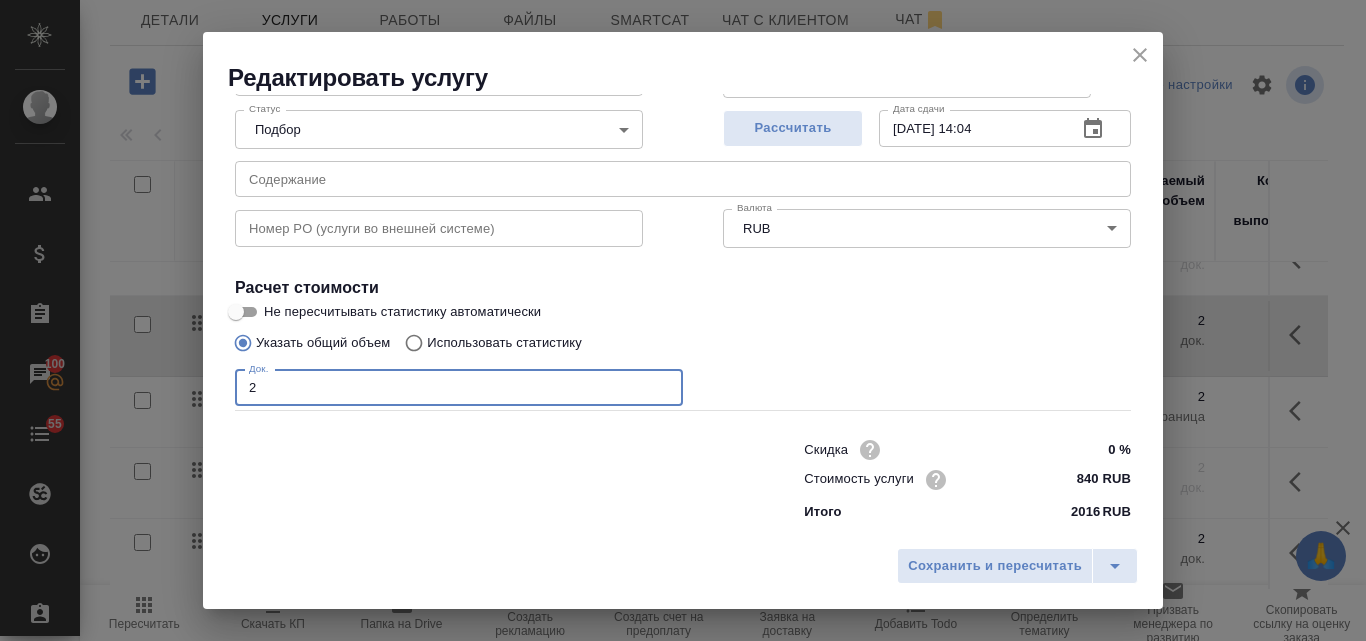 click on "2" at bounding box center [459, 388] 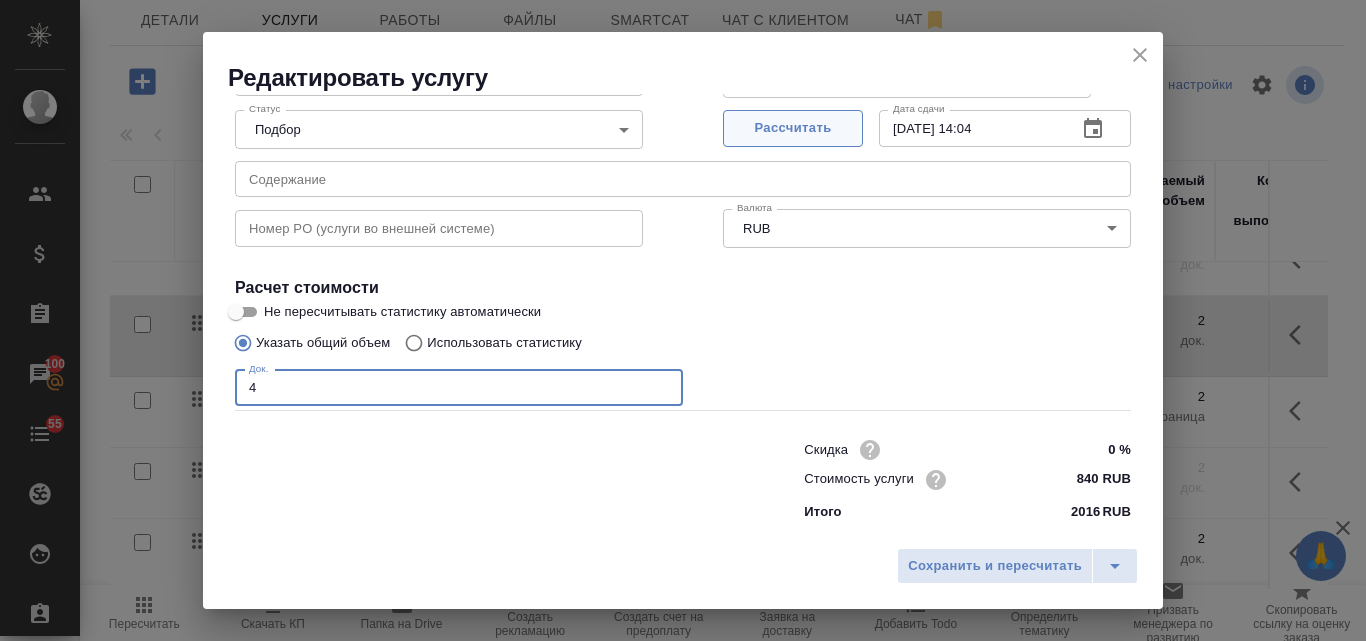 type on "4" 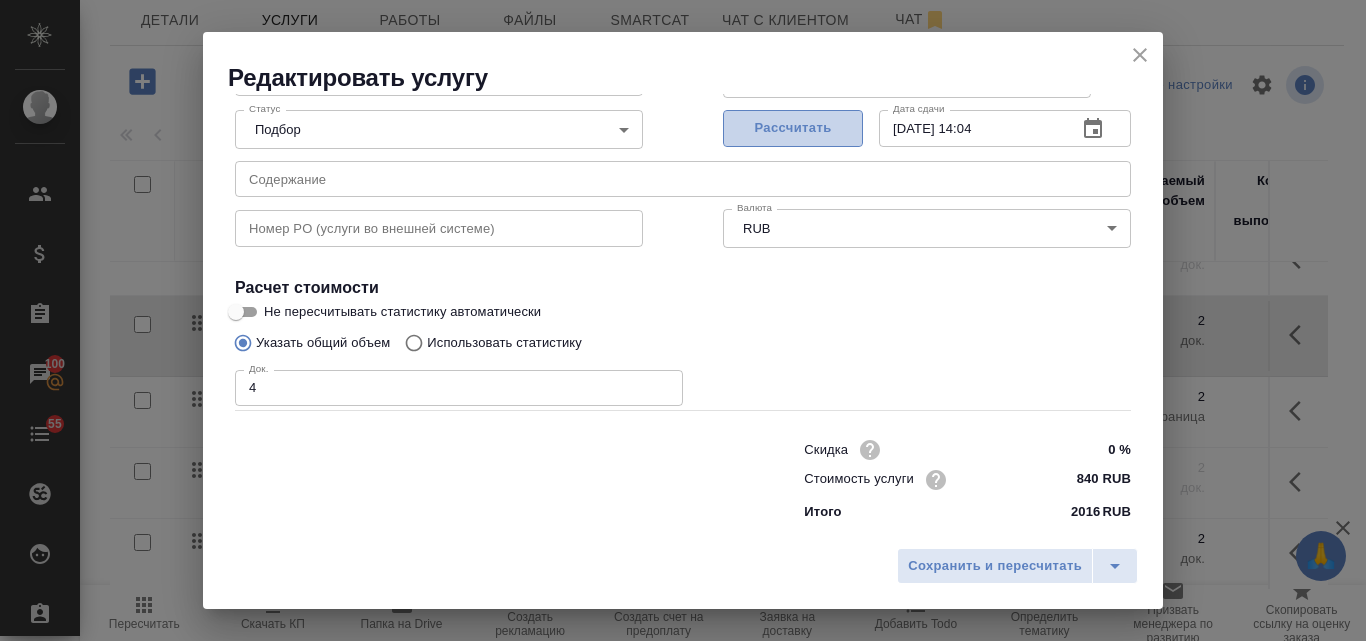 click on "Рассчитать" at bounding box center [793, 128] 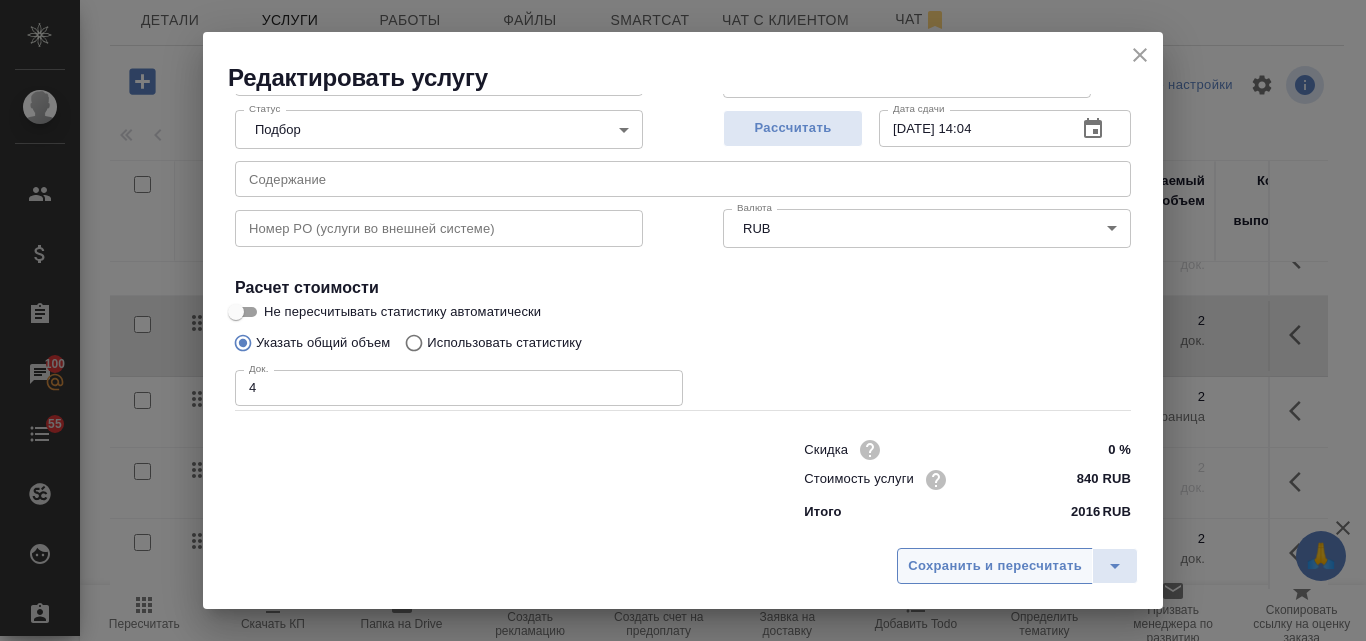 click on "Сохранить и пересчитать" at bounding box center [995, 566] 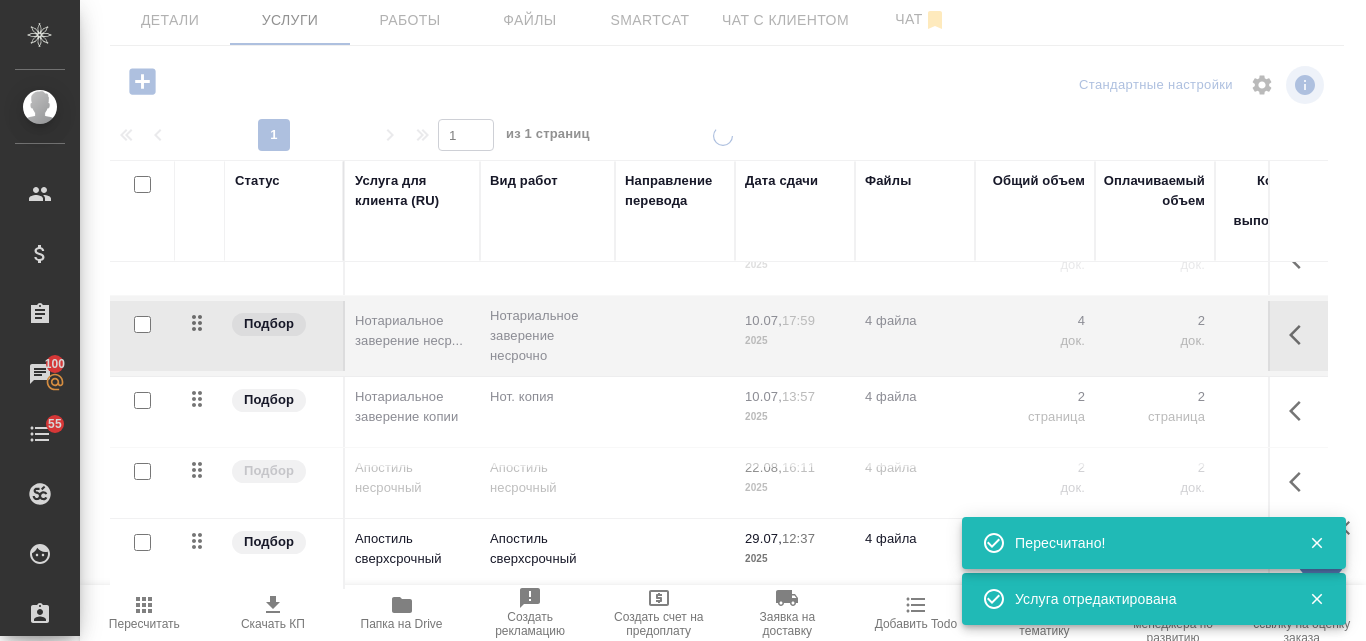 type on "new" 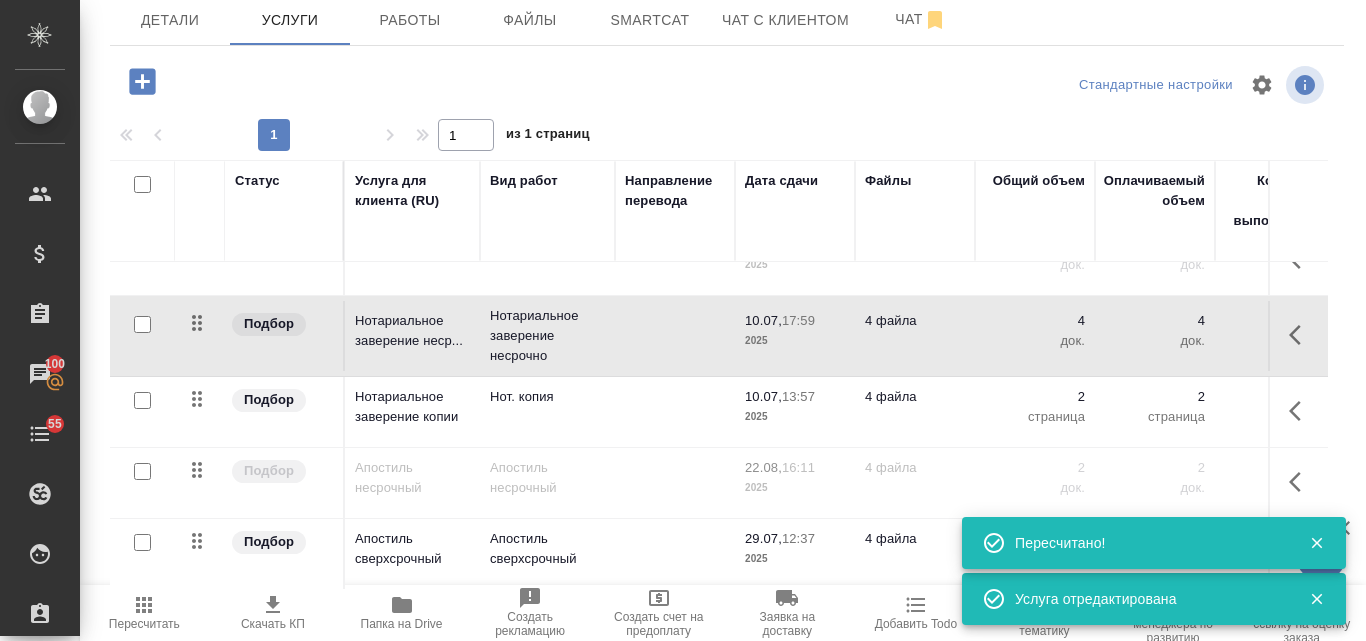 scroll, scrollTop: 0, scrollLeft: 0, axis: both 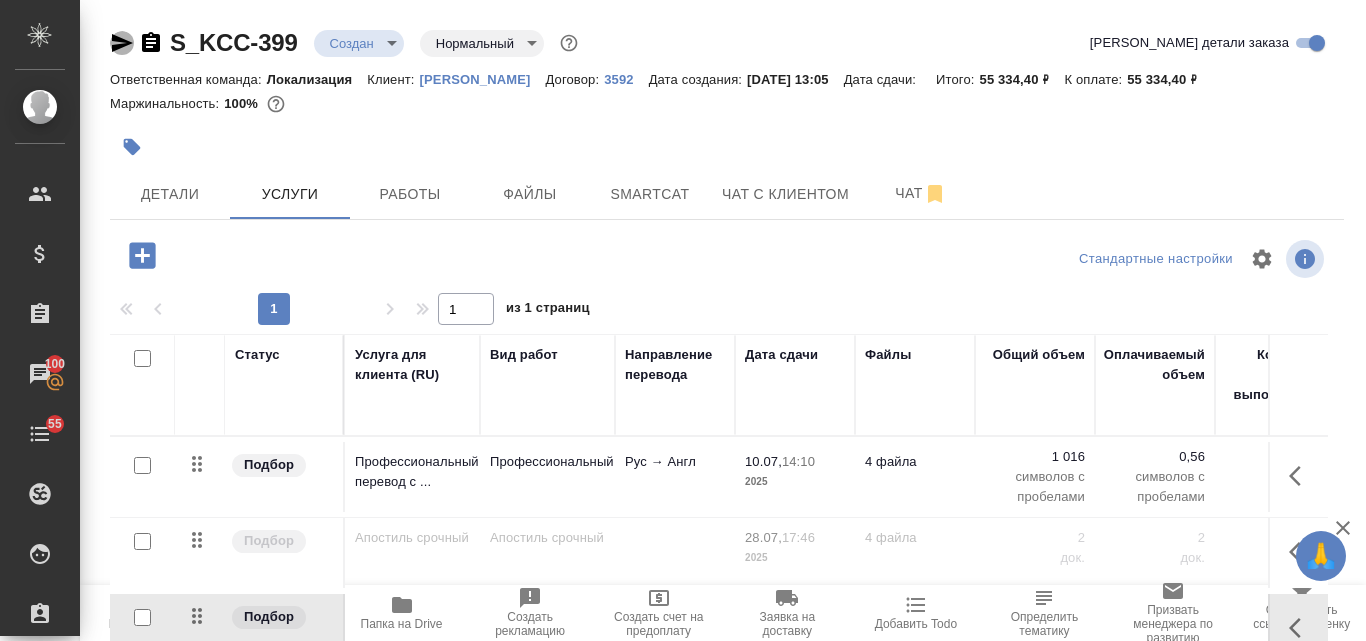 click 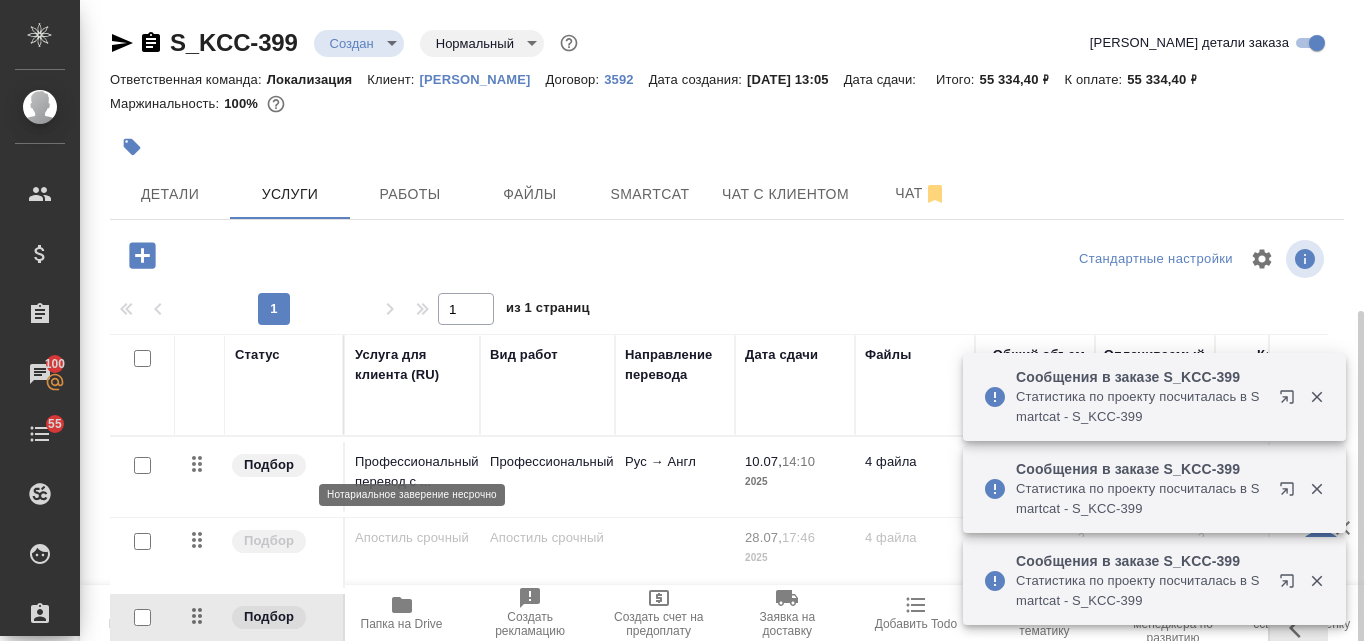scroll, scrollTop: 174, scrollLeft: 0, axis: vertical 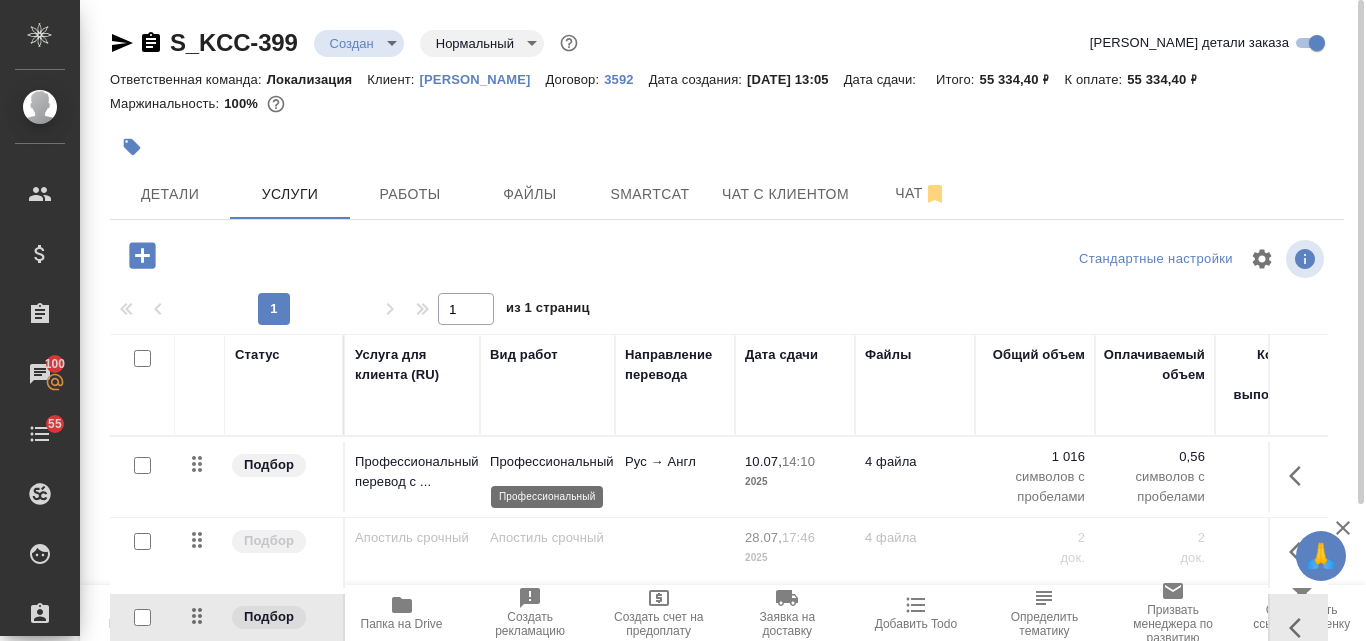 click on "Профессиональный" at bounding box center (547, 462) 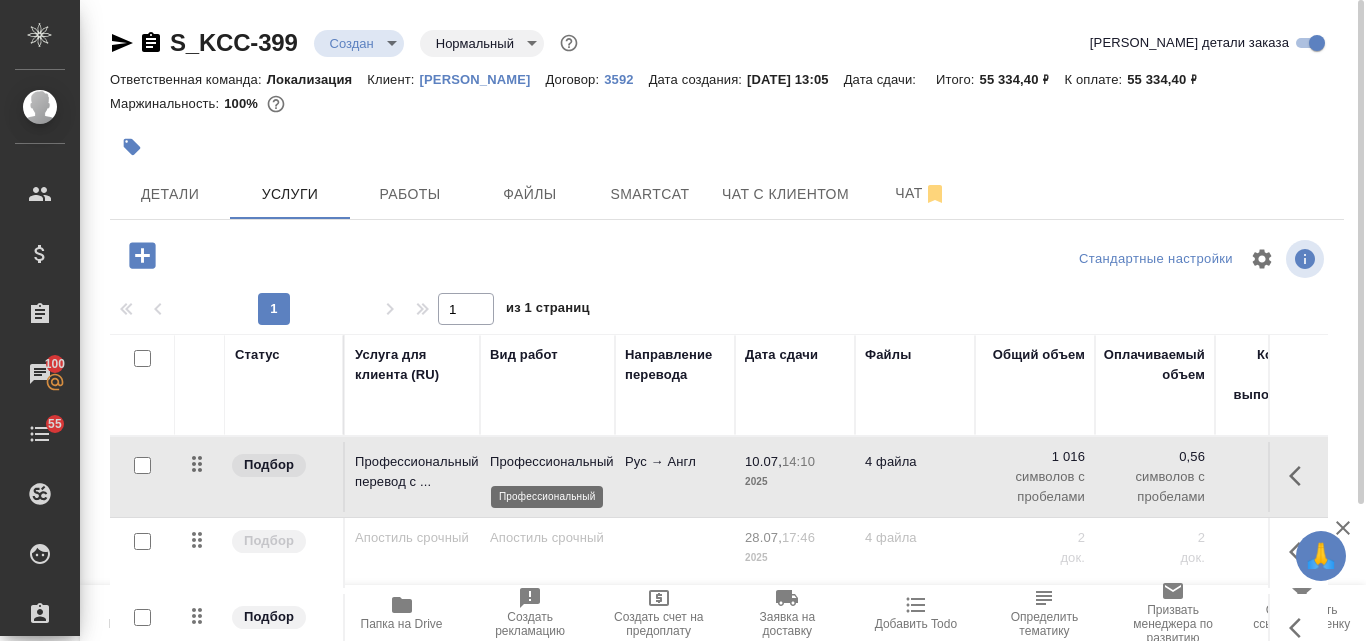 click on "Профессиональный" at bounding box center [547, 462] 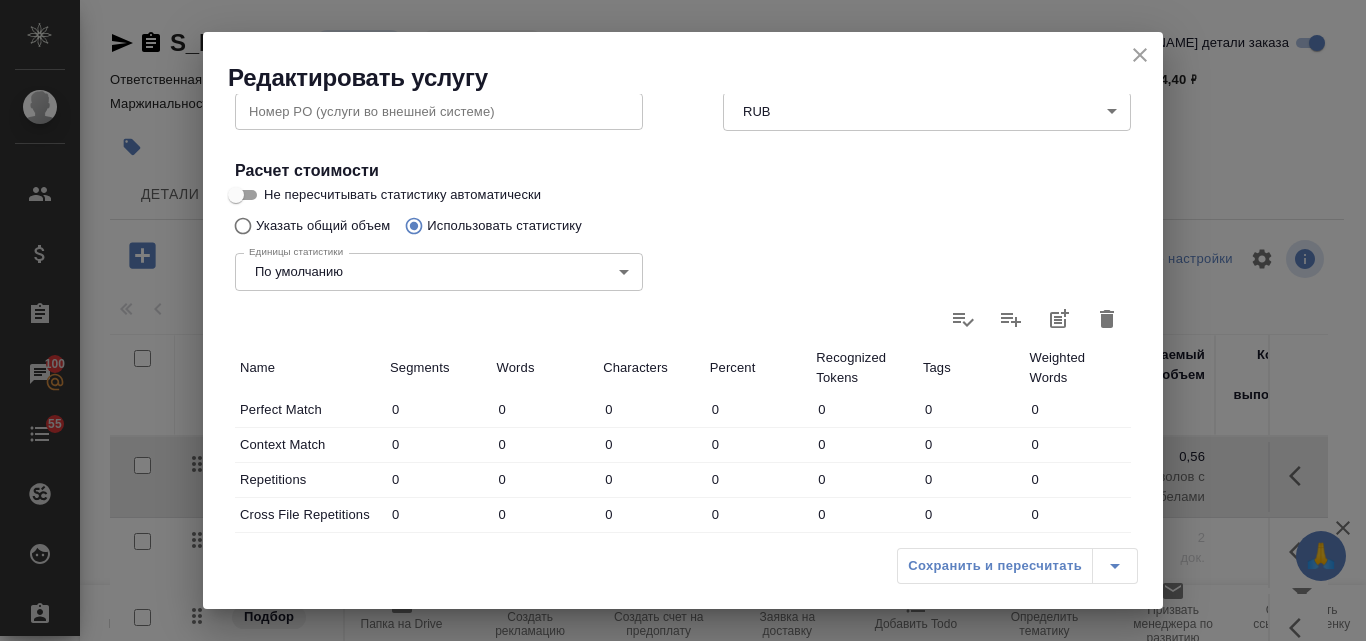 scroll, scrollTop: 400, scrollLeft: 0, axis: vertical 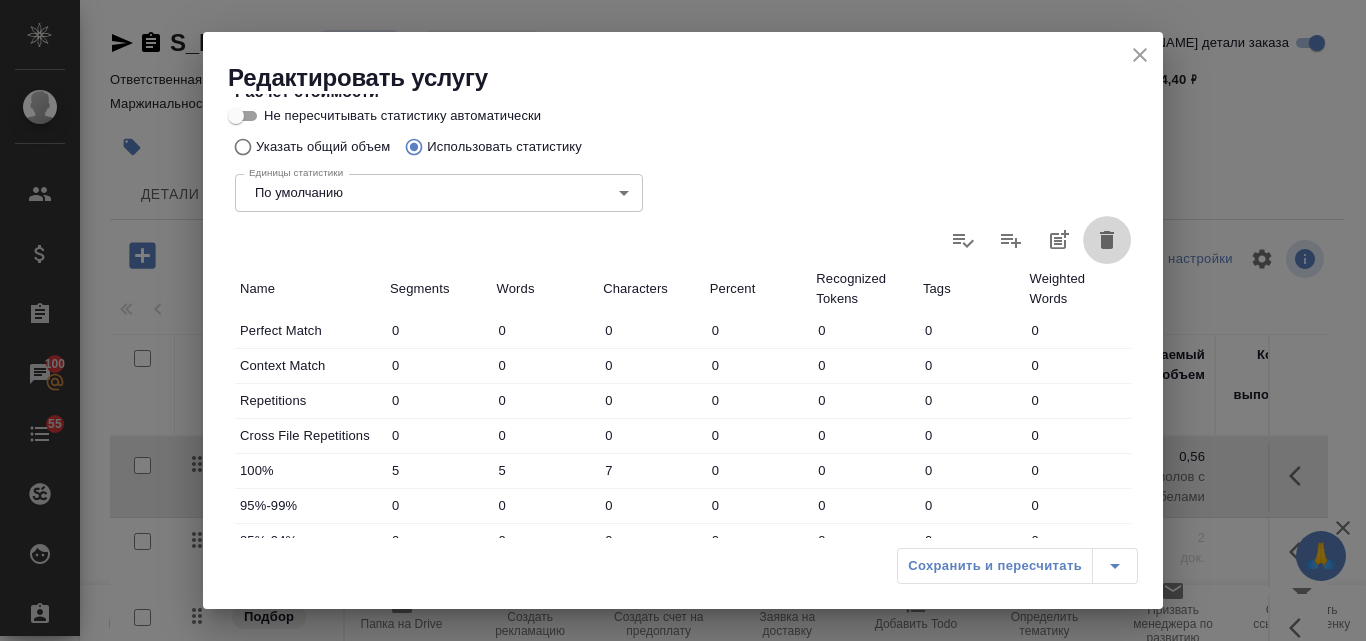 click at bounding box center (1107, 240) 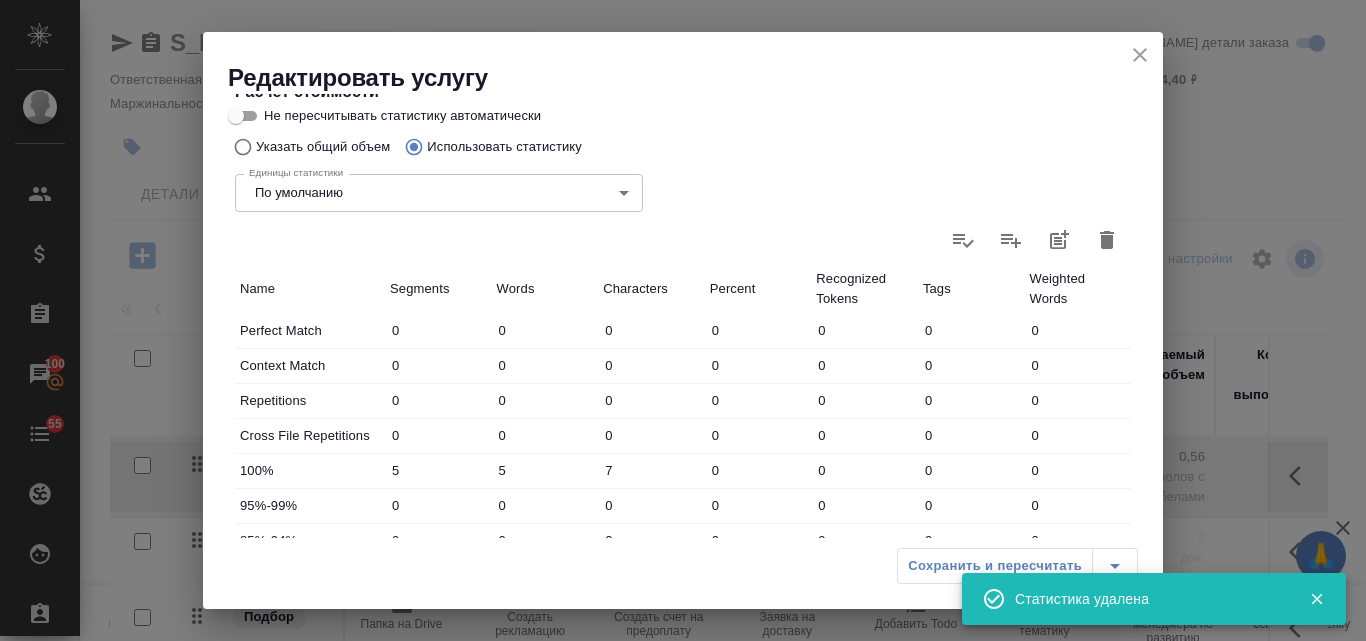 type on "0" 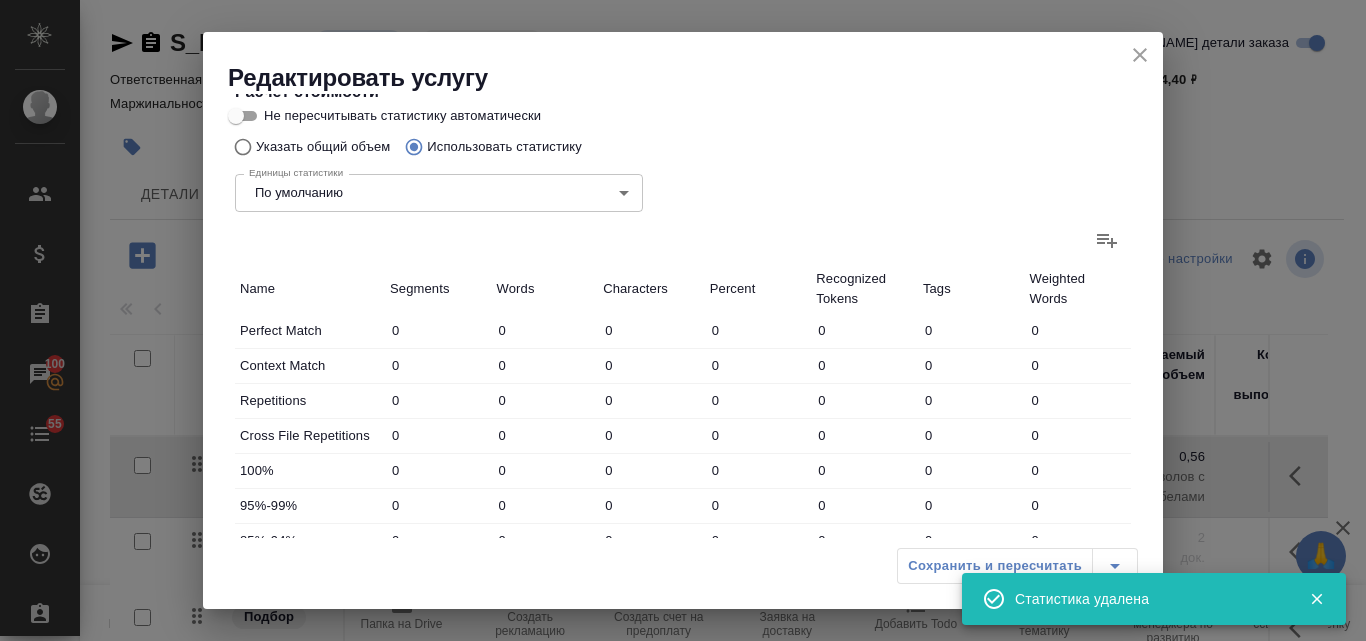 click 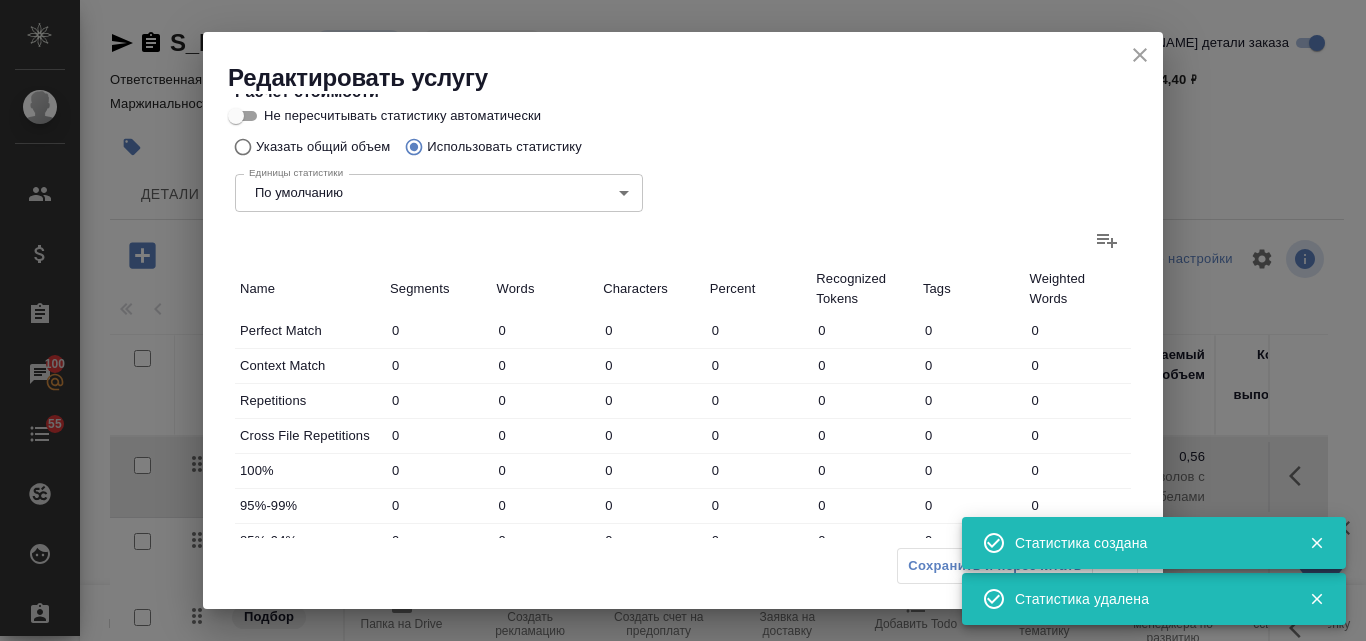 type on "4" 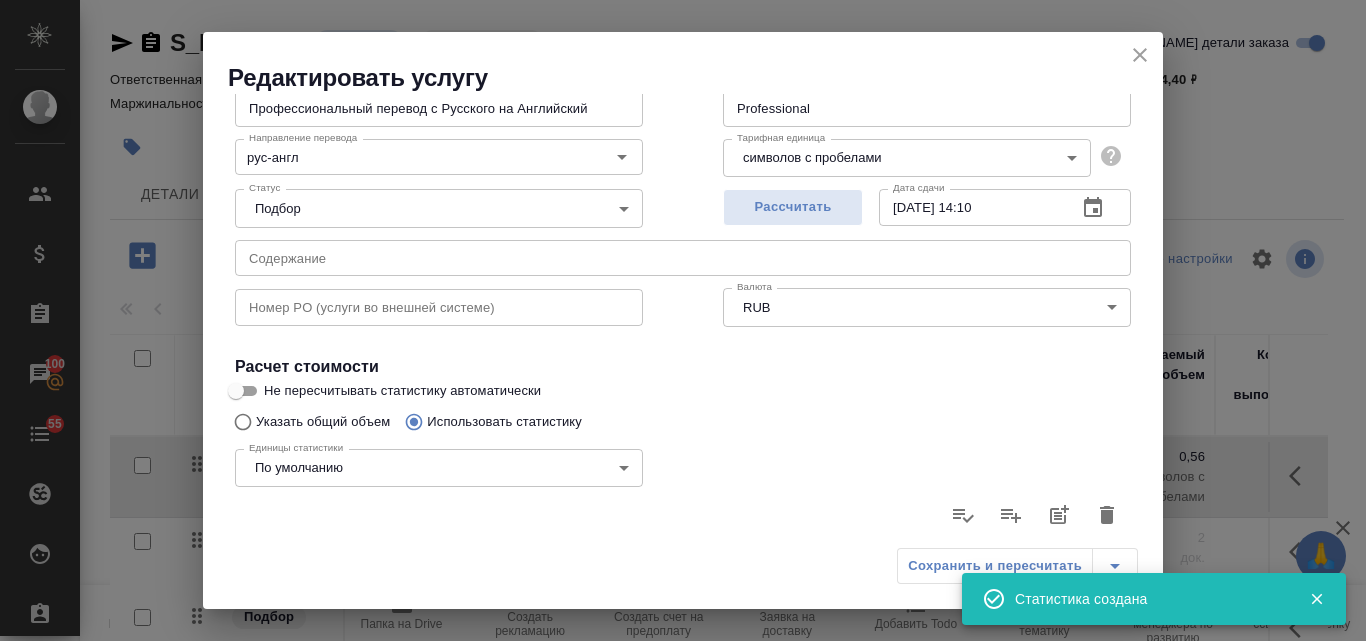 scroll, scrollTop: 0, scrollLeft: 0, axis: both 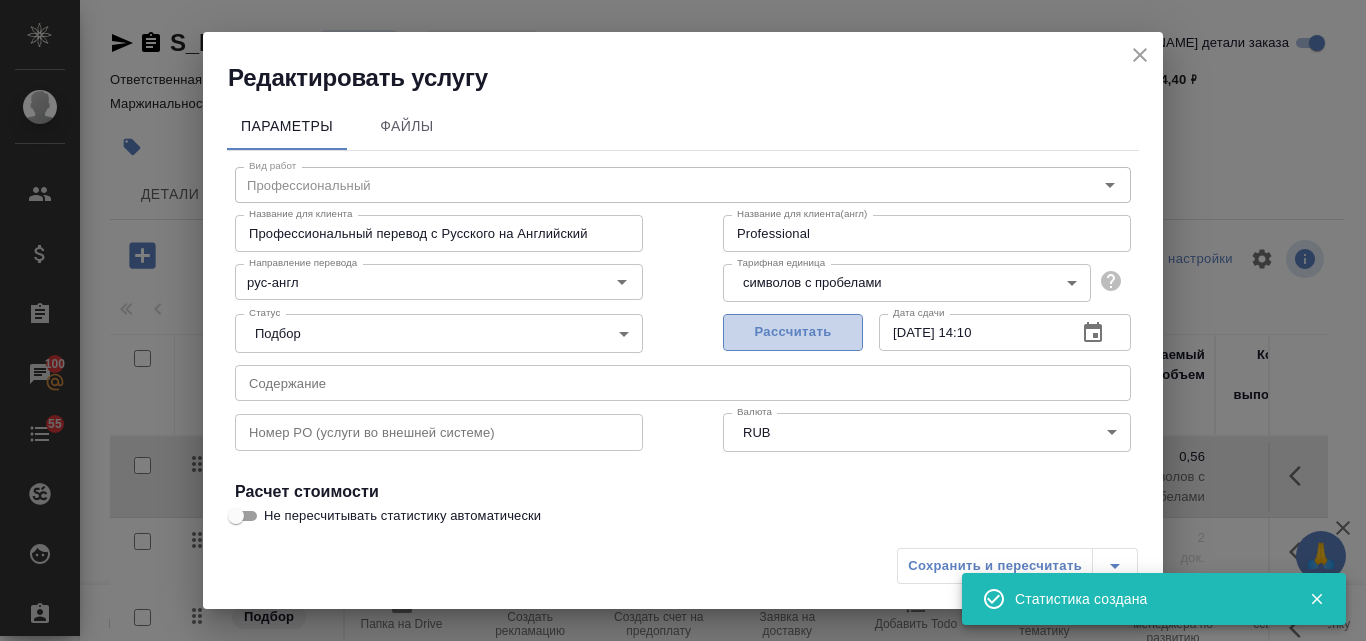 click on "Рассчитать" at bounding box center [793, 332] 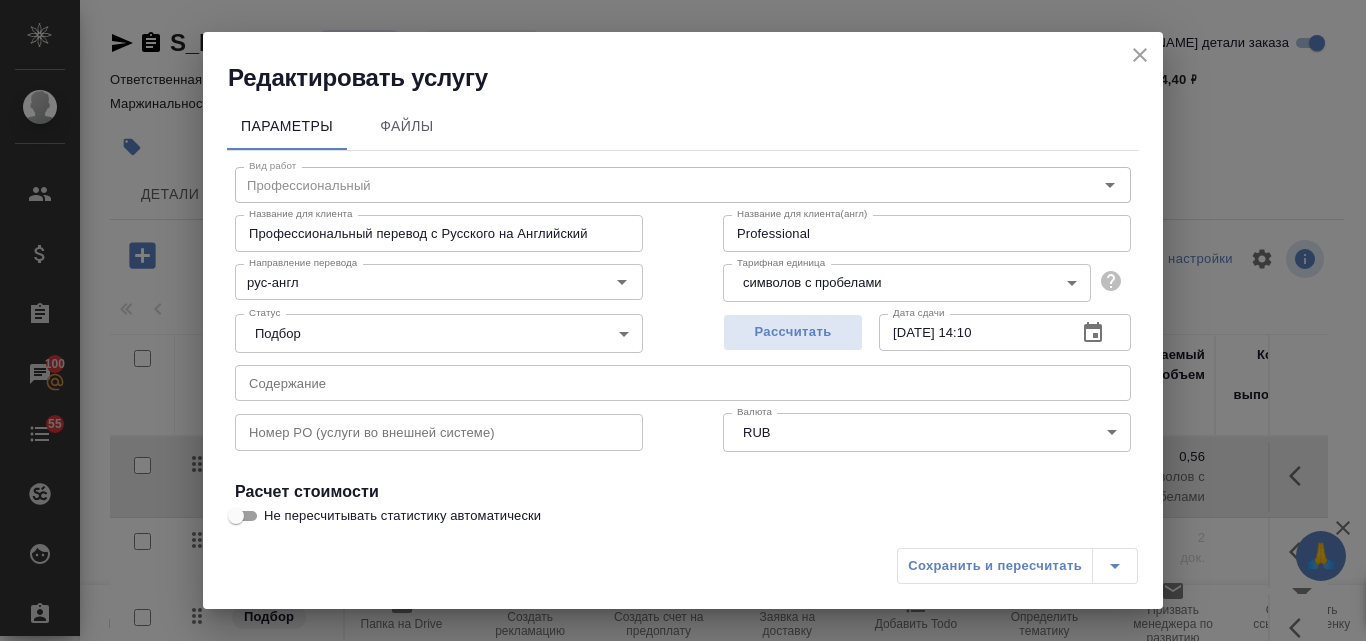 type on "10.07.2025 17:53" 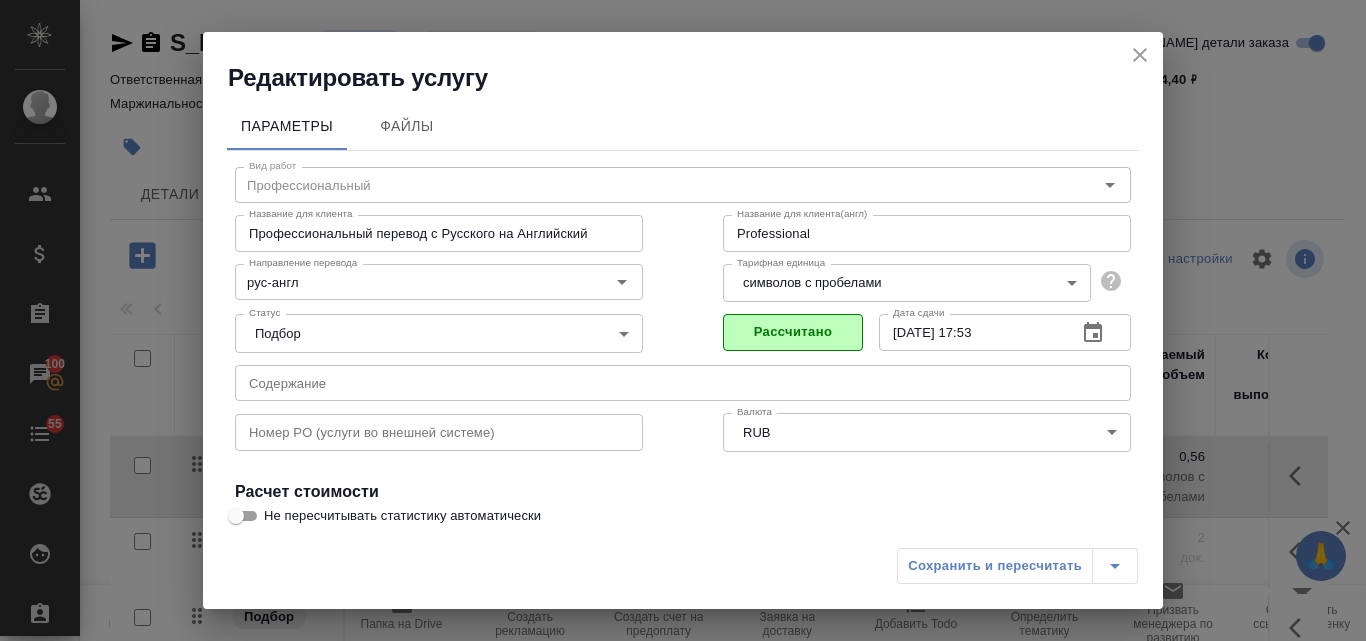 scroll, scrollTop: 200, scrollLeft: 0, axis: vertical 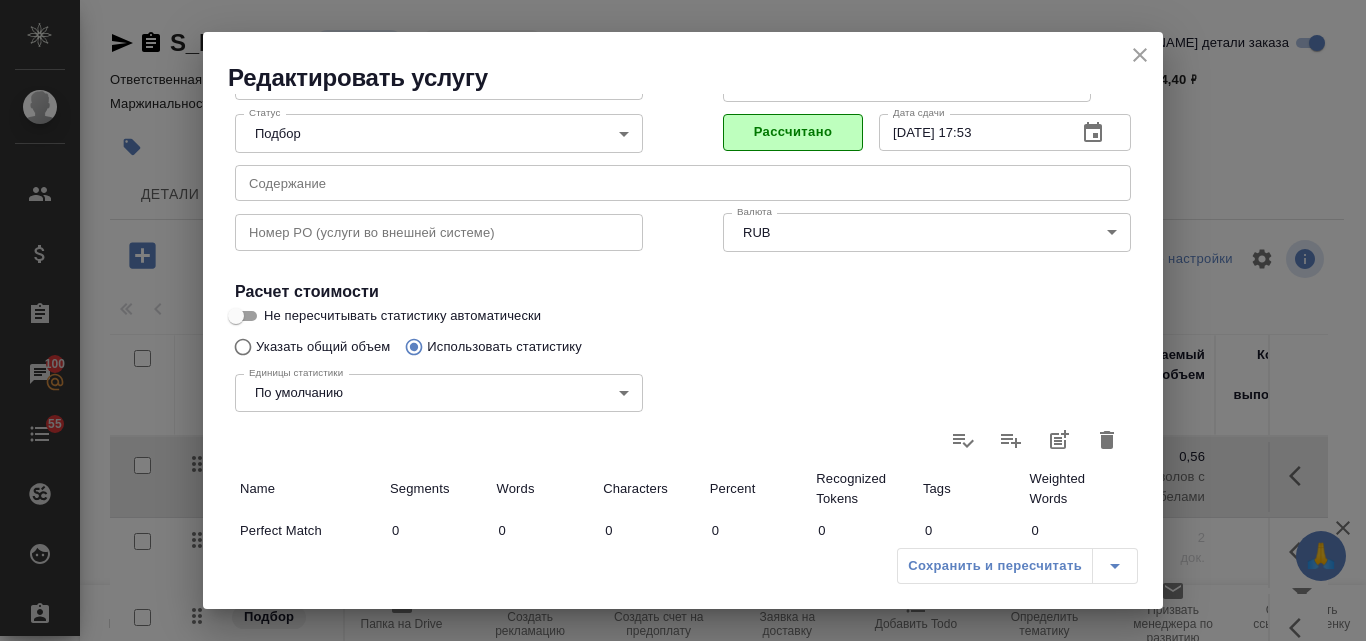 click on "Указать общий объем" at bounding box center (240, 347) 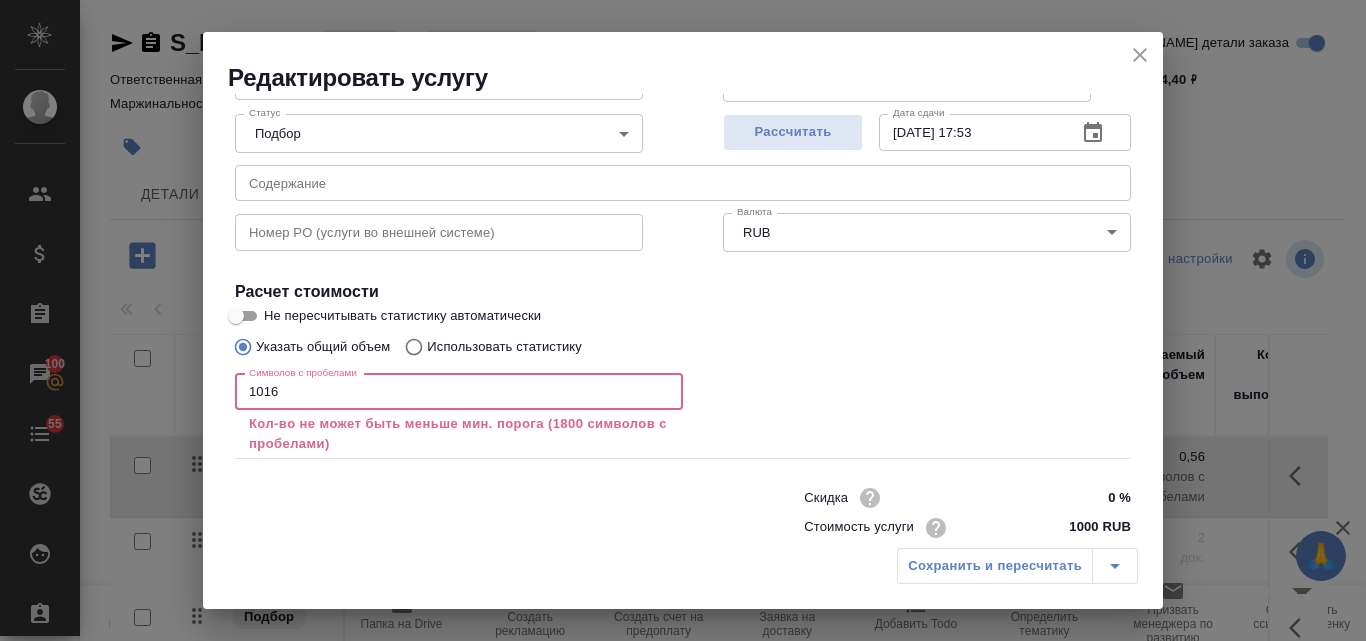 click on "1016" at bounding box center (459, 392) 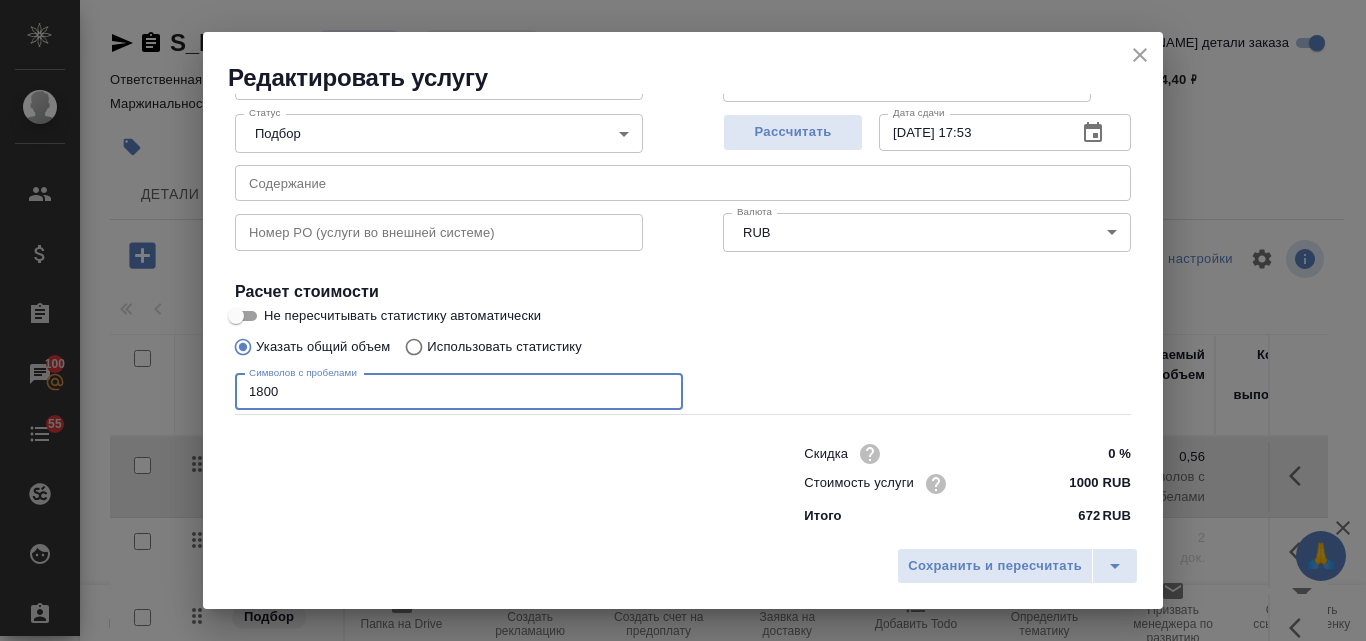 type on "1800" 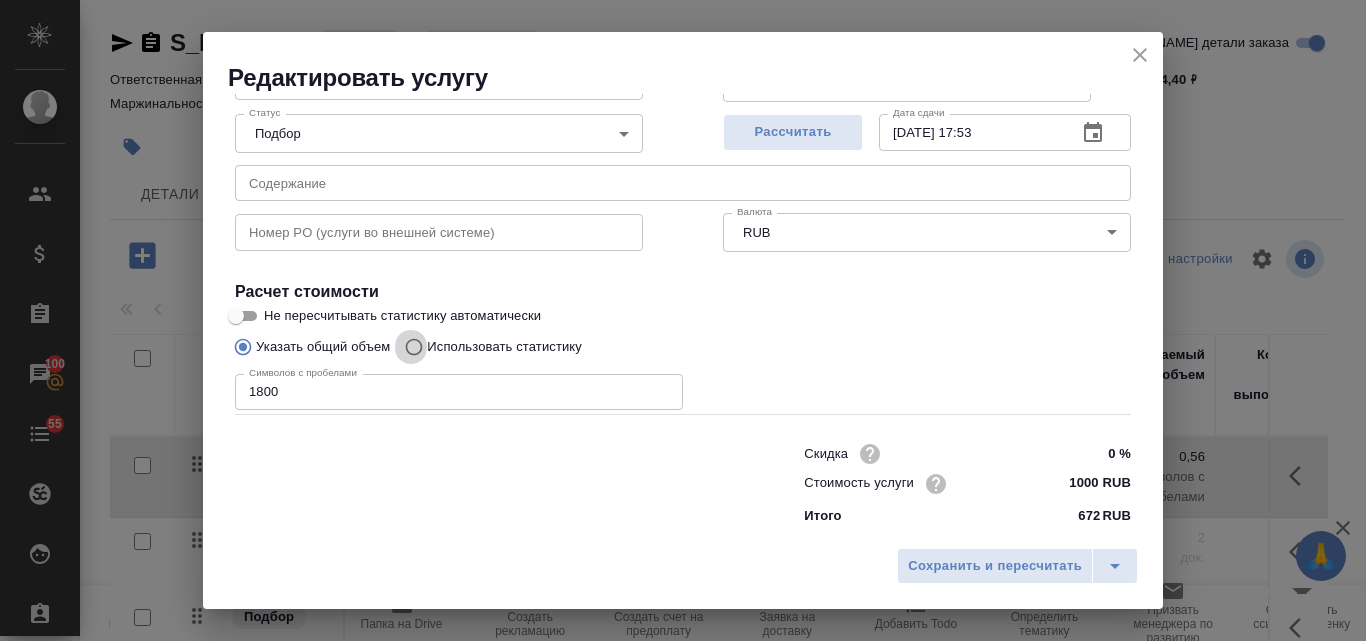 click on "Использовать статистику" at bounding box center [411, 347] 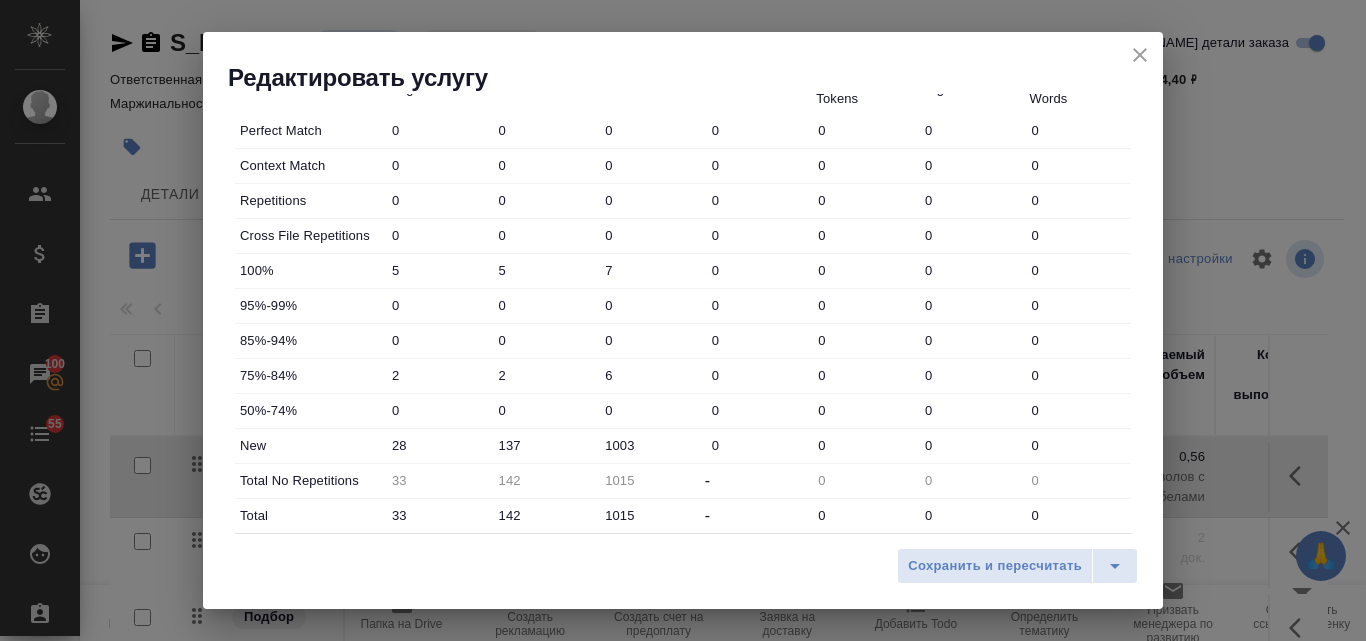 scroll, scrollTop: 300, scrollLeft: 0, axis: vertical 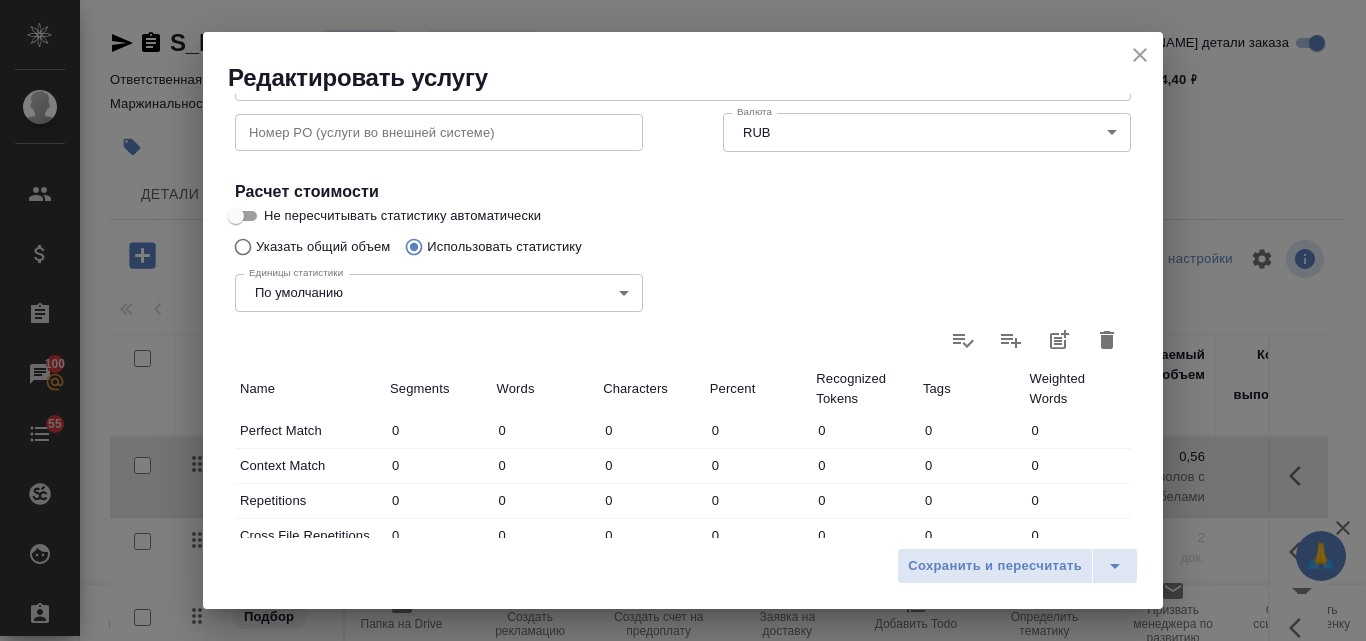 click 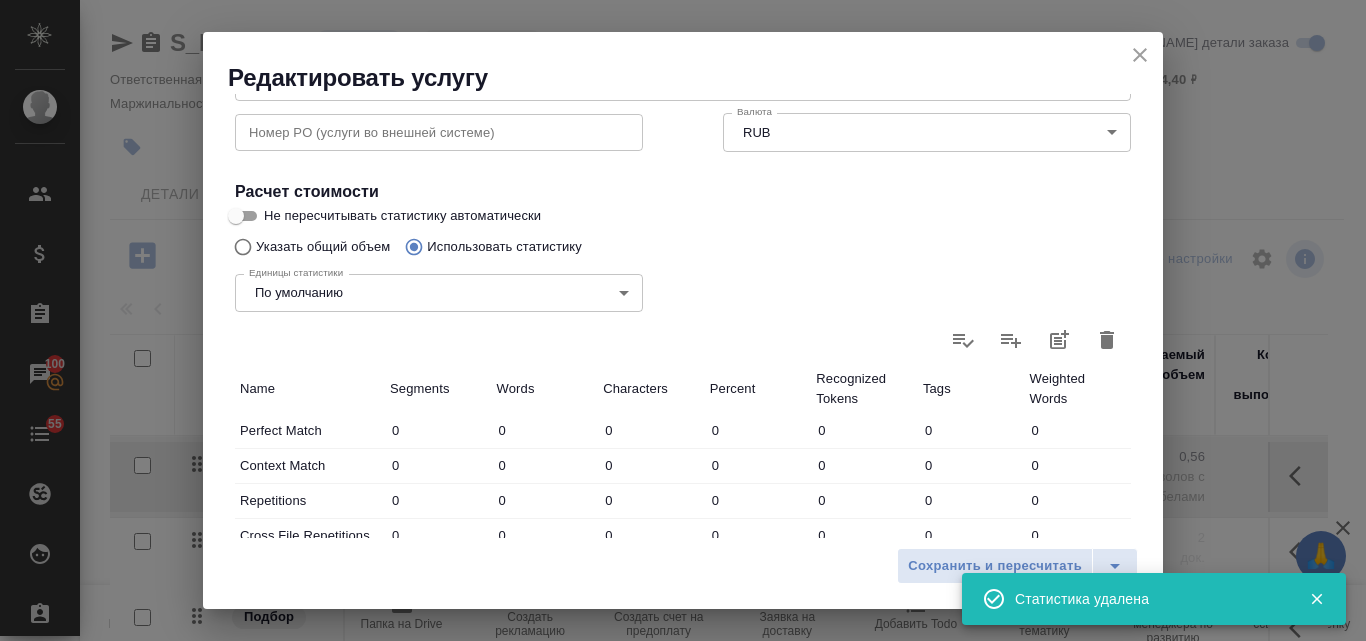 type on "0" 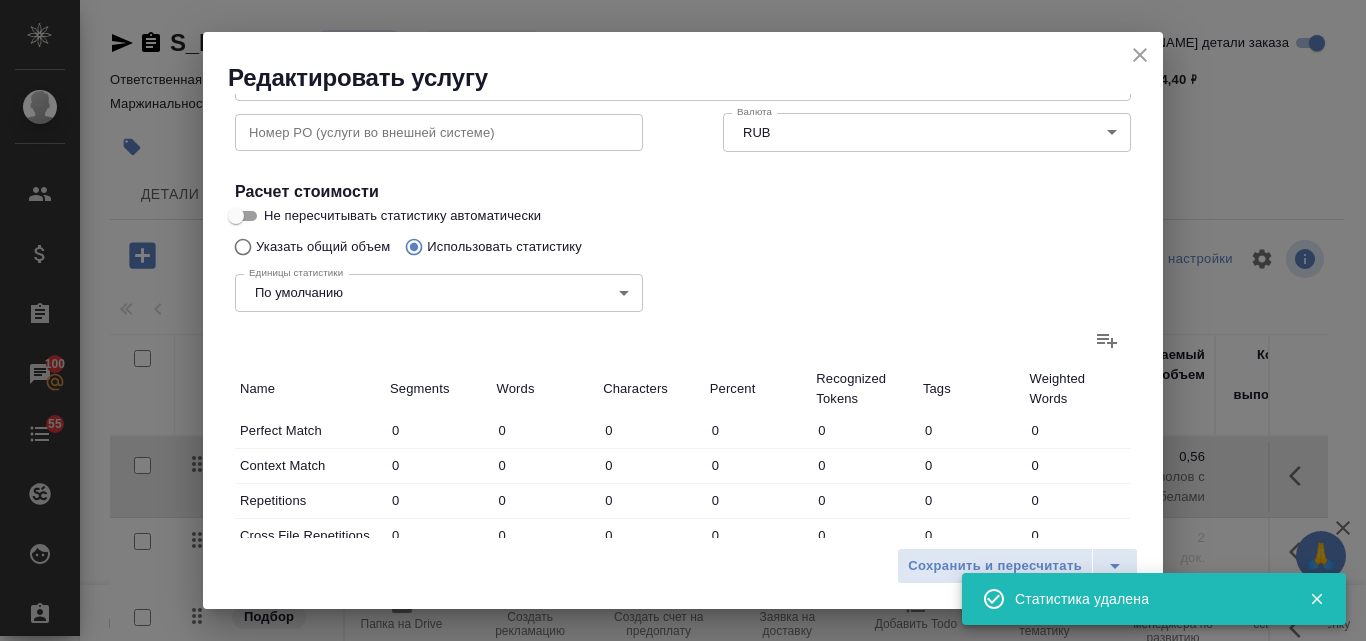 click 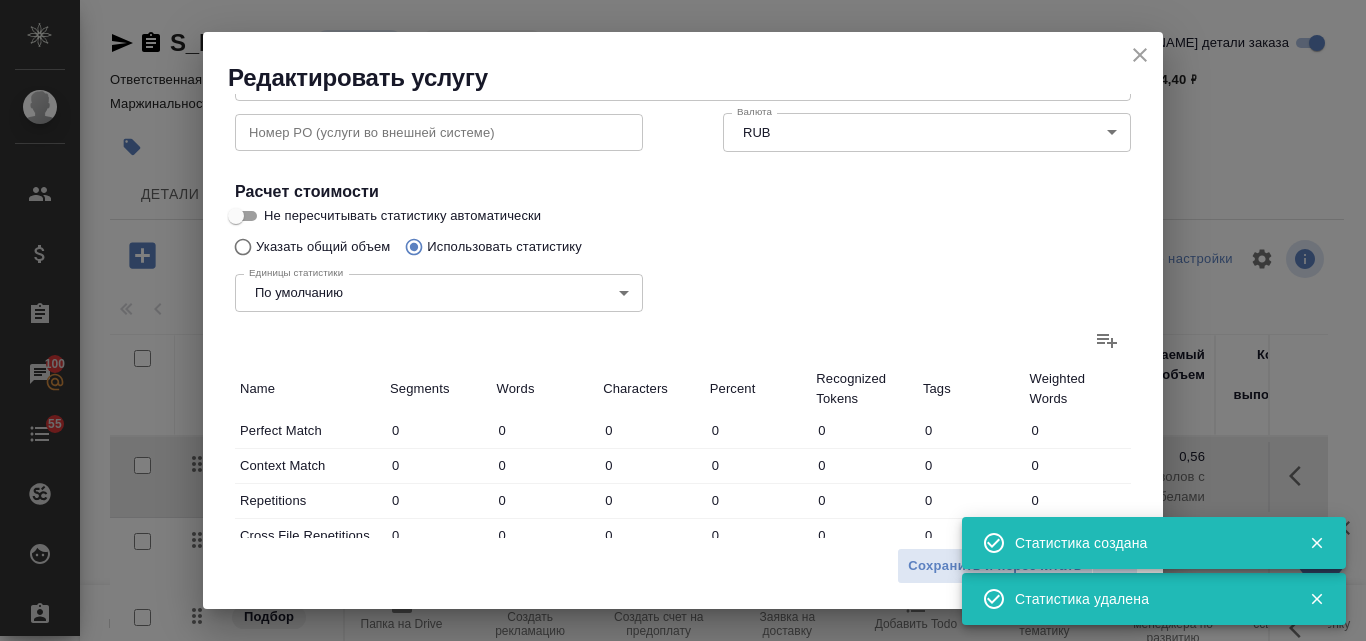 type on "4" 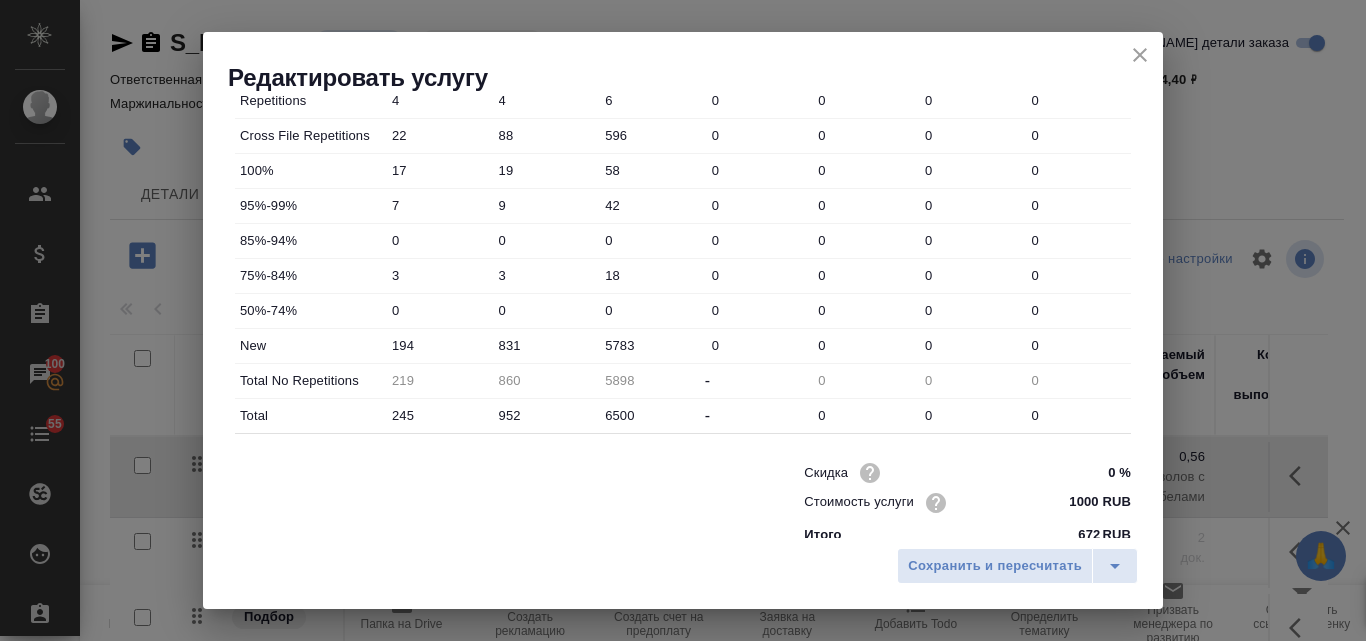 scroll, scrollTop: 200, scrollLeft: 0, axis: vertical 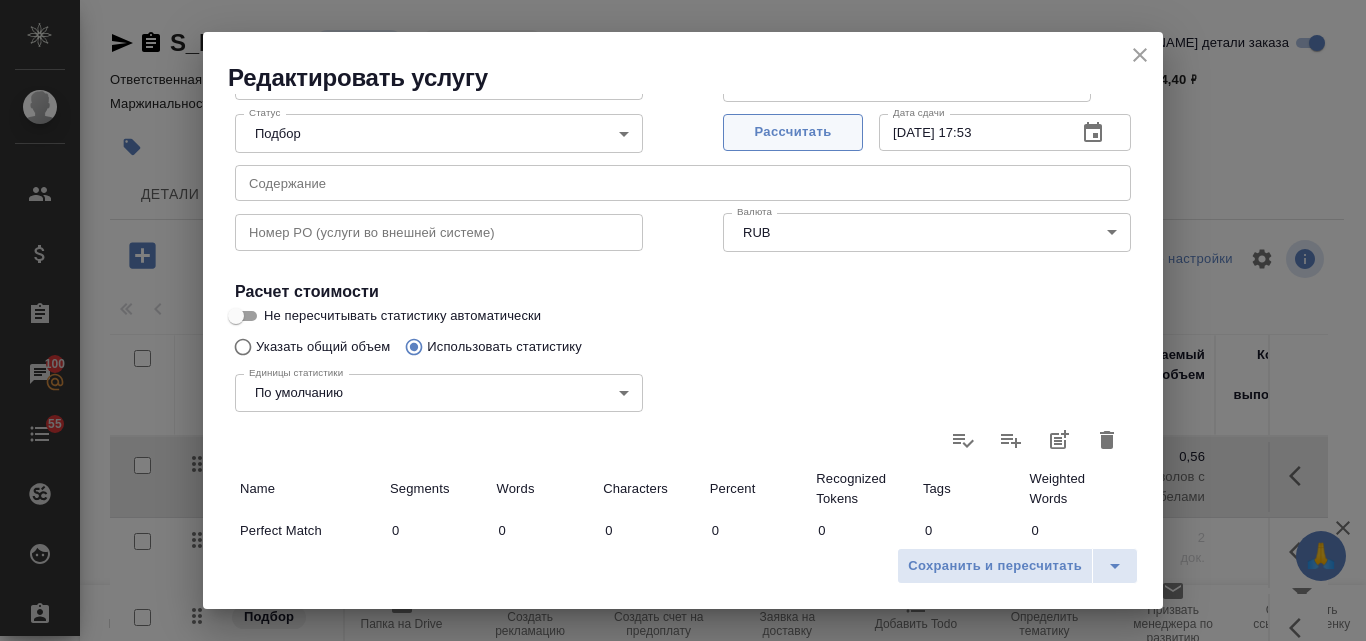 click on "Рассчитать" at bounding box center [793, 132] 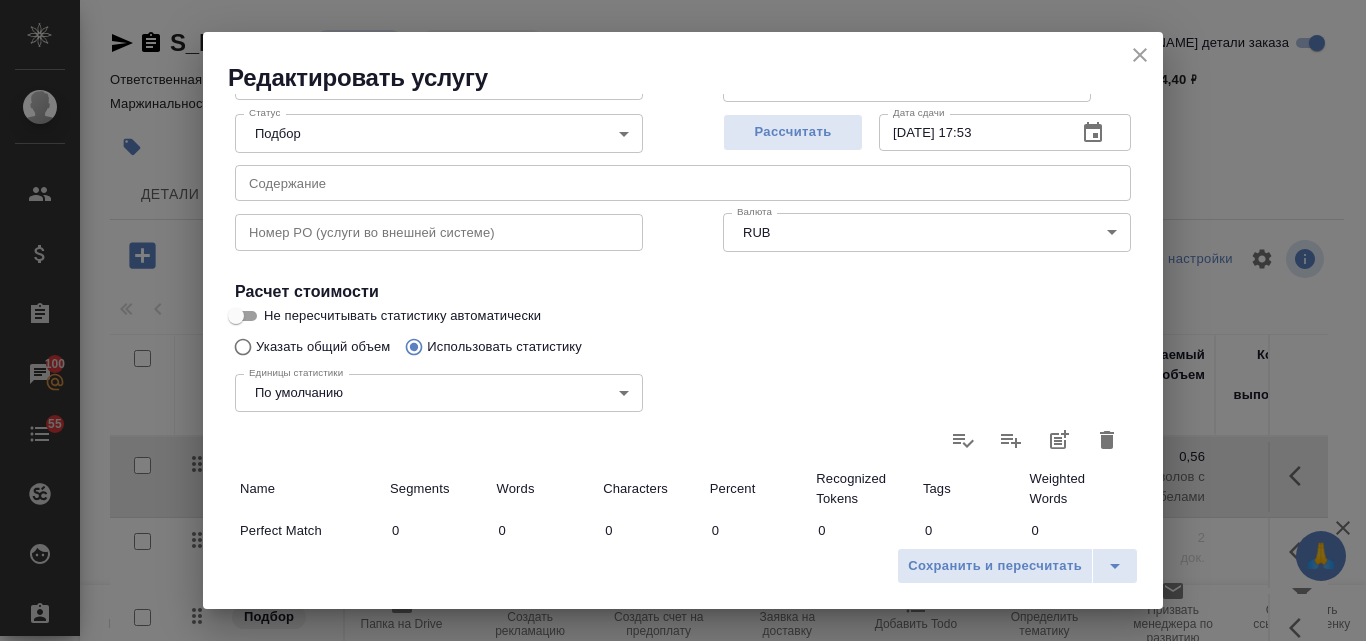 type on "11.07.2025 10:20" 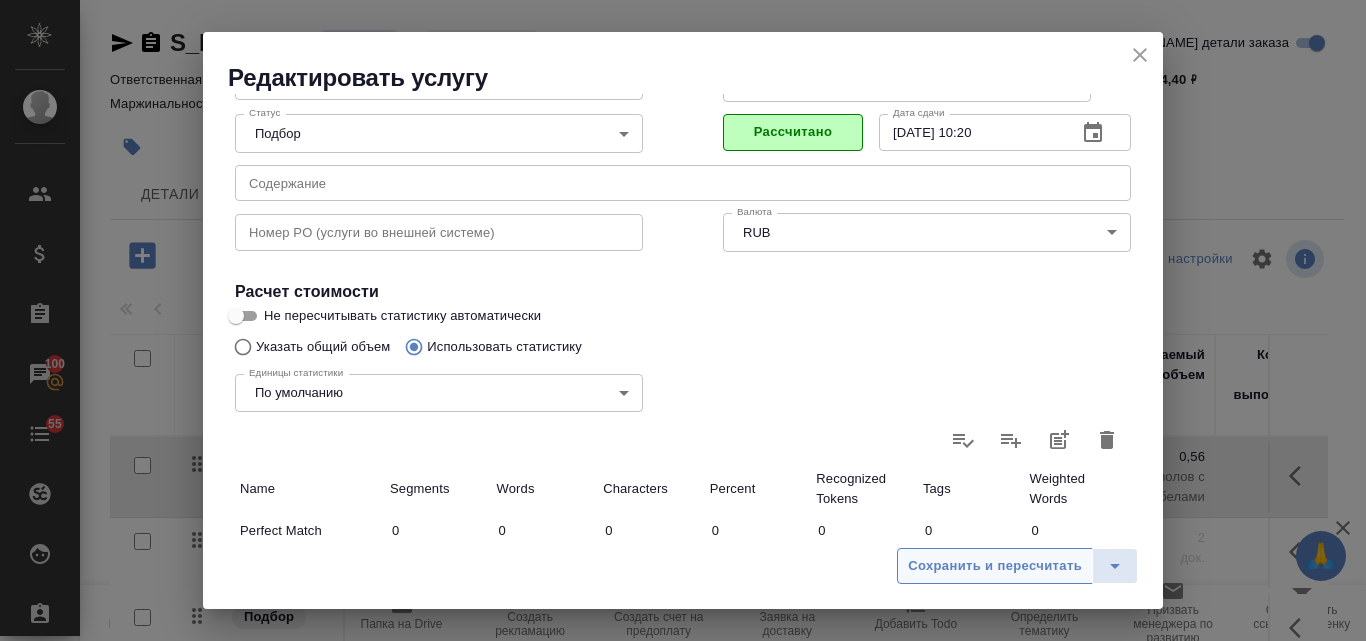 click on "Сохранить и пересчитать" at bounding box center (995, 566) 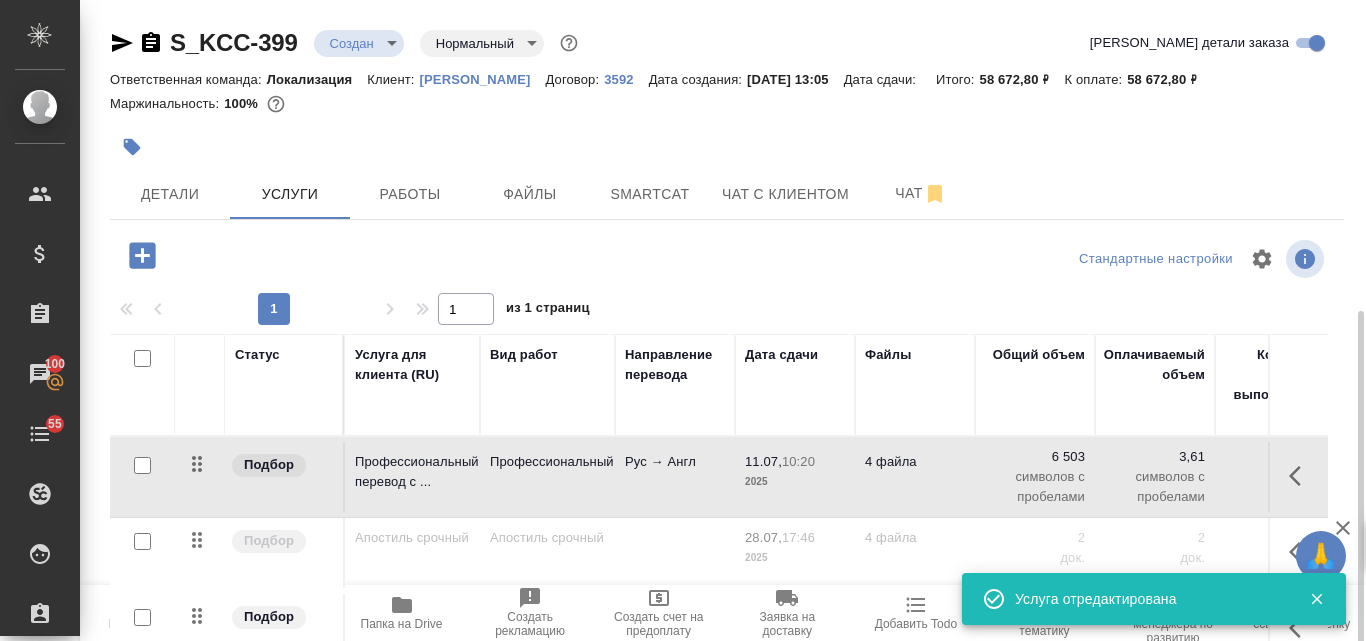 scroll, scrollTop: 174, scrollLeft: 0, axis: vertical 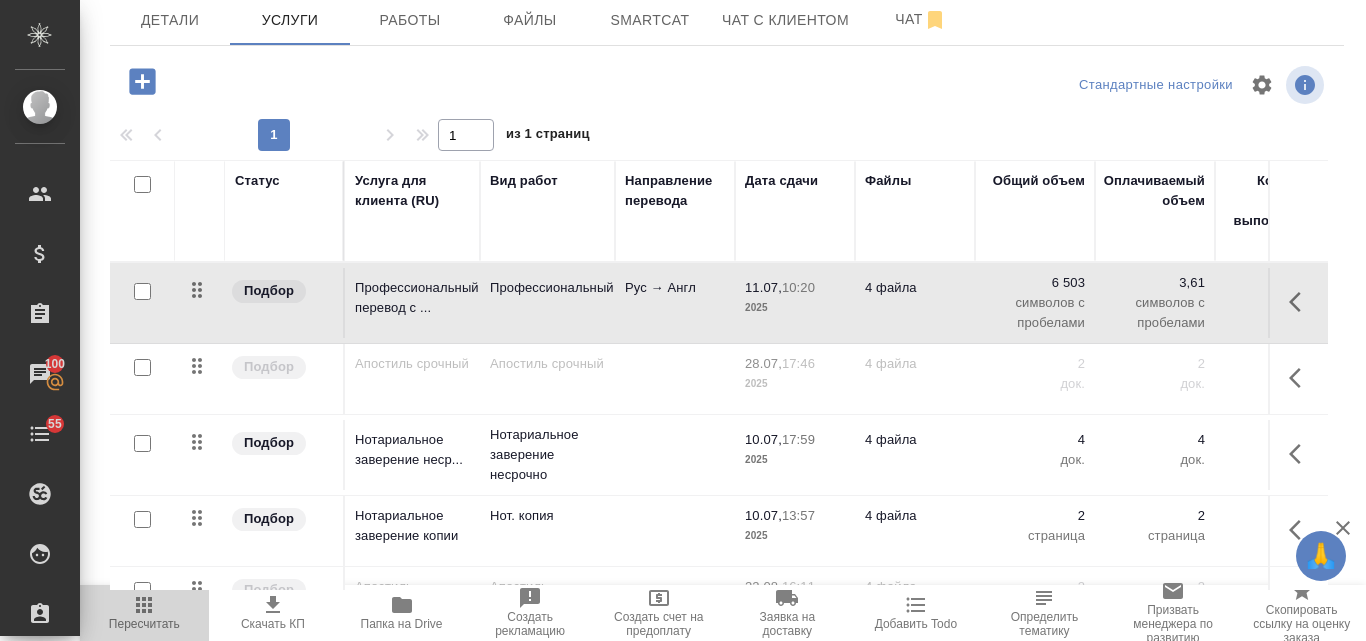 click 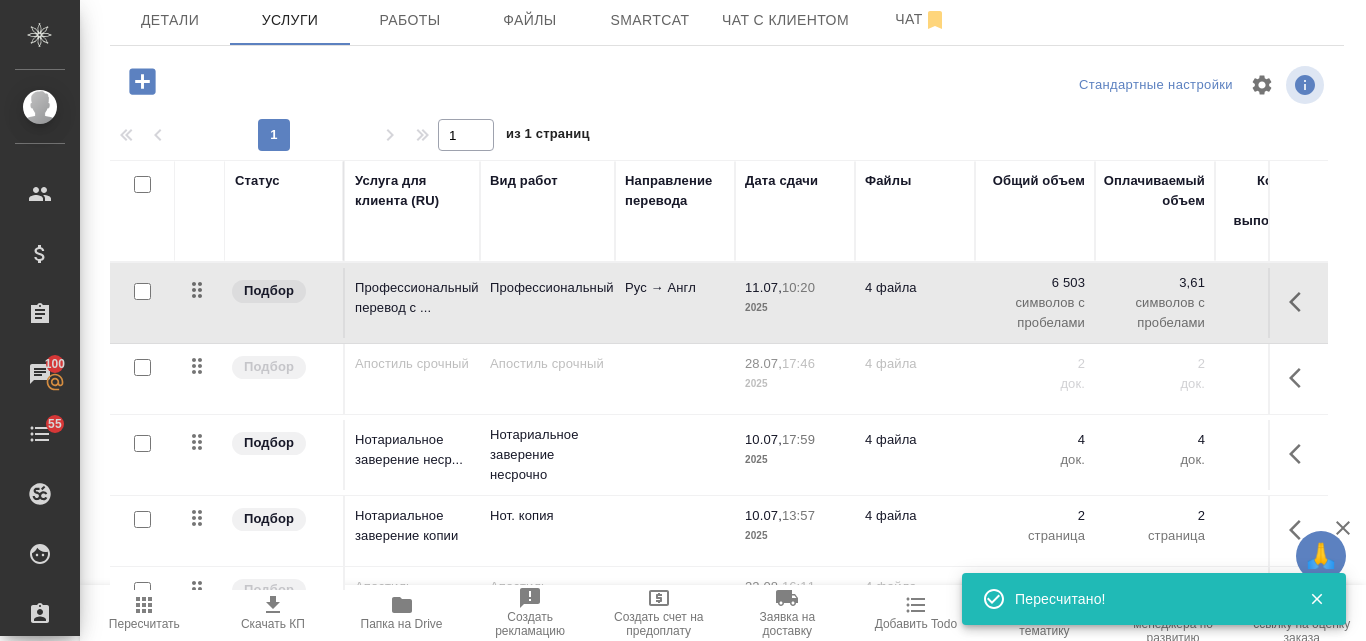 click on "Профессиональный" at bounding box center [547, 303] 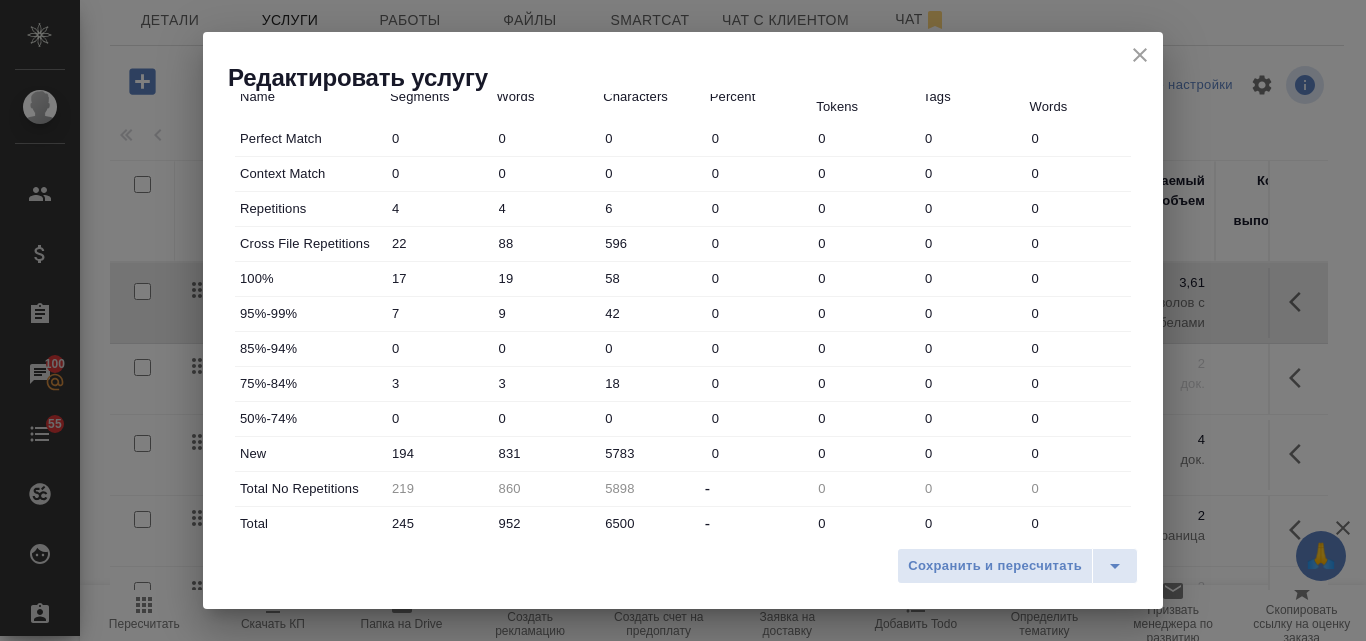 scroll, scrollTop: 600, scrollLeft: 0, axis: vertical 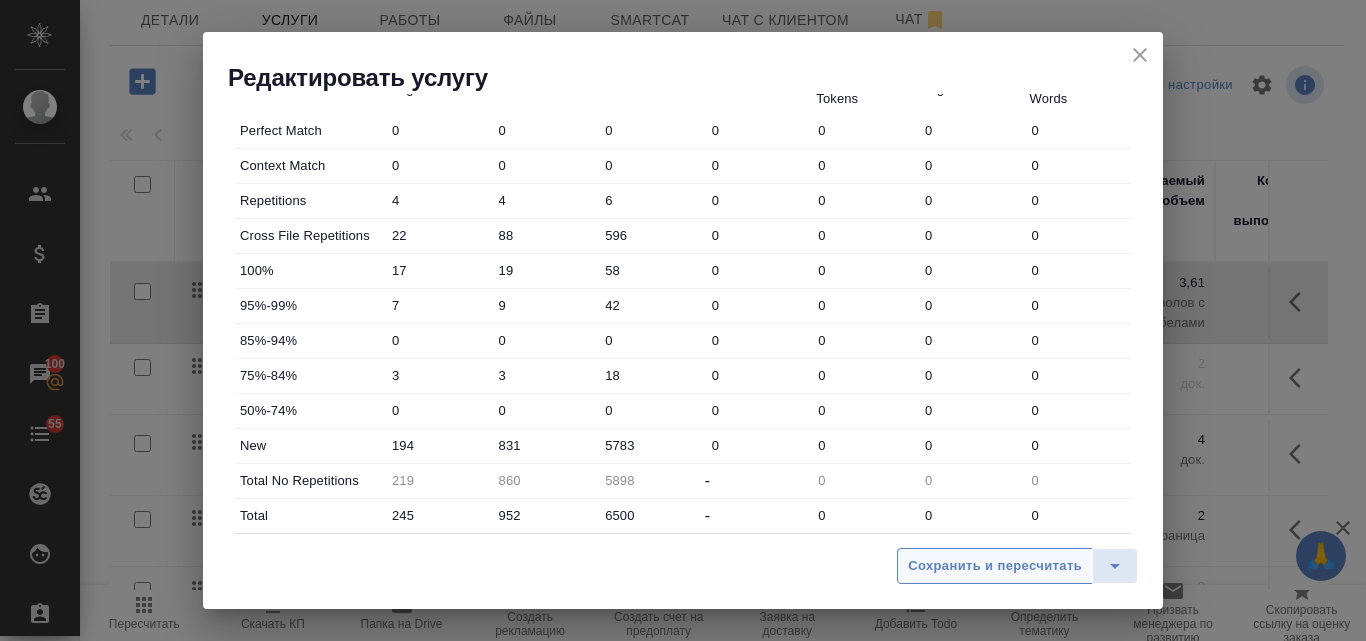 click on "Сохранить и пересчитать" at bounding box center (995, 566) 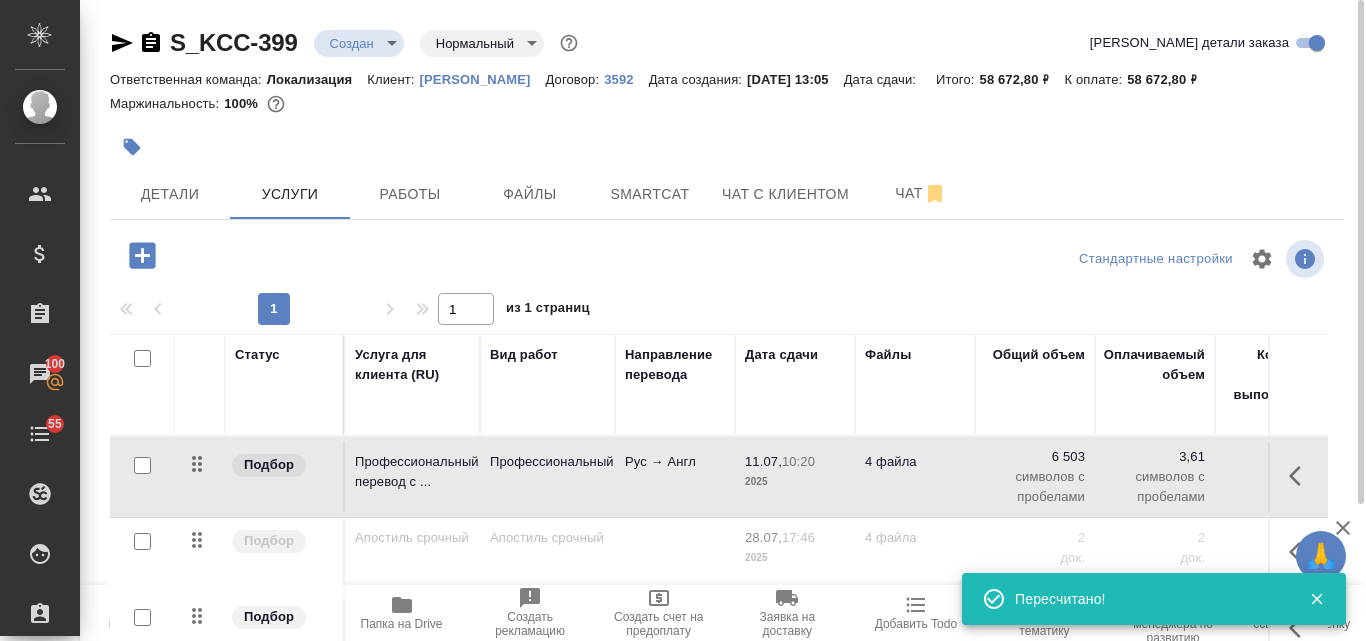 scroll, scrollTop: 174, scrollLeft: 0, axis: vertical 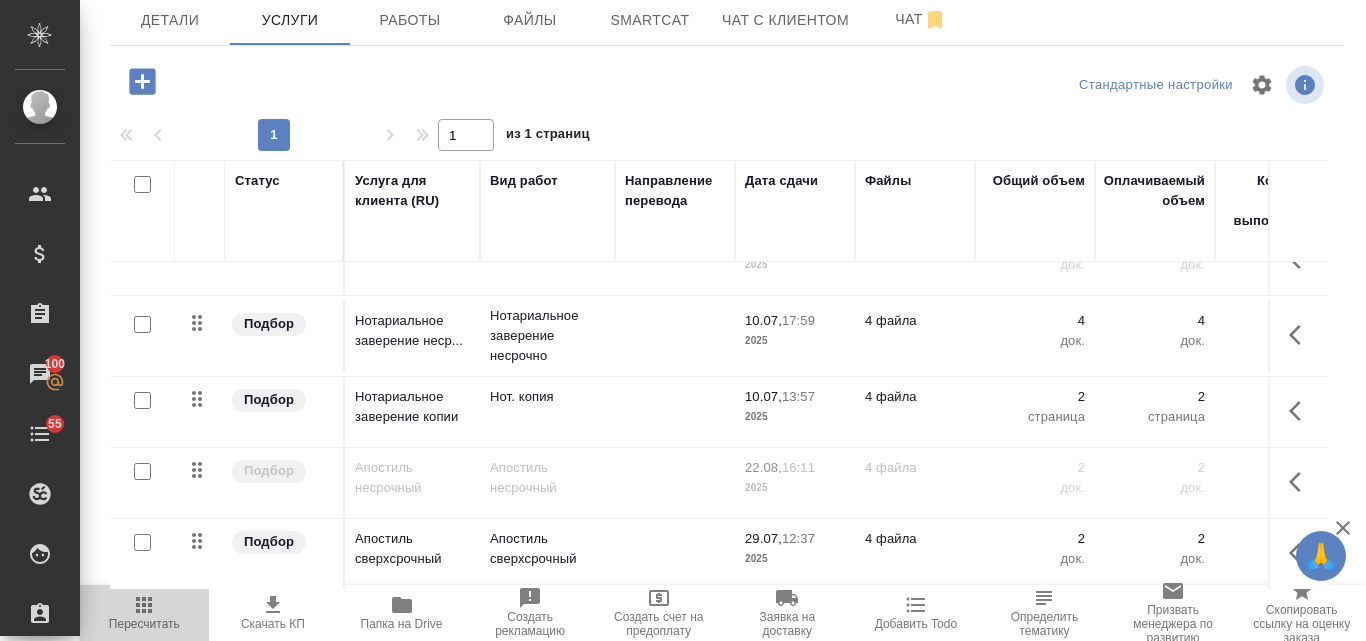 click 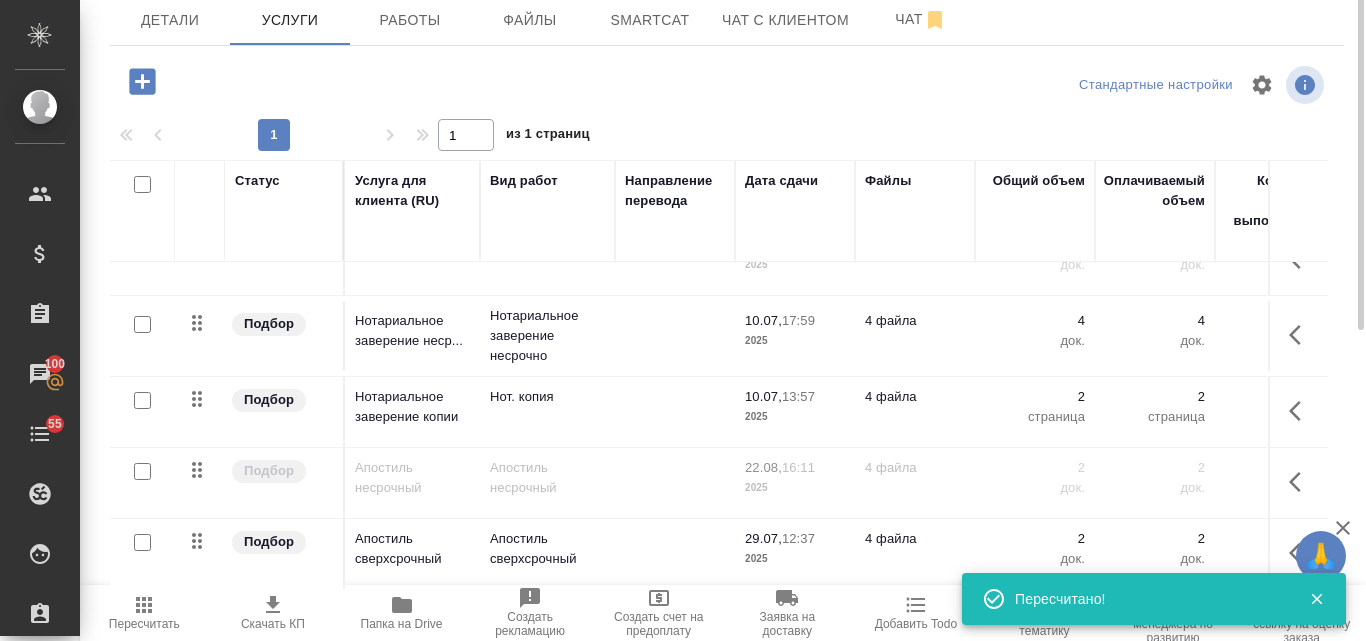 scroll, scrollTop: 0, scrollLeft: 0, axis: both 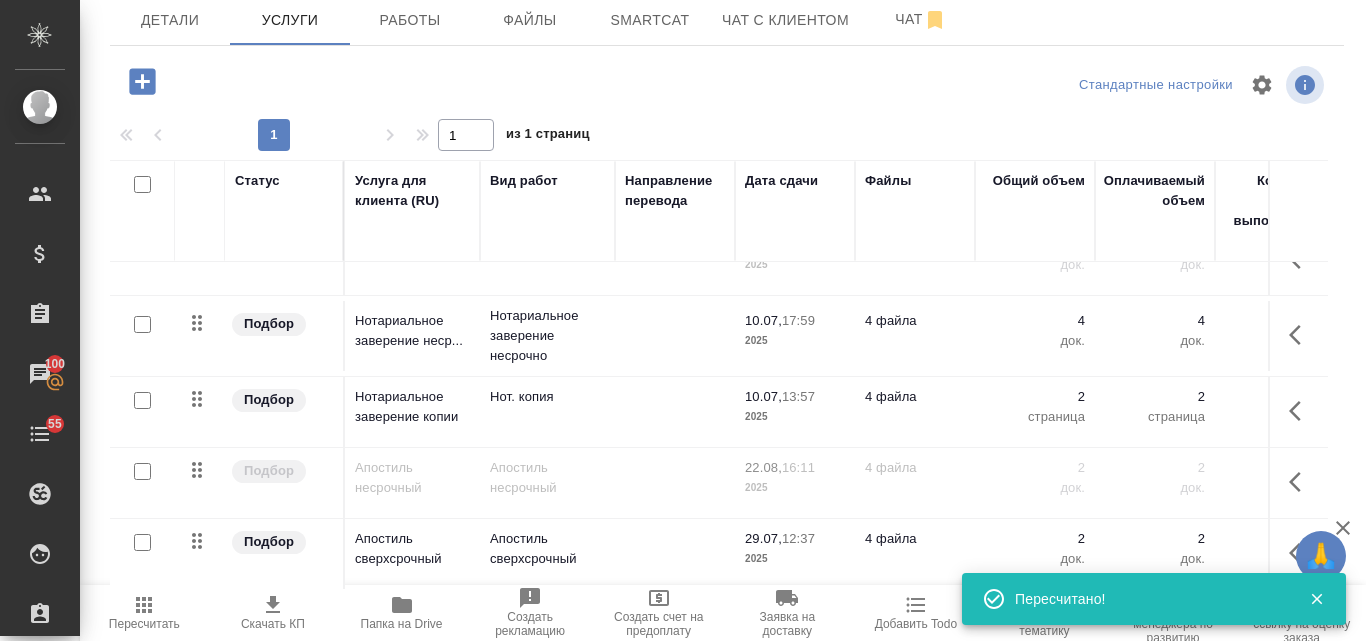 click 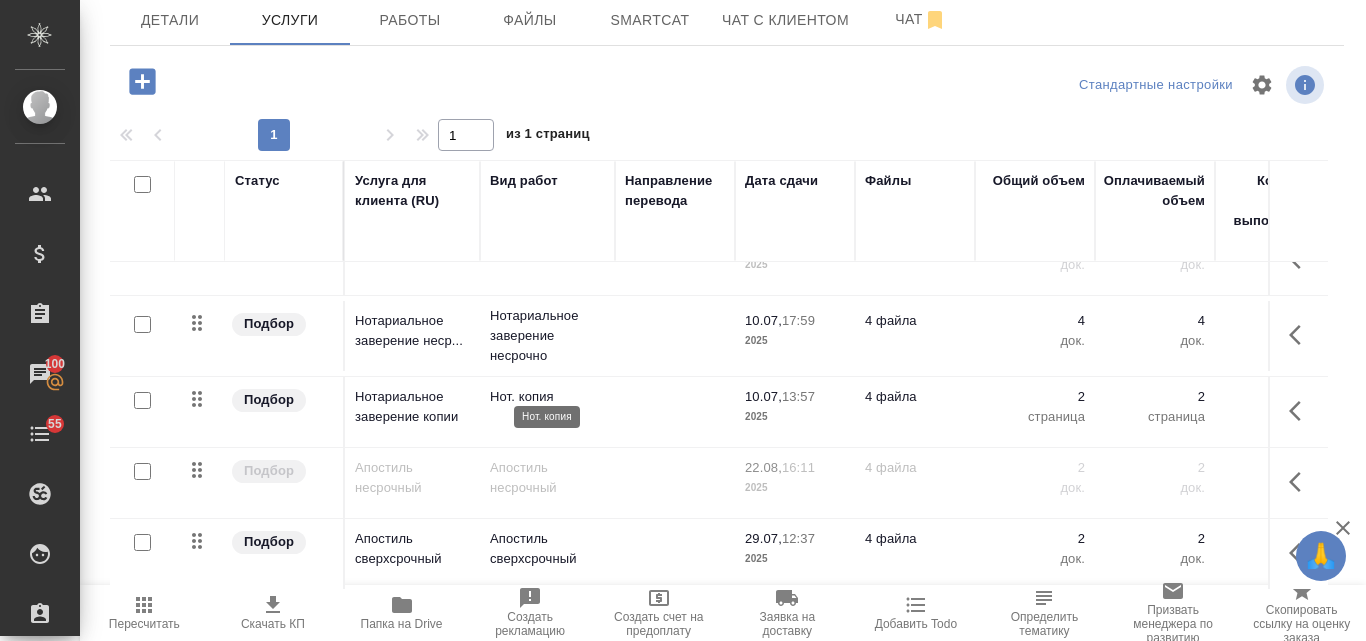 scroll, scrollTop: 0, scrollLeft: 0, axis: both 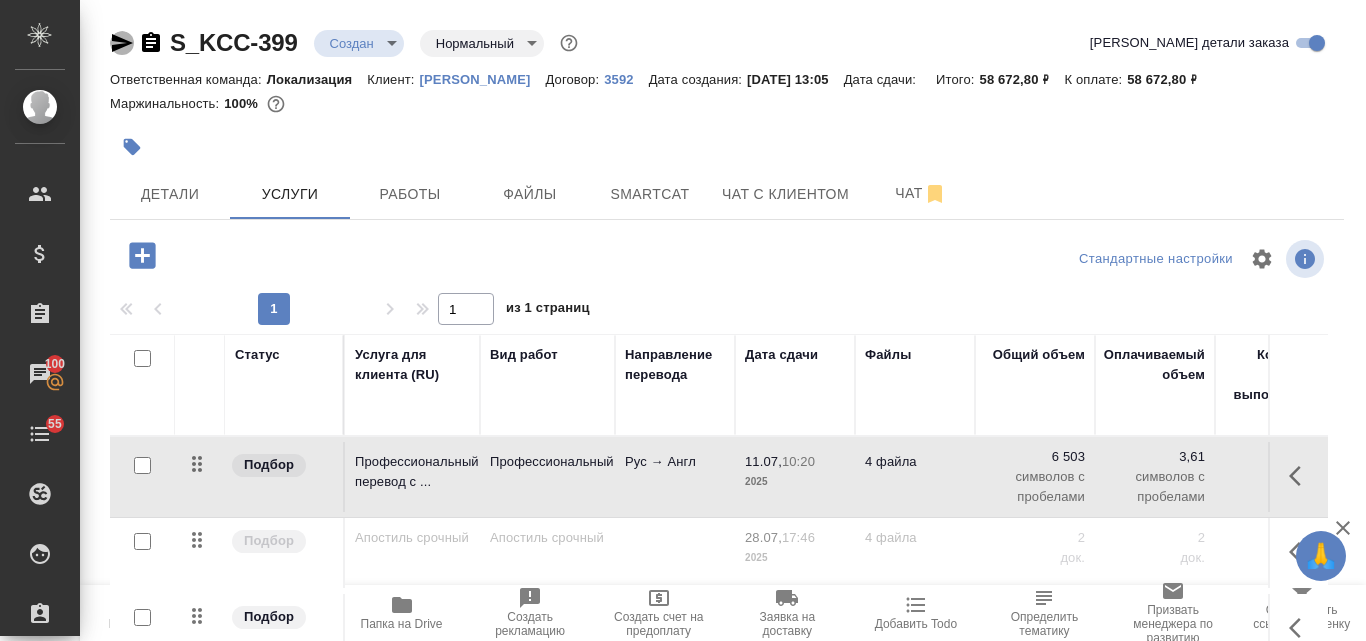 click 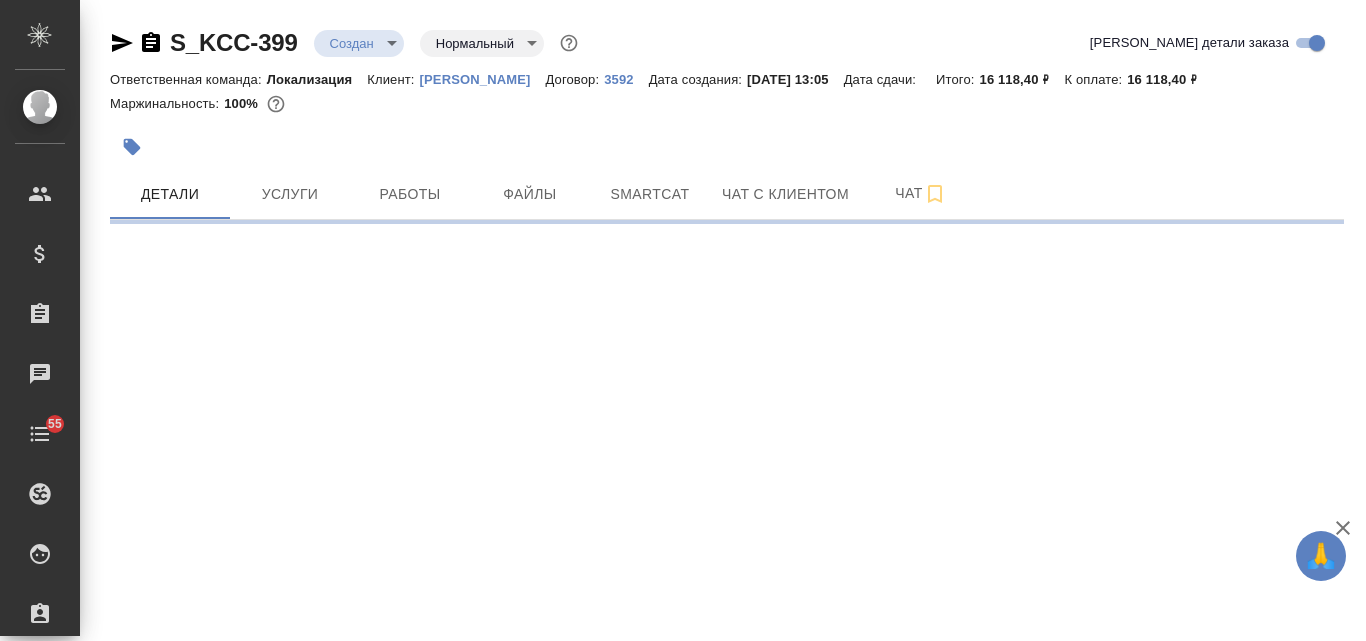 scroll, scrollTop: 0, scrollLeft: 0, axis: both 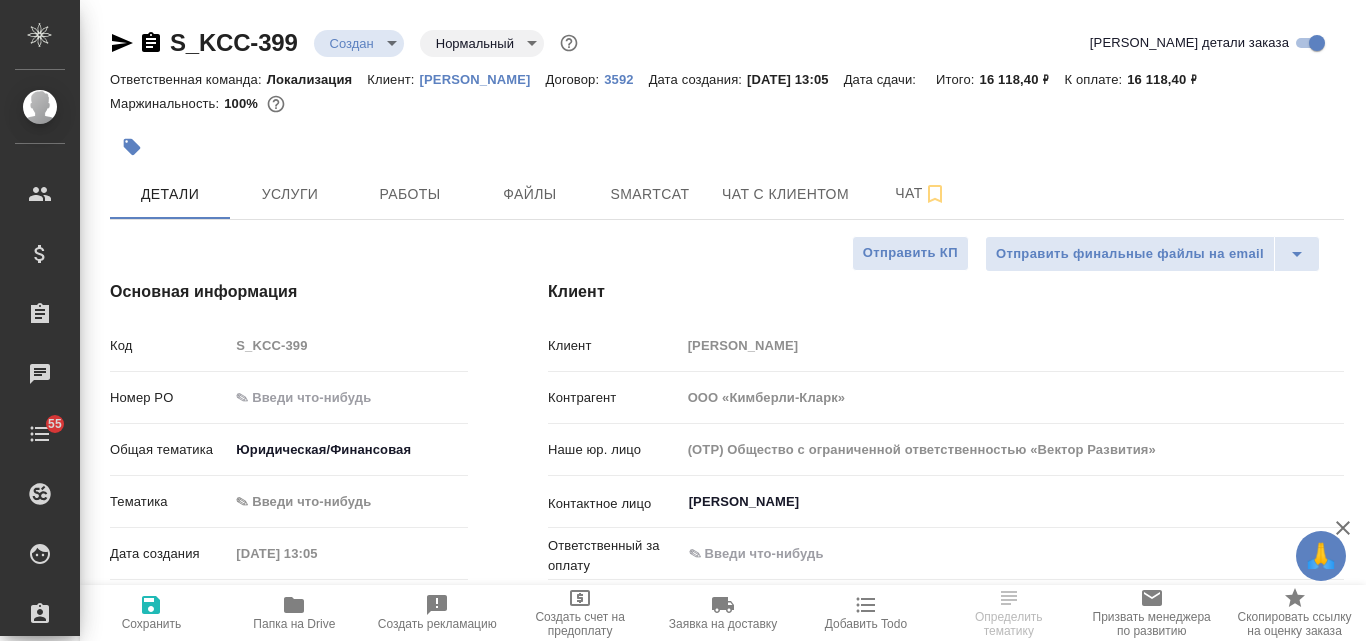 type on "x" 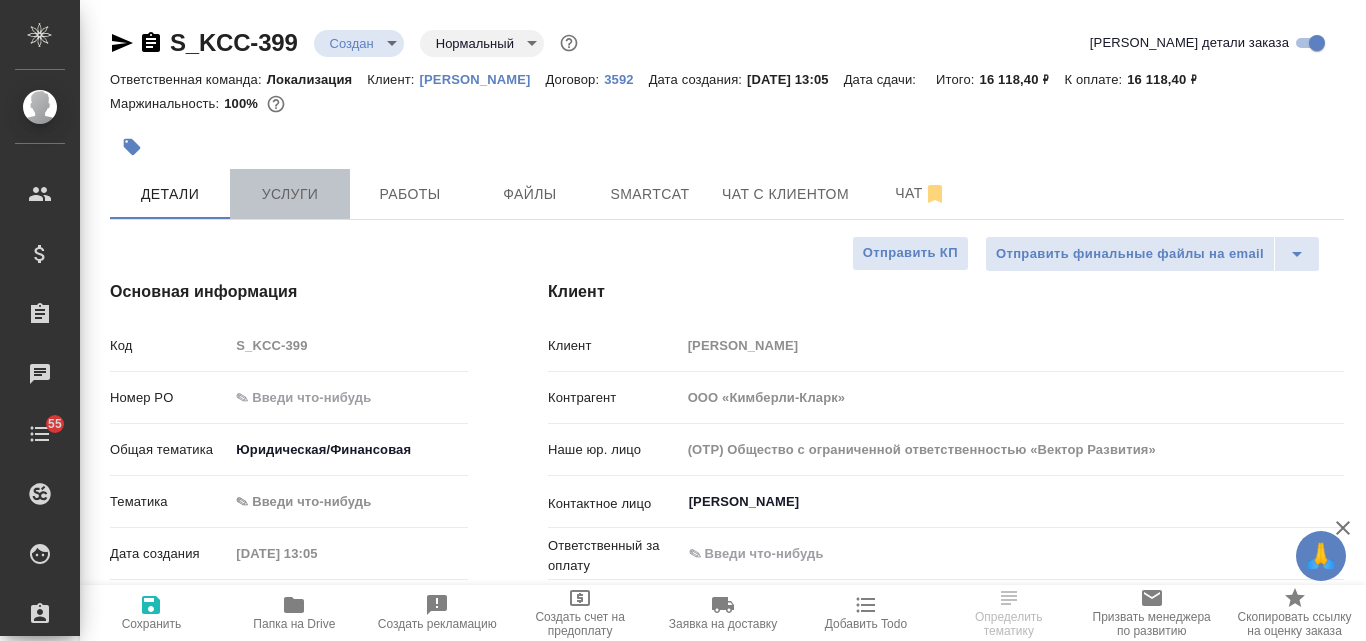 click on "Услуги" at bounding box center [290, 194] 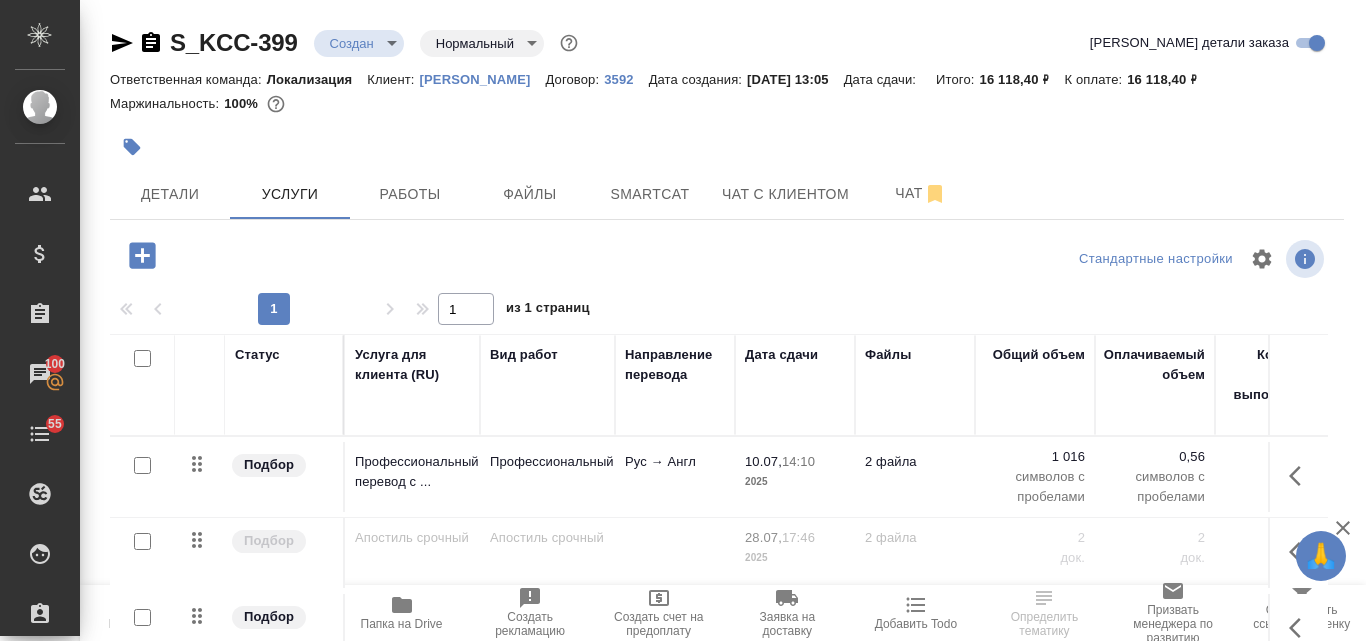 scroll, scrollTop: 174, scrollLeft: 0, axis: vertical 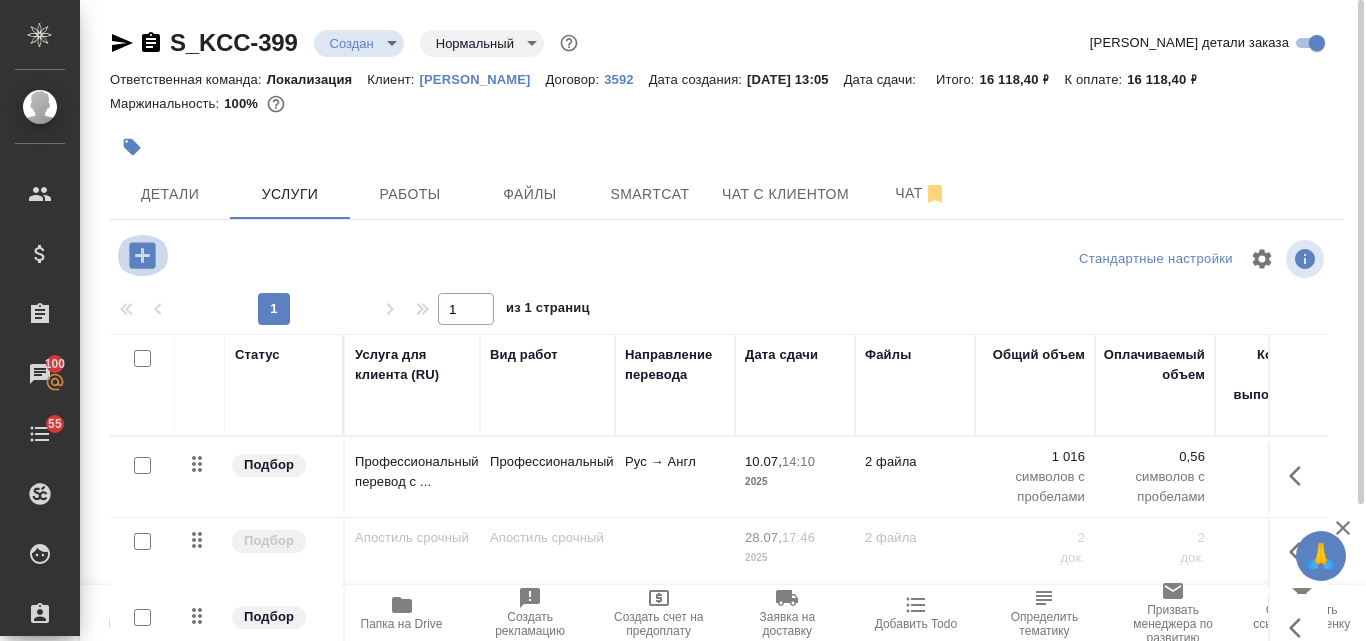 click 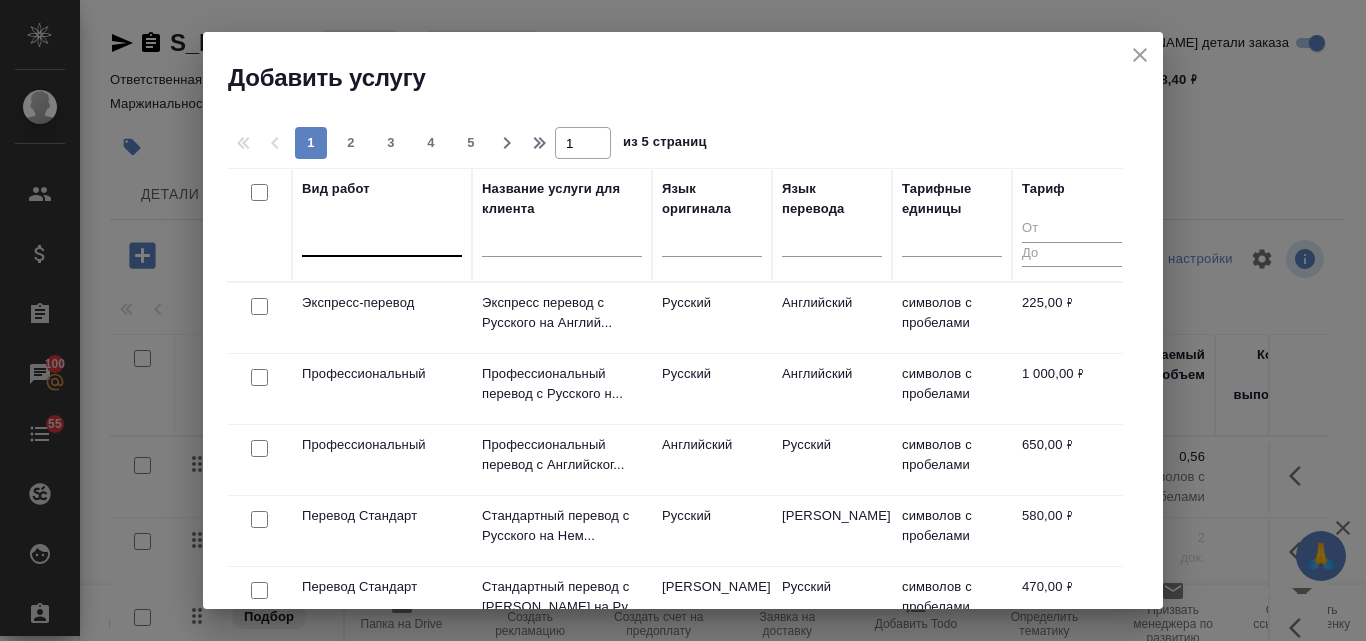 click at bounding box center [382, 236] 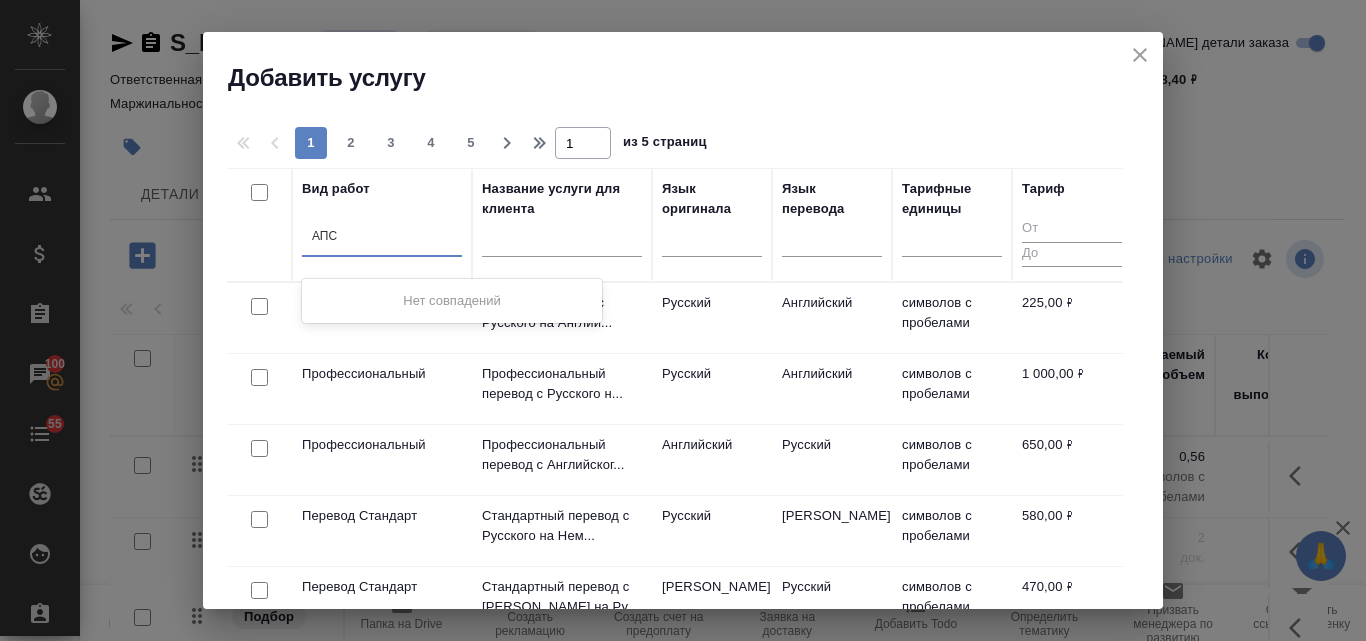 type on "АП" 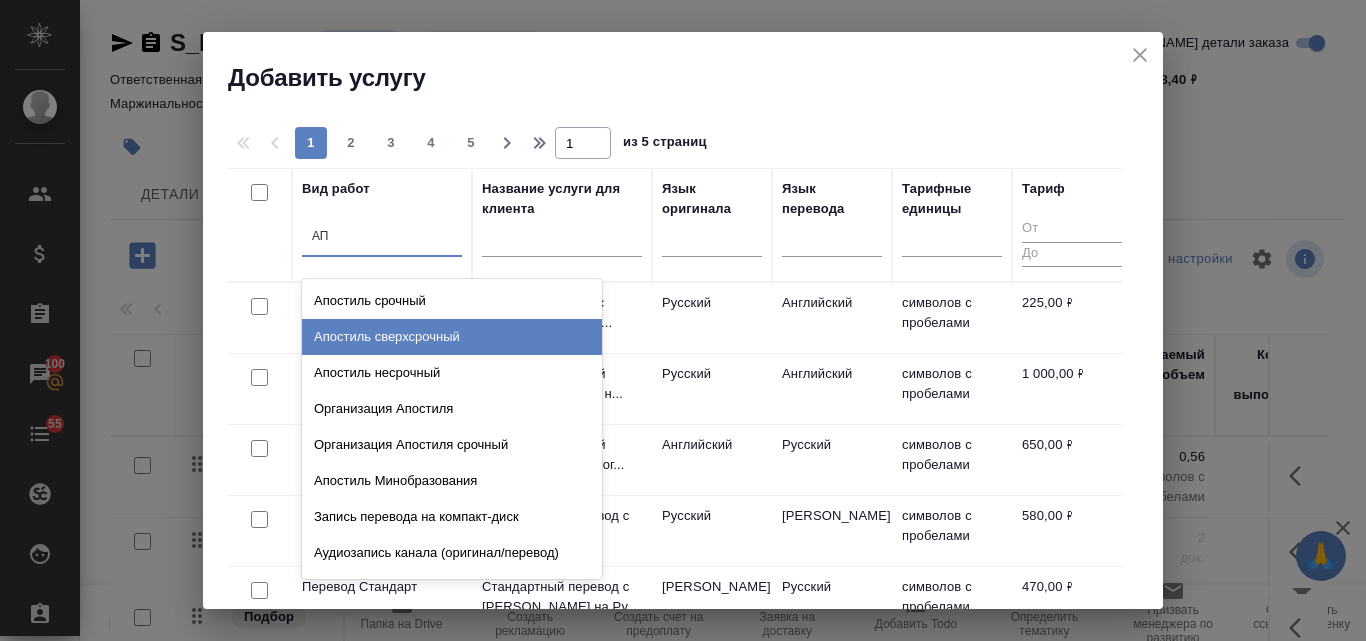 click on "Апостиль сверхсрочный" at bounding box center [452, 337] 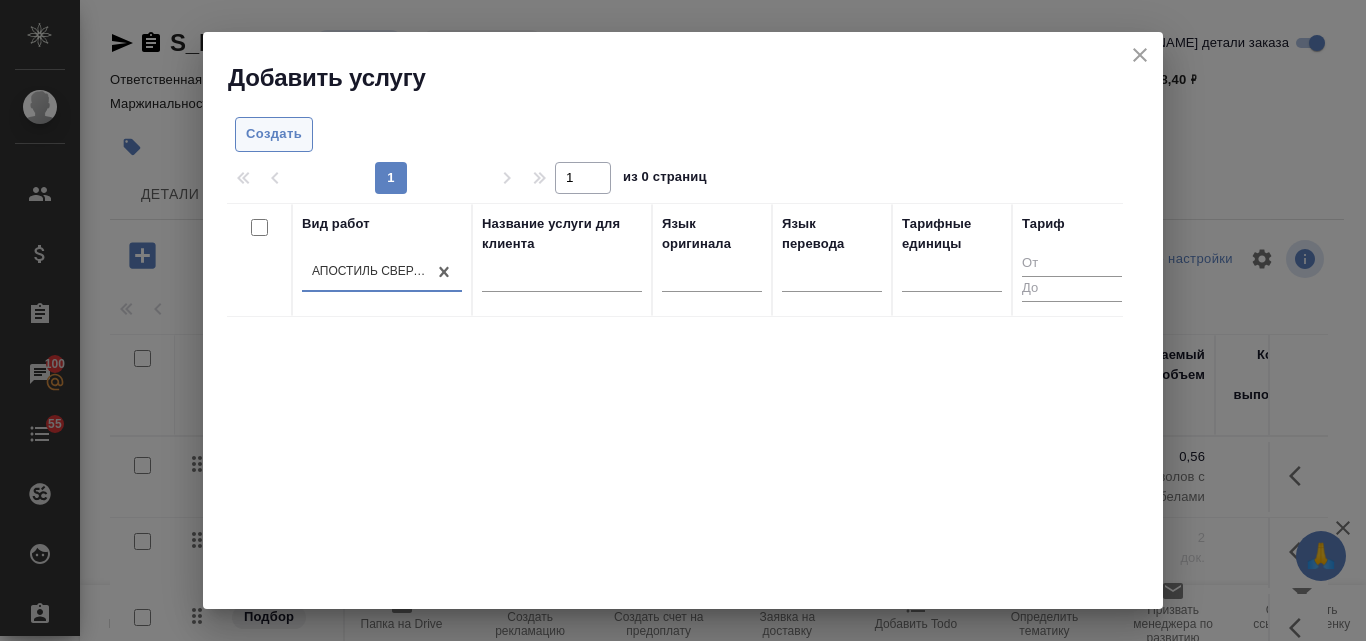 click on "Создать" at bounding box center [274, 134] 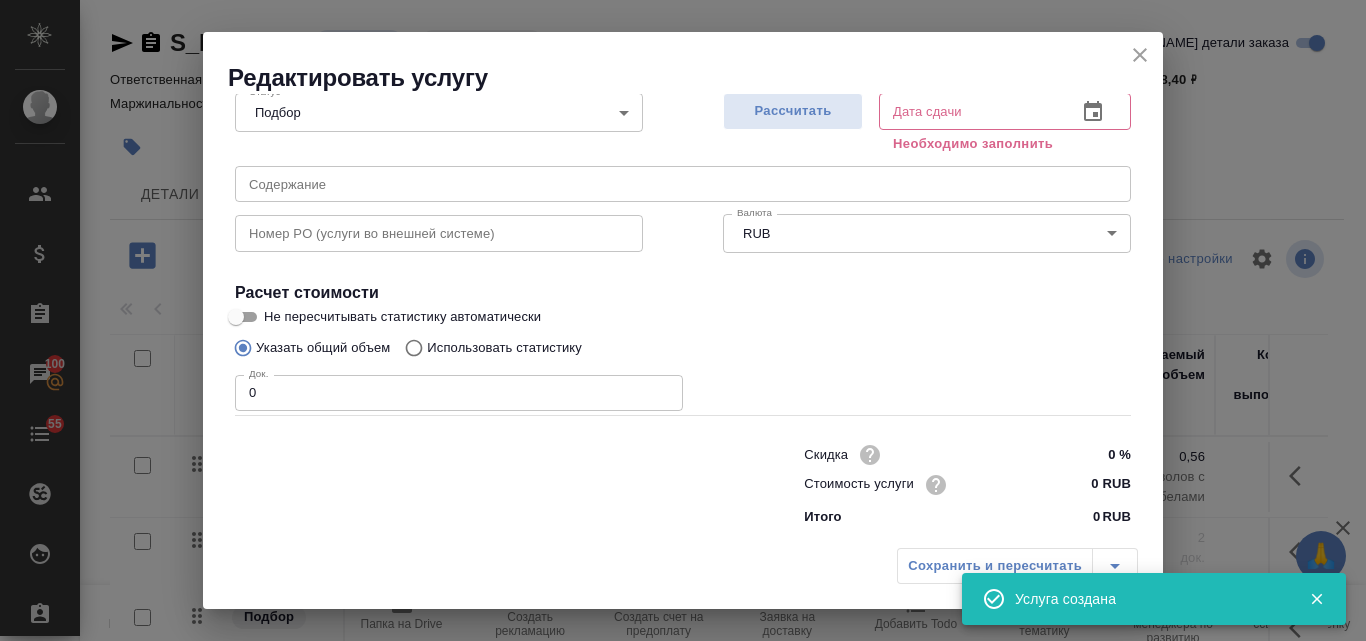 scroll, scrollTop: 226, scrollLeft: 0, axis: vertical 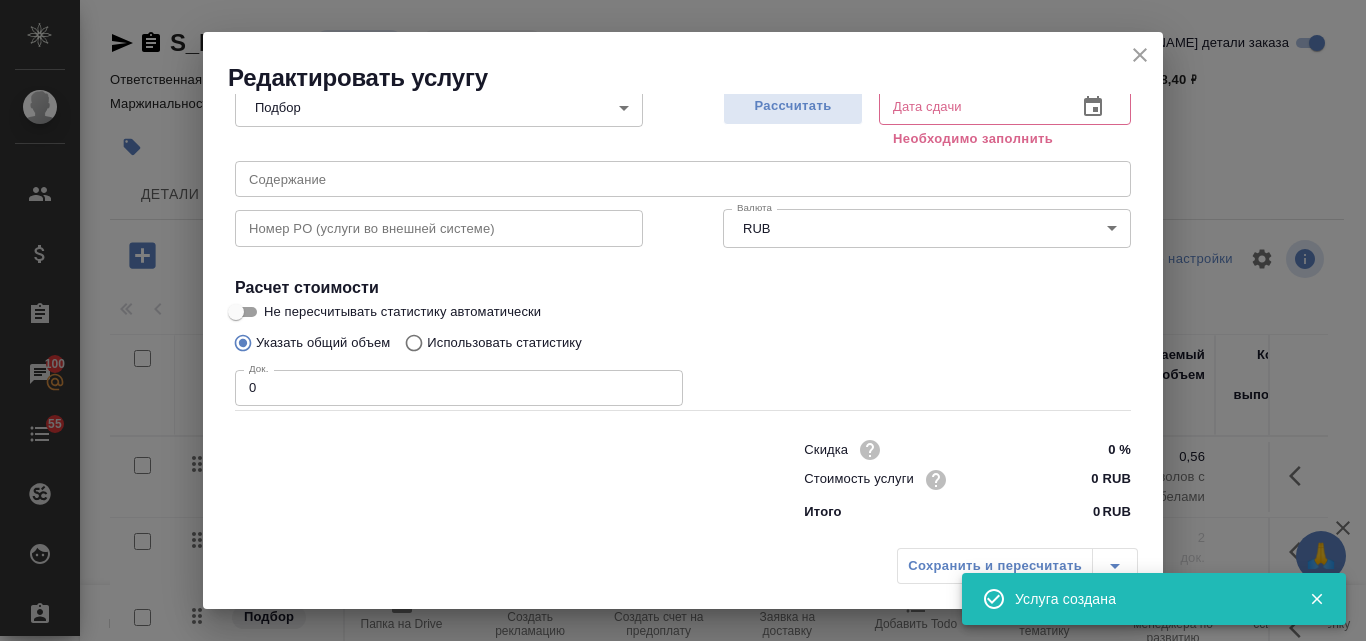 click on "0" at bounding box center (459, 388) 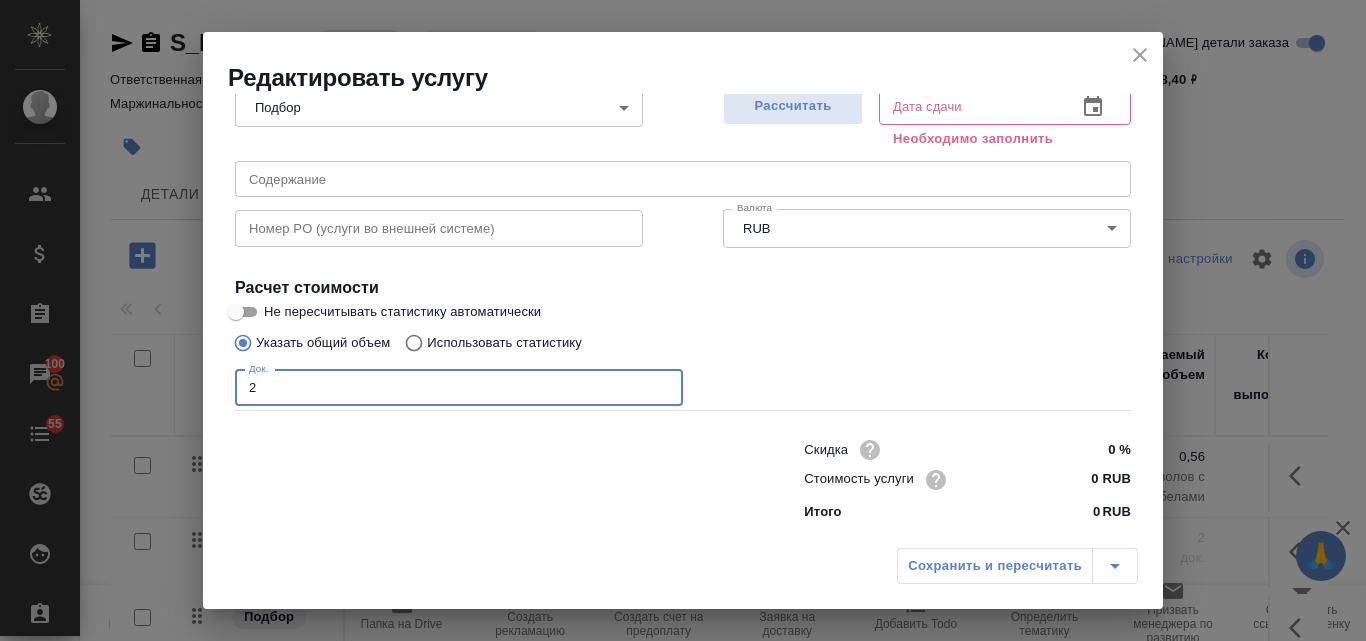 type on "2" 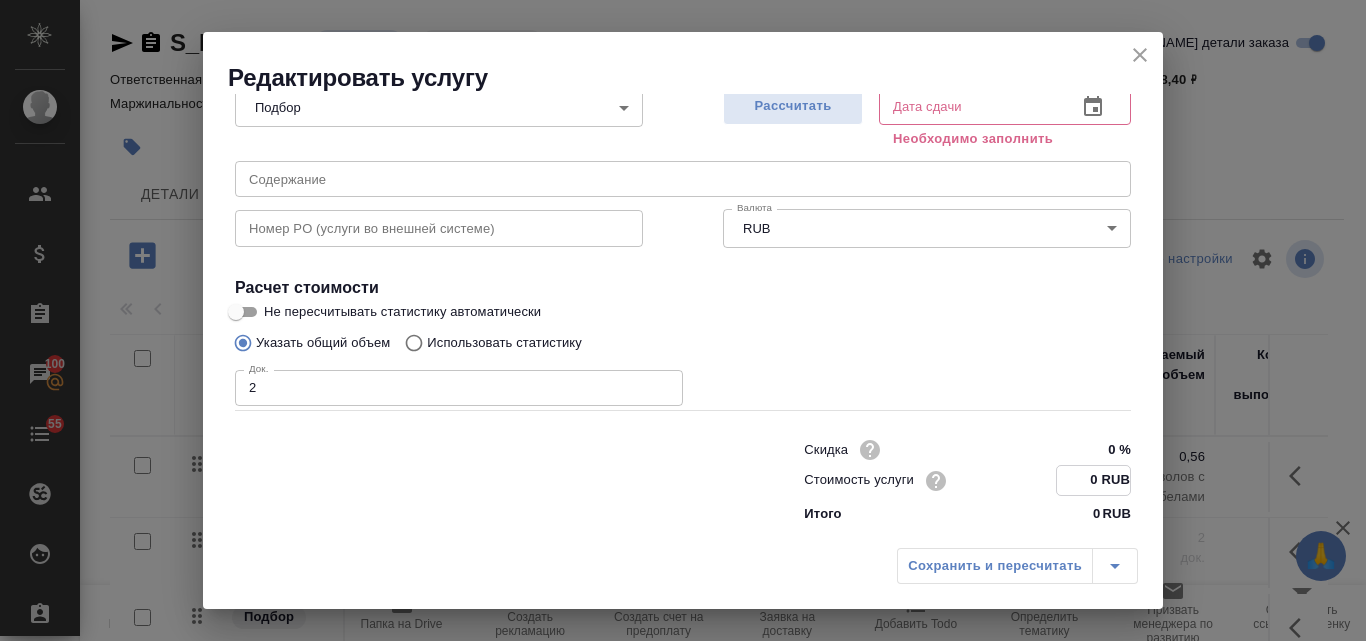click on "0 RUB" at bounding box center (1093, 480) 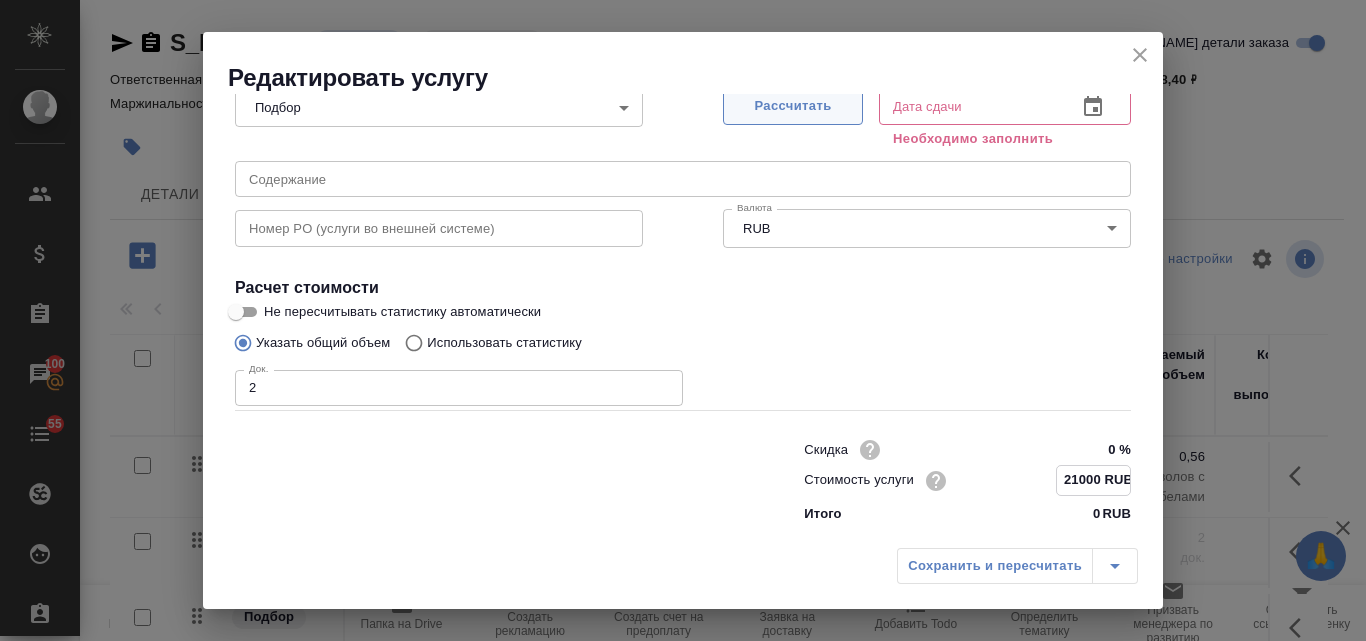 type on "21000 RUB" 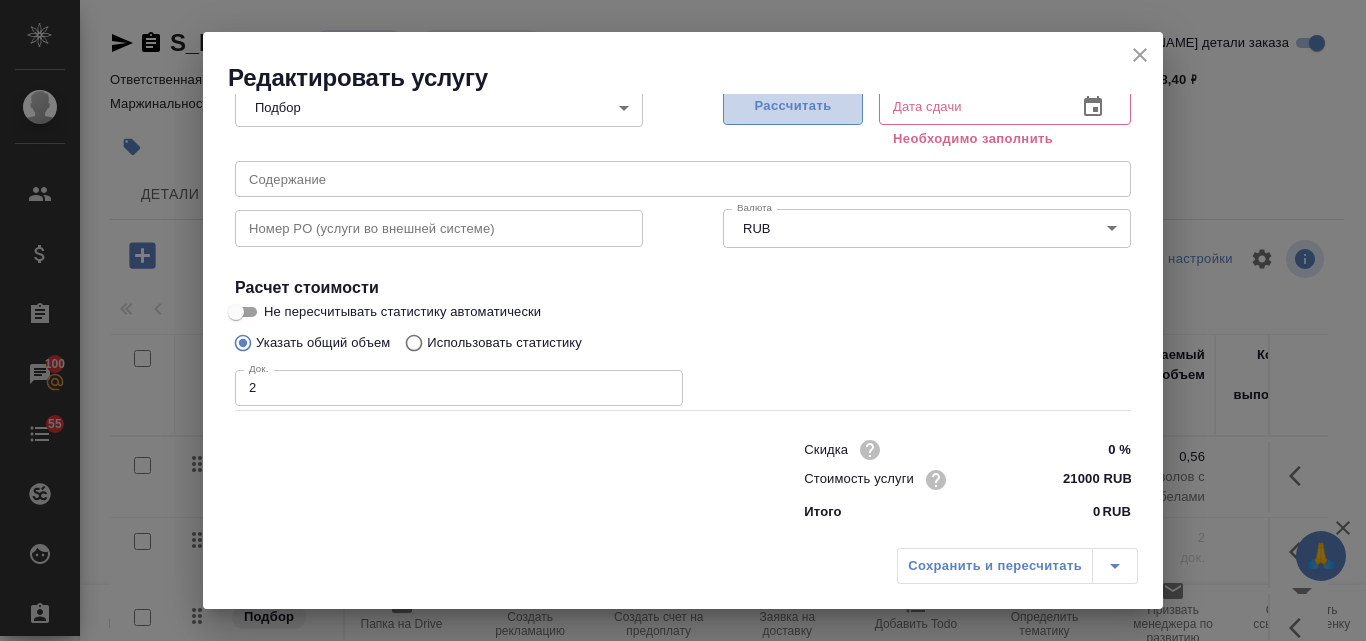 click on "Рассчитать" at bounding box center (793, 106) 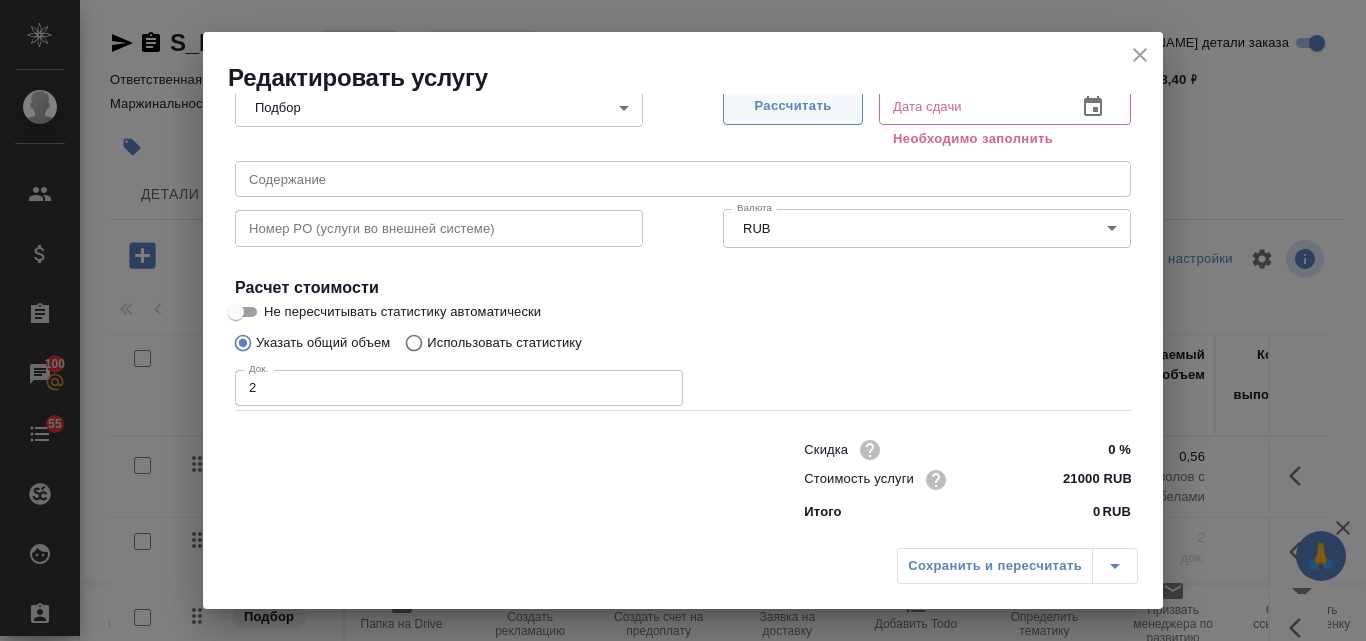 type on "29.07.2025 12:37" 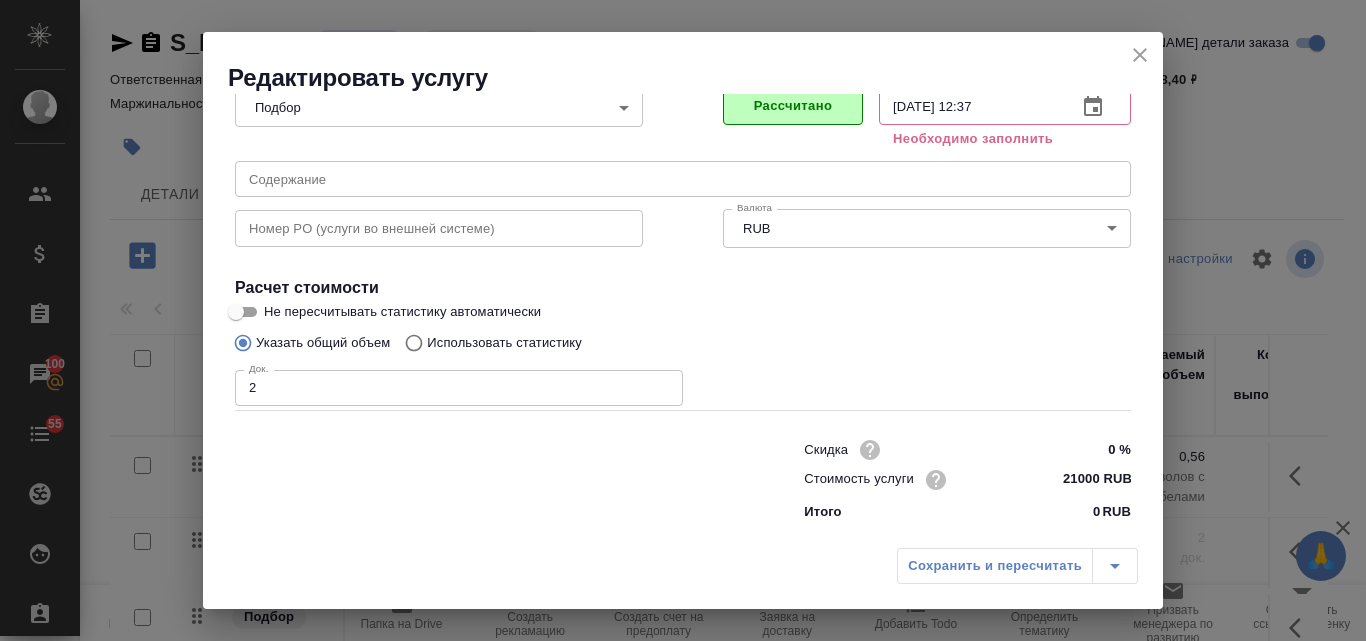 scroll, scrollTop: 204, scrollLeft: 0, axis: vertical 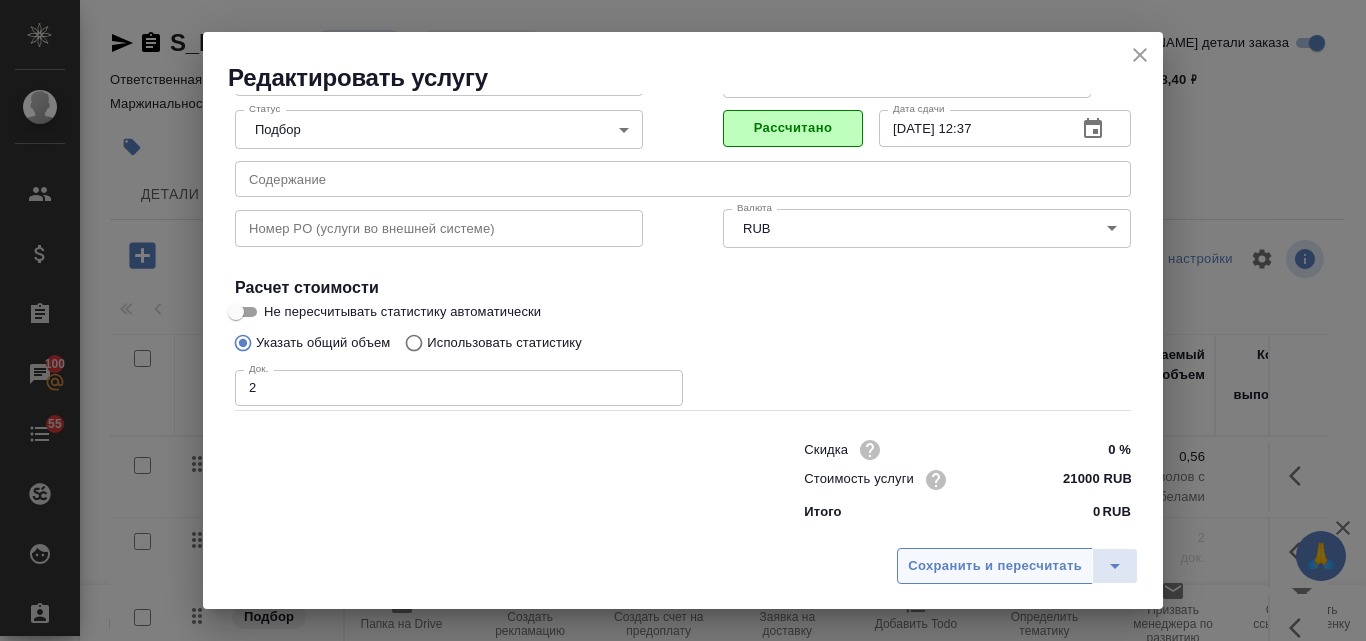 click on "Сохранить и пересчитать" at bounding box center [995, 566] 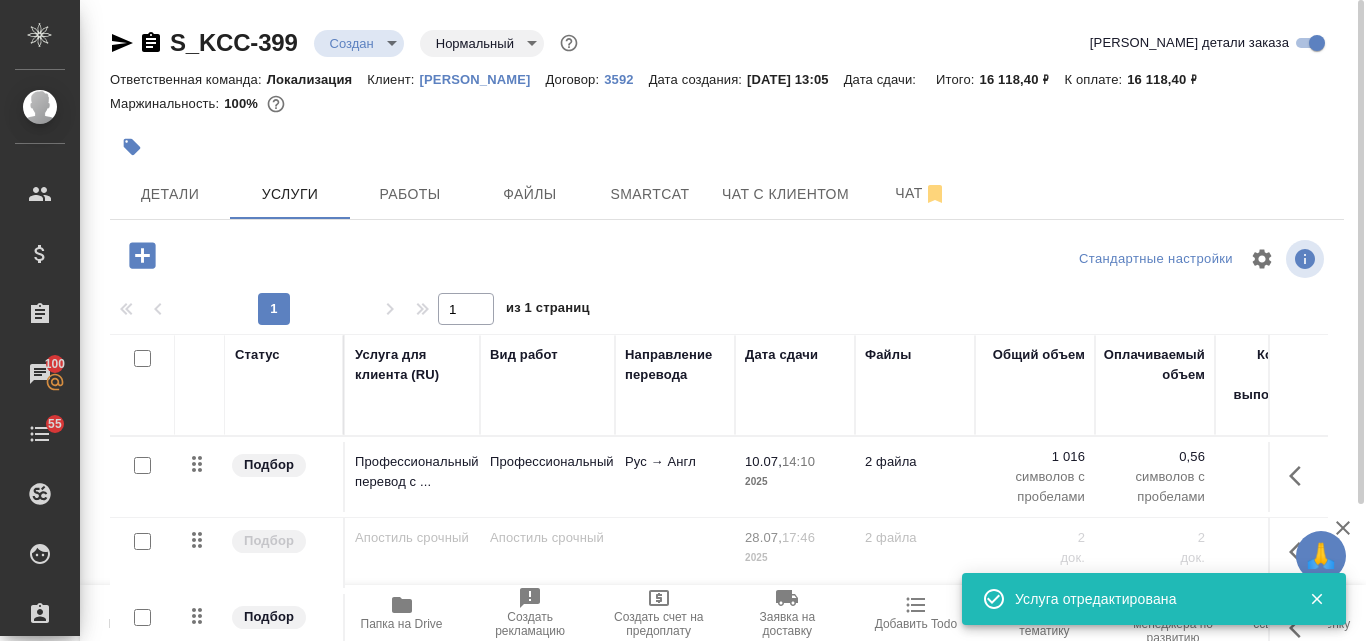 scroll, scrollTop: 174, scrollLeft: 0, axis: vertical 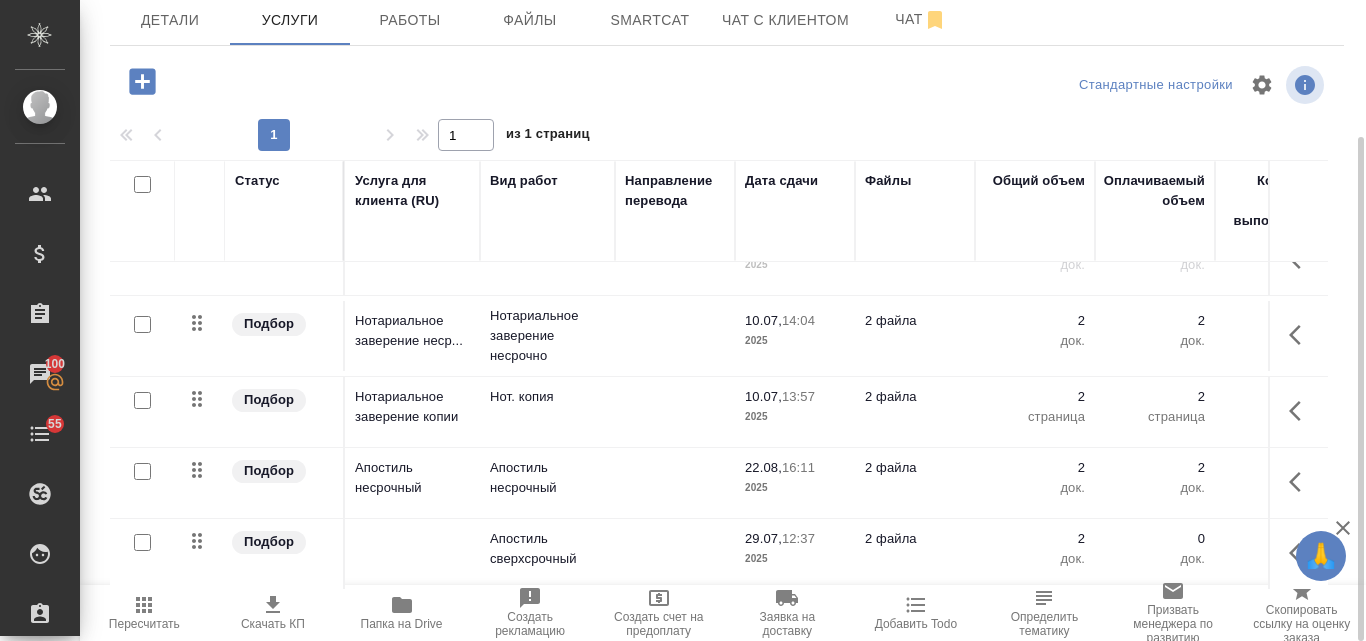 click at bounding box center [142, 471] 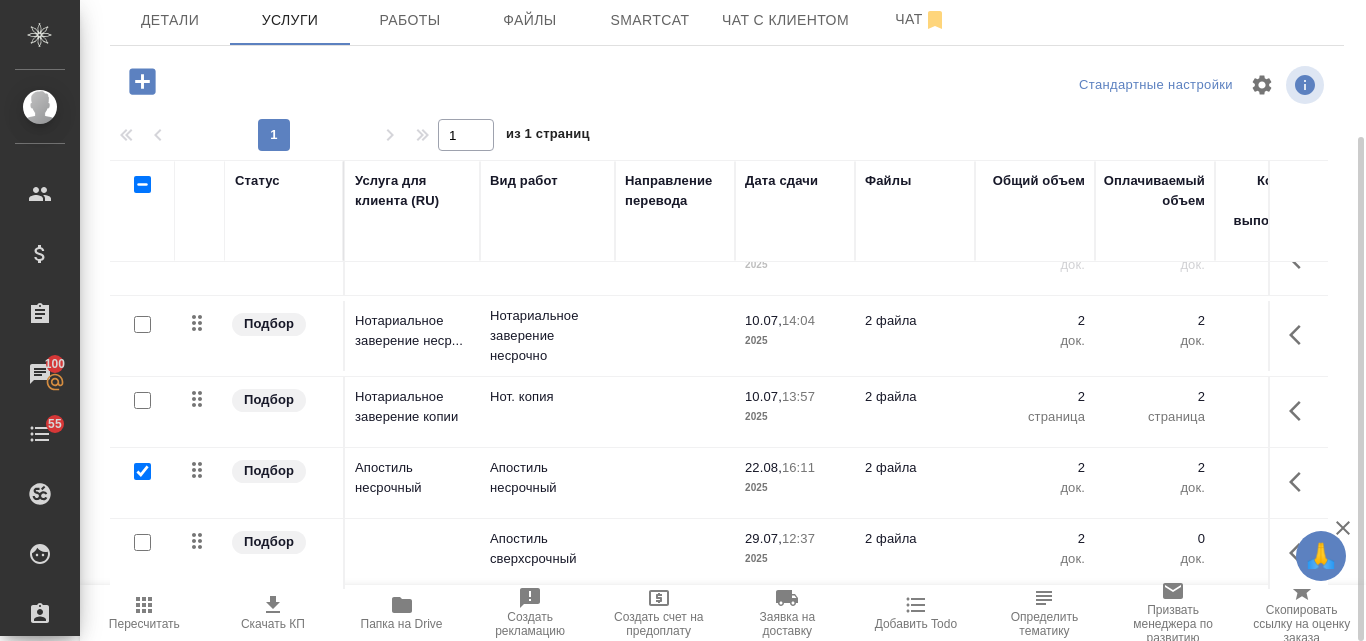 checkbox on "true" 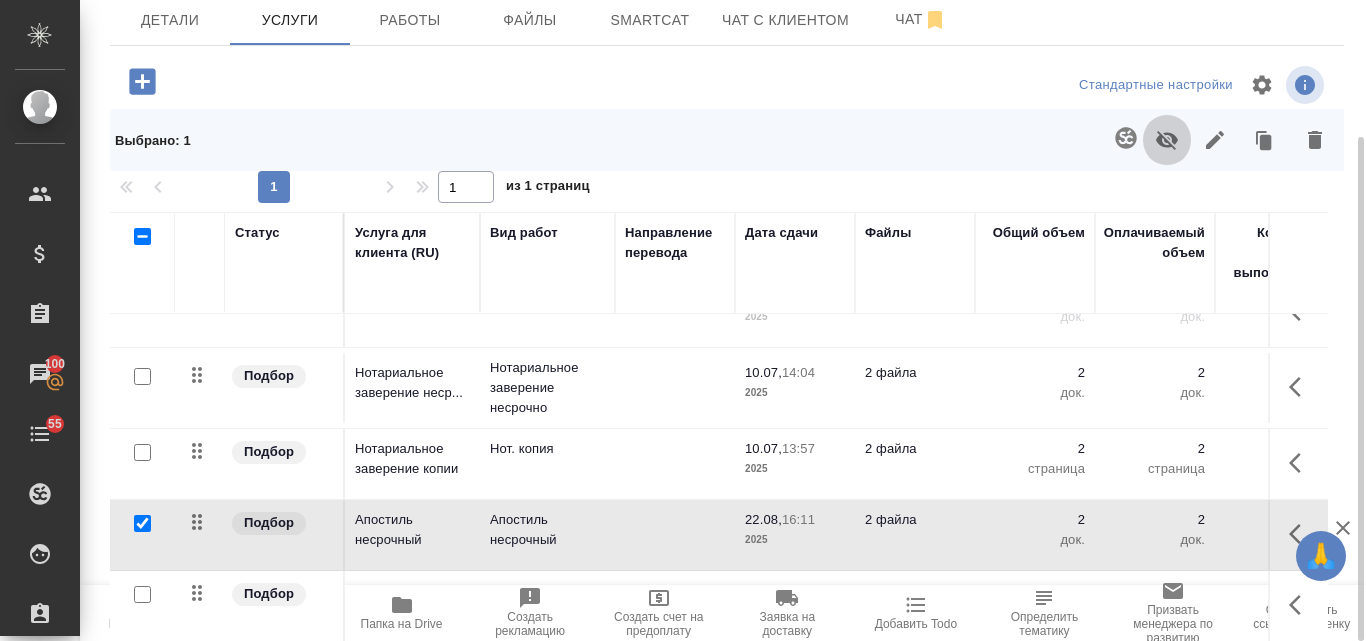 click 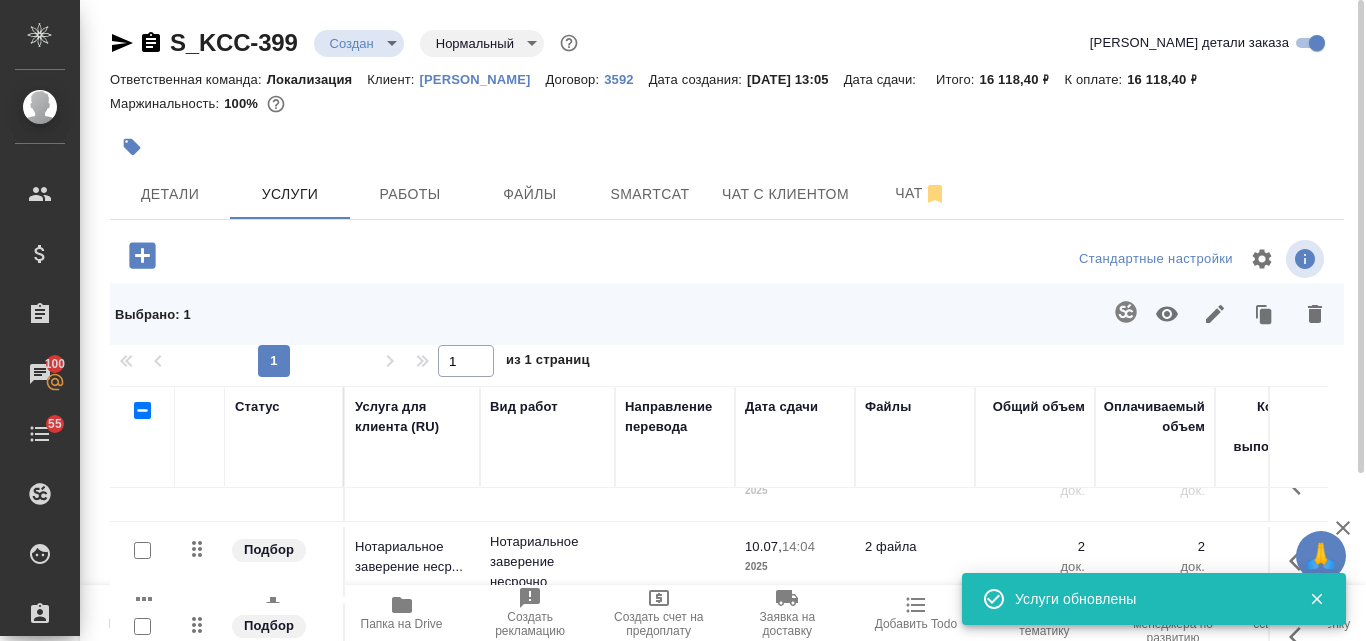 scroll, scrollTop: 200, scrollLeft: 0, axis: vertical 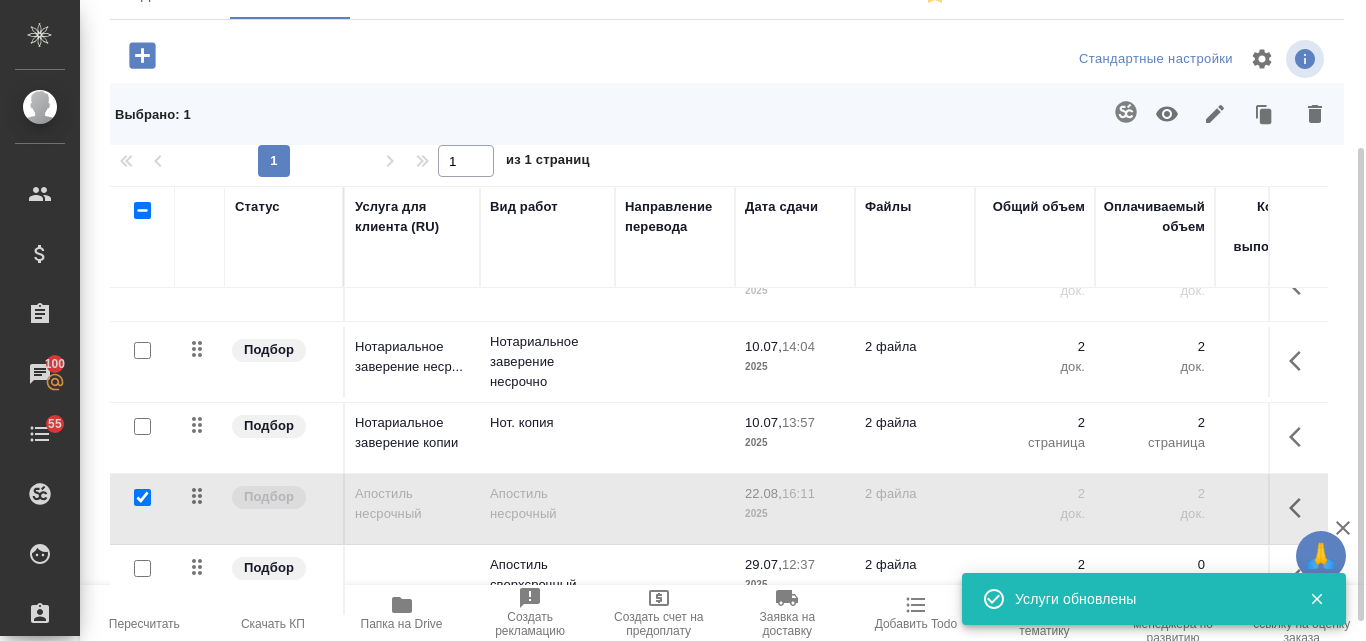 click on "Пересчитать" at bounding box center [144, 624] 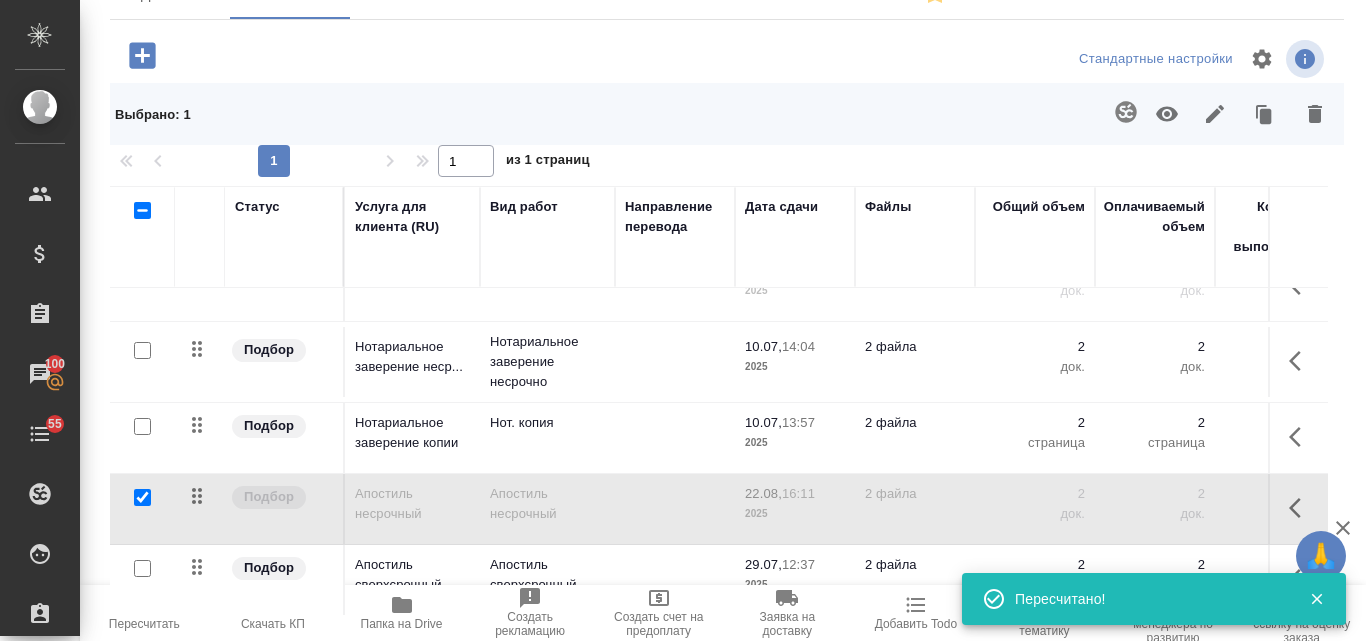 scroll, scrollTop: 0, scrollLeft: 0, axis: both 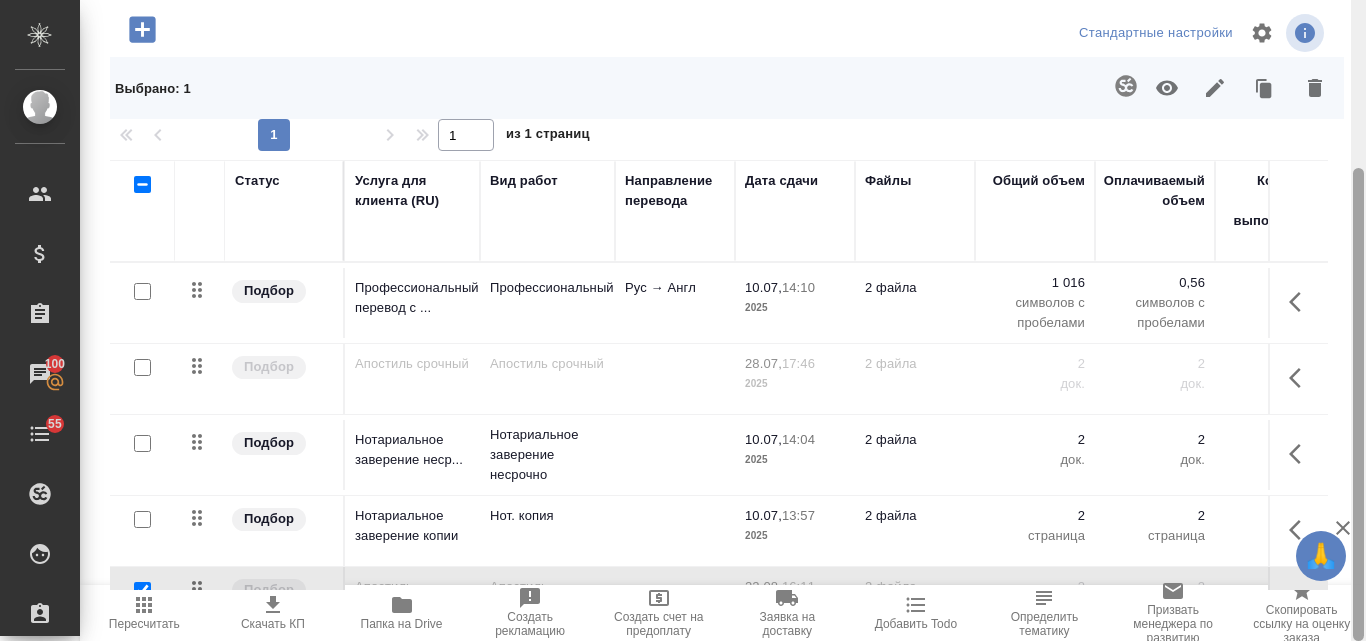drag, startPoint x: 1362, startPoint y: 167, endPoint x: 1365, endPoint y: 449, distance: 282.01596 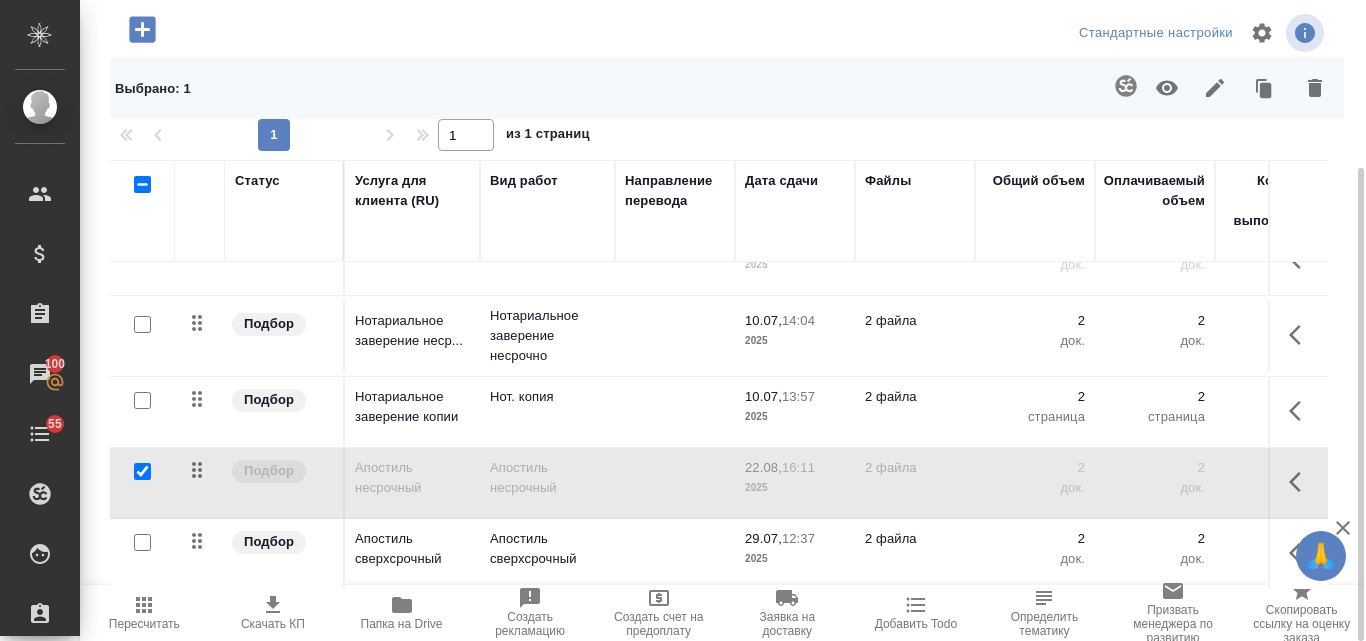 scroll, scrollTop: 134, scrollLeft: 0, axis: vertical 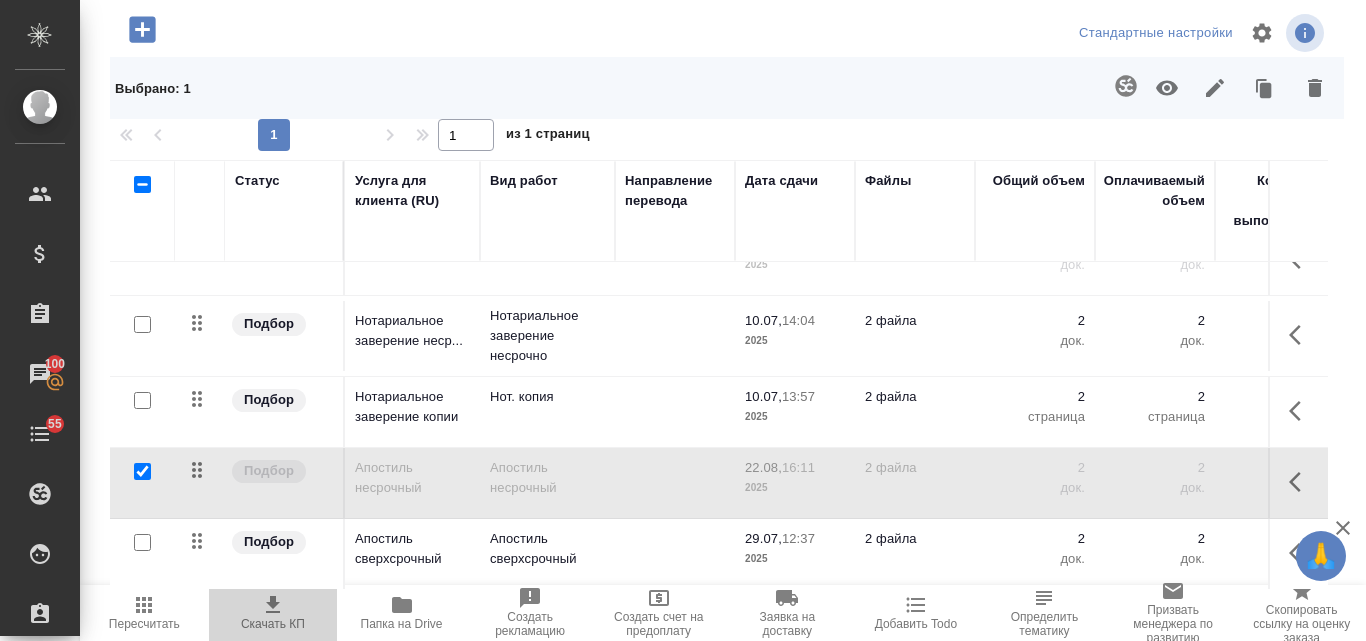 click 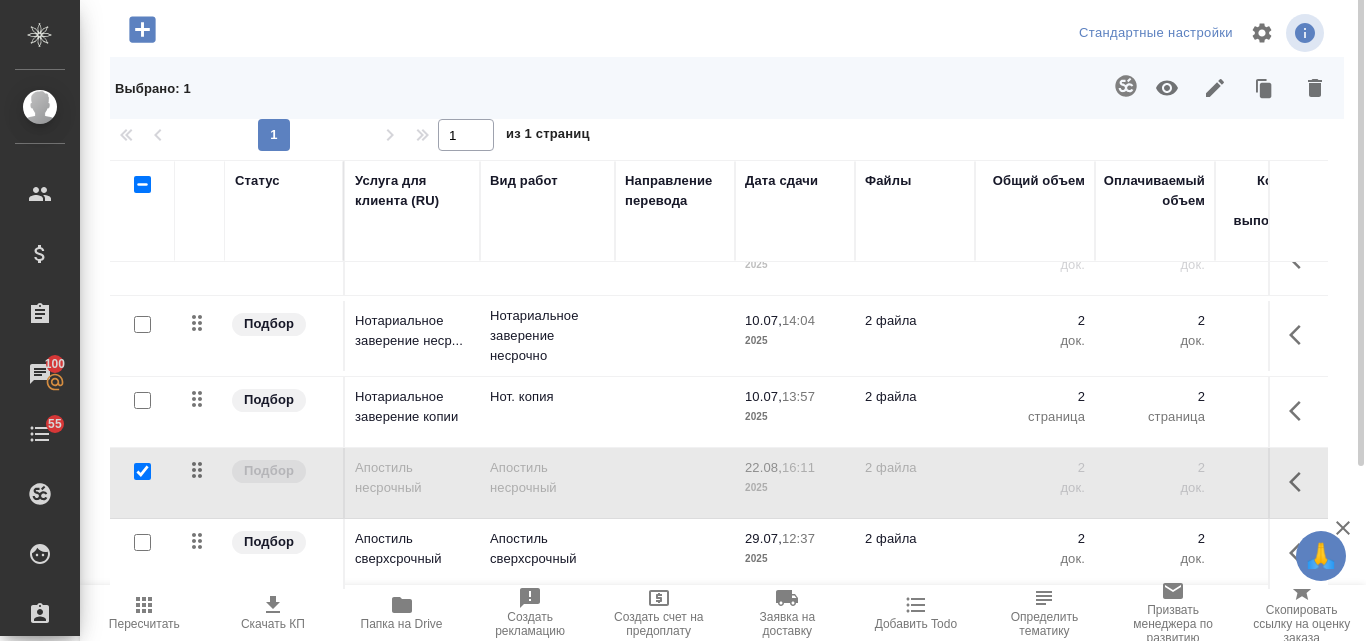 scroll, scrollTop: 0, scrollLeft: 0, axis: both 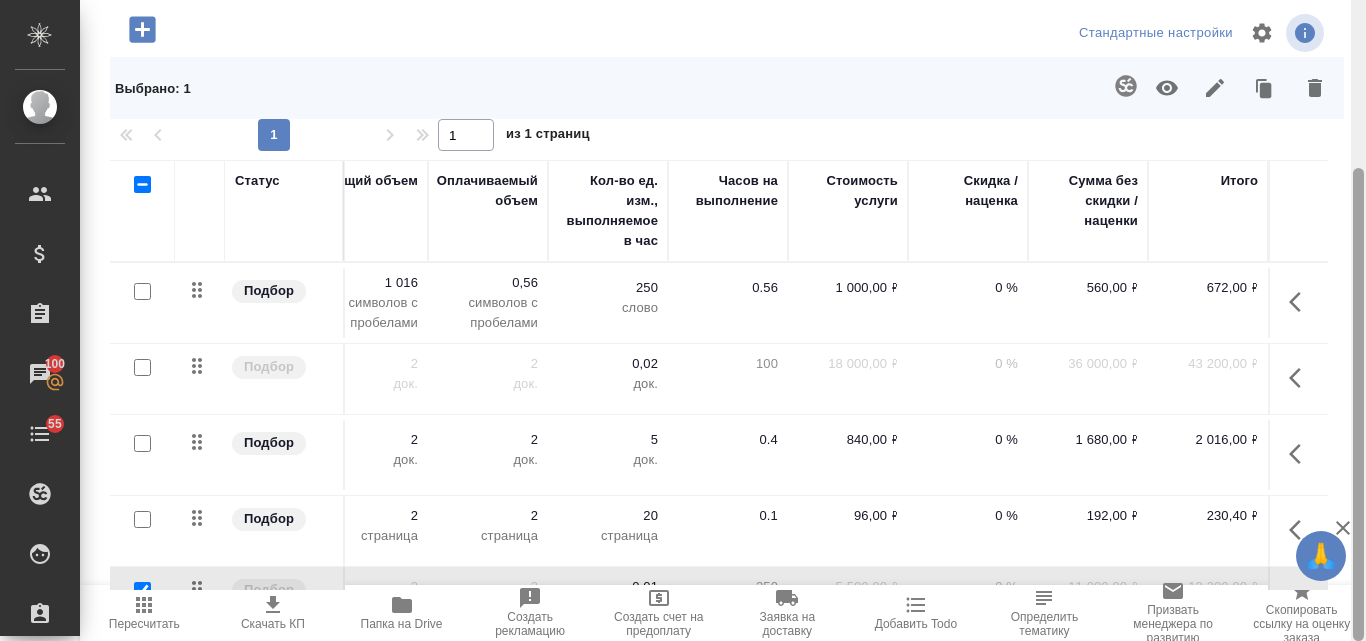 drag, startPoint x: 1359, startPoint y: 327, endPoint x: 1360, endPoint y: 563, distance: 236.00212 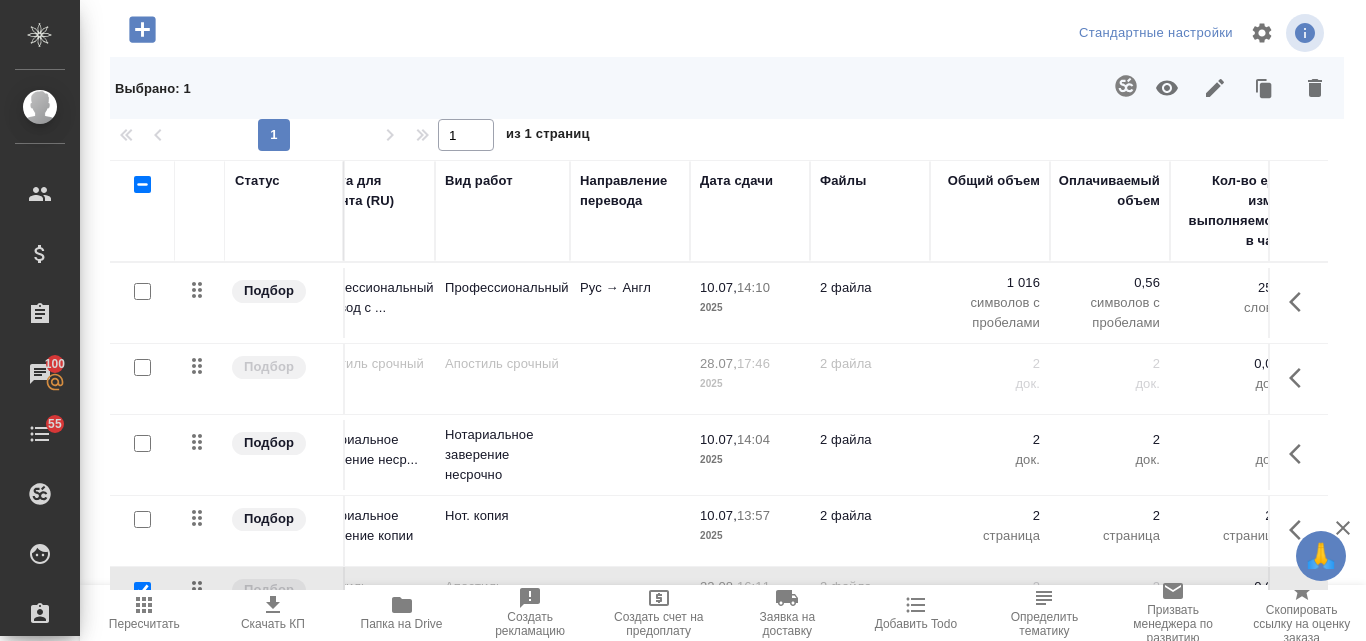 scroll, scrollTop: 0, scrollLeft: 0, axis: both 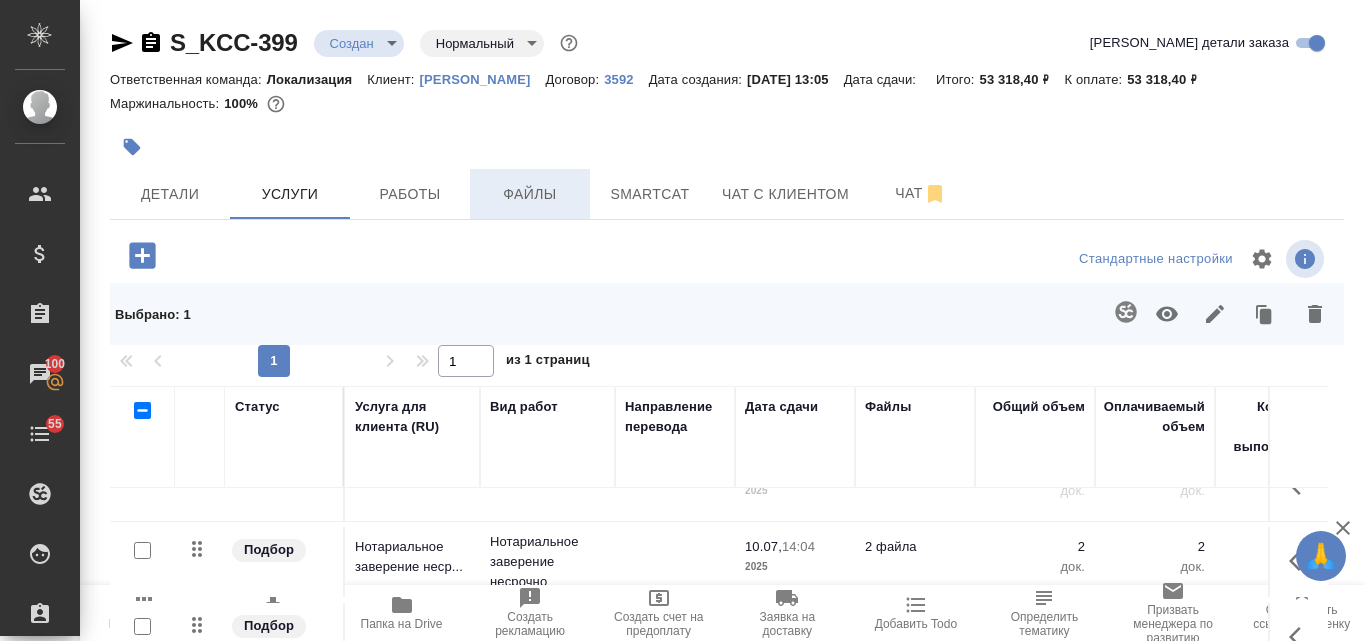click on "Файлы" at bounding box center (530, 194) 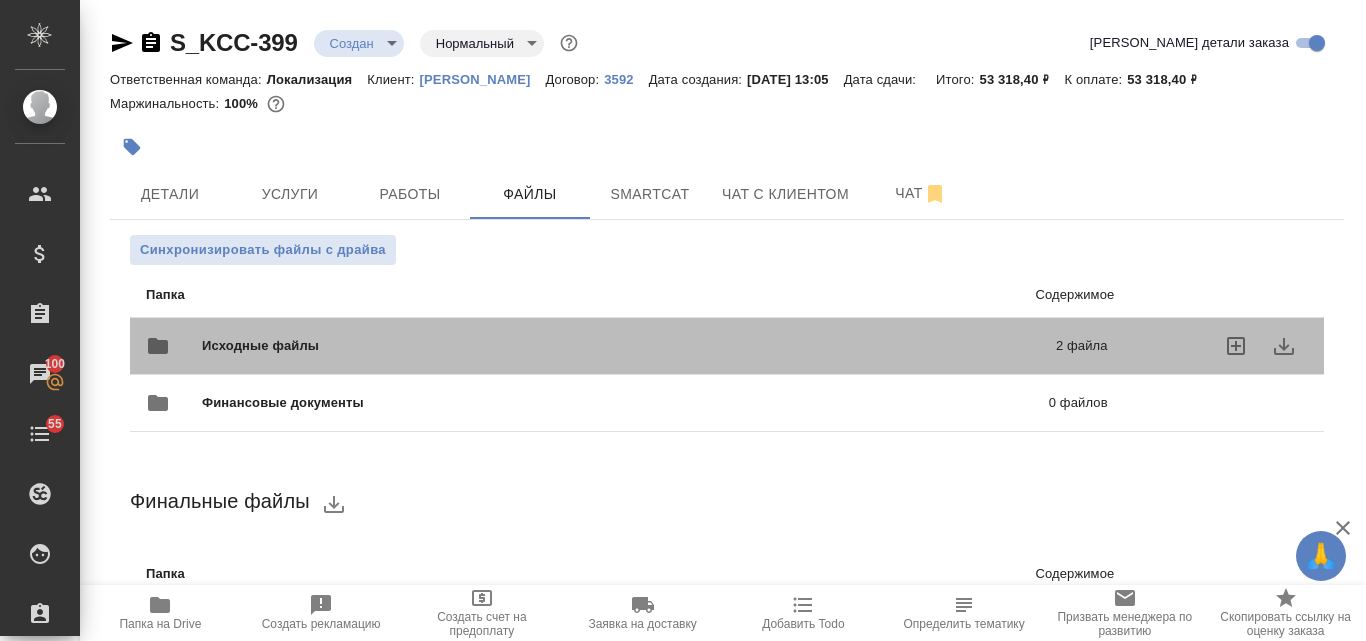 click on "Исходные файлы" at bounding box center [445, 346] 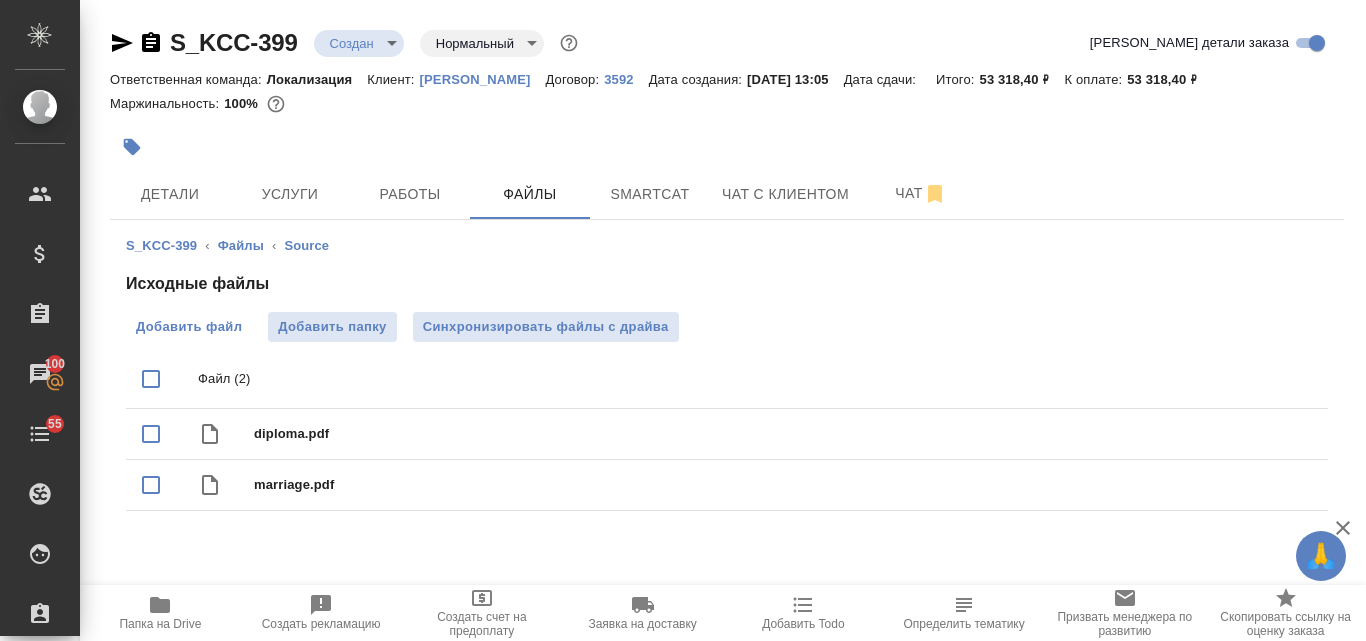 click on "Добавить файл" at bounding box center [189, 327] 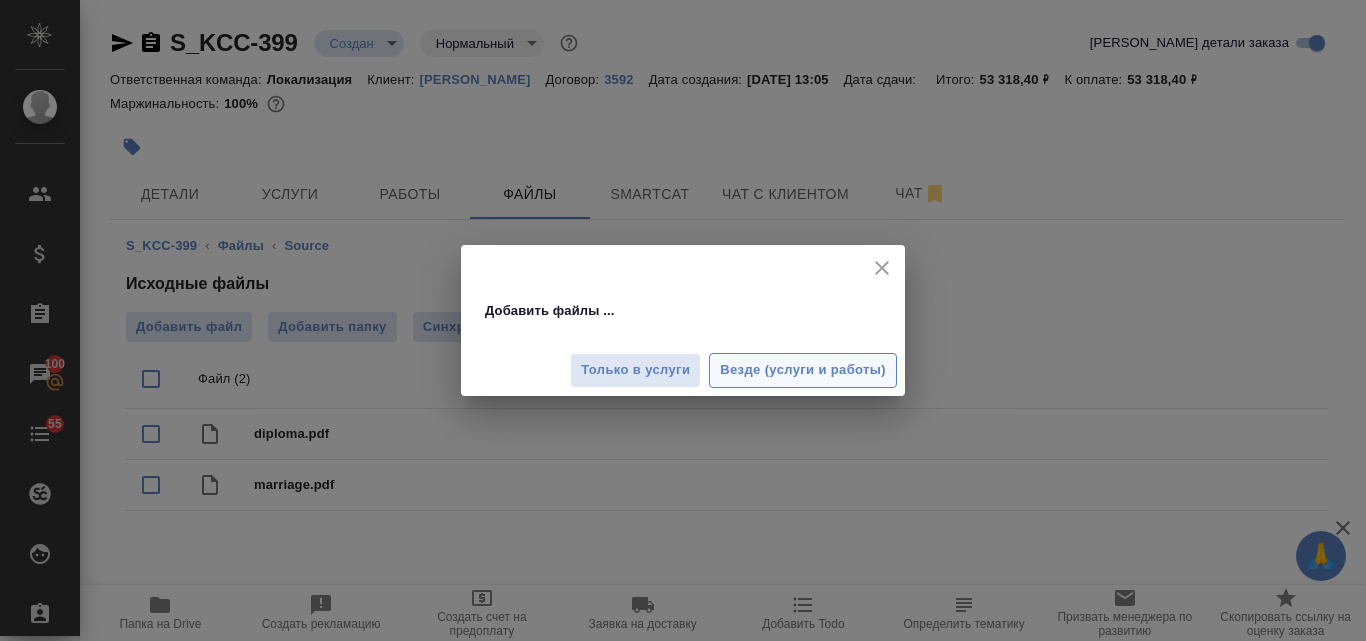 click on "Везде (услуги и работы)" at bounding box center [803, 370] 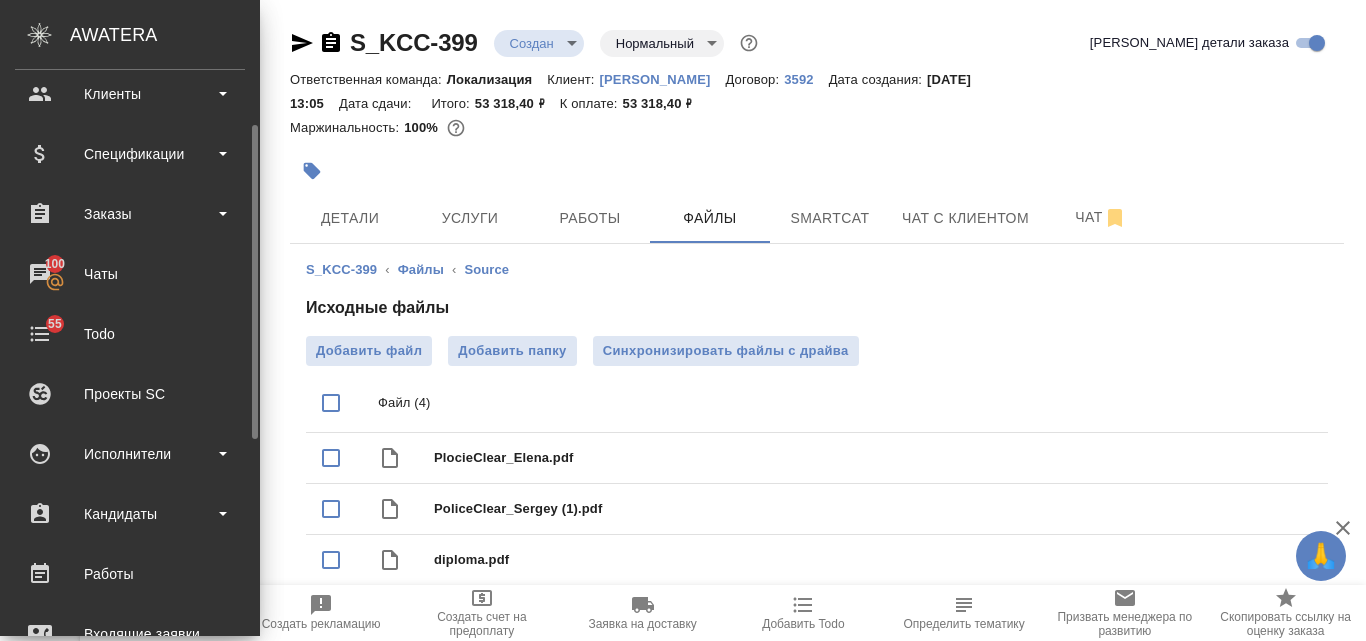 scroll, scrollTop: 200, scrollLeft: 0, axis: vertical 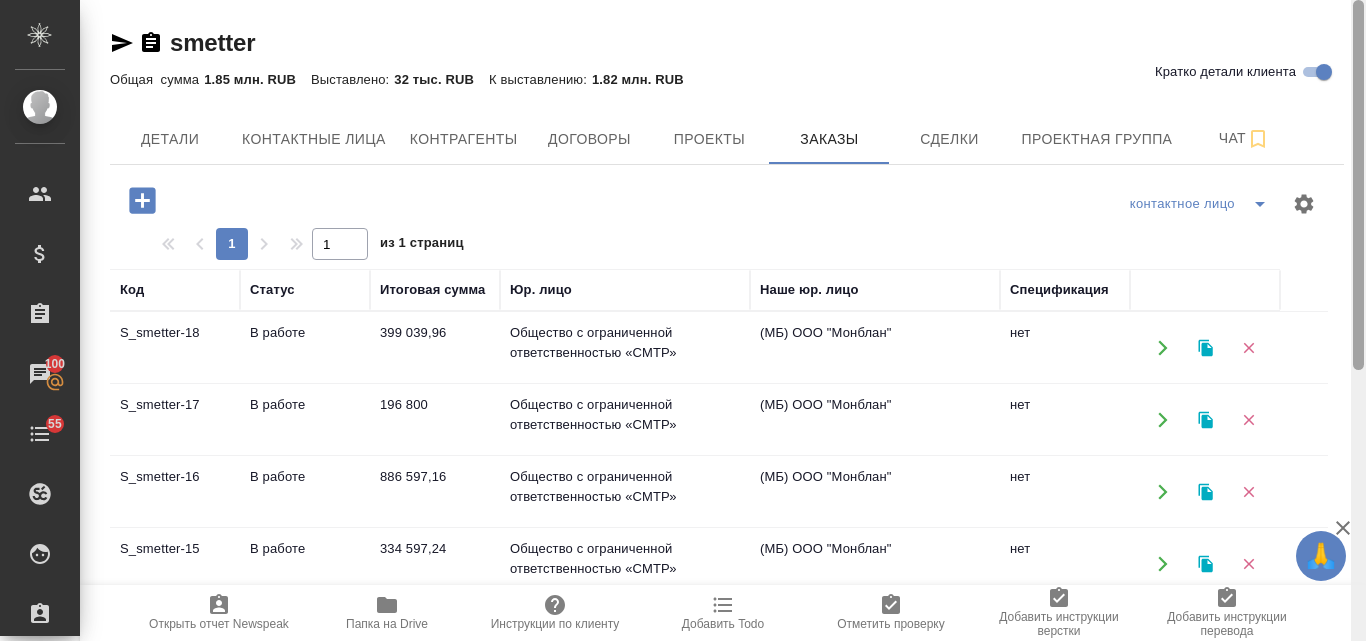 drag, startPoint x: 1362, startPoint y: 378, endPoint x: 1361, endPoint y: 37, distance: 341.00146 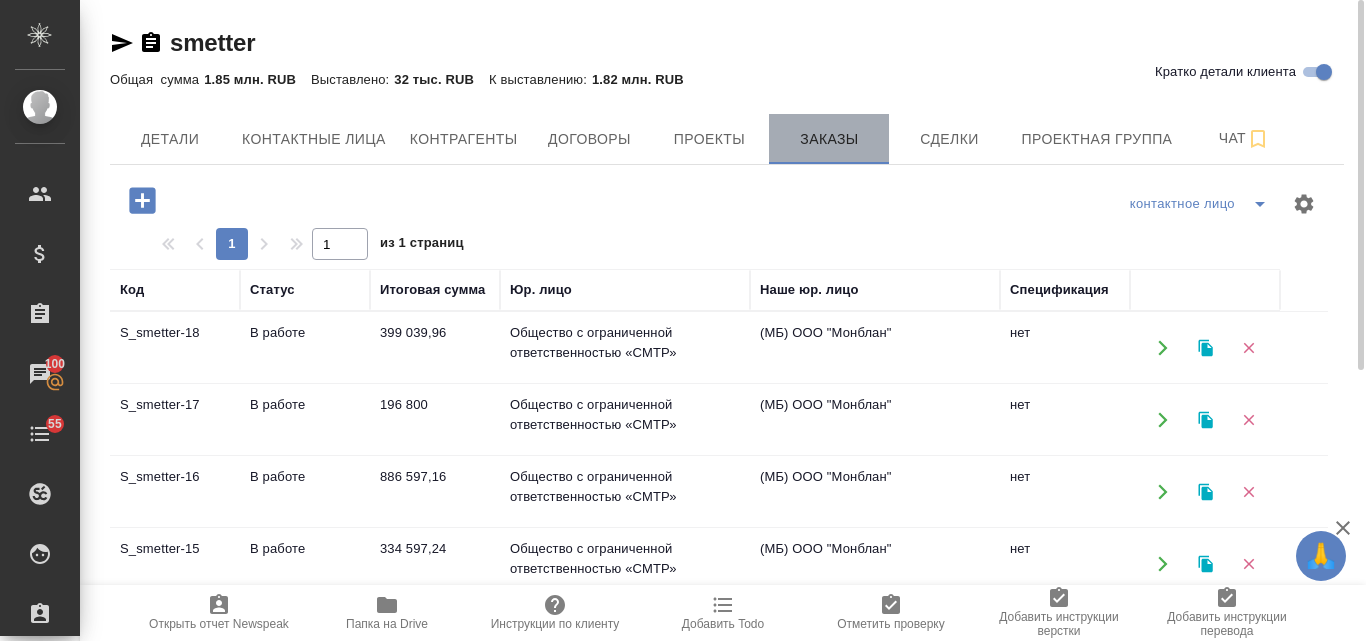 click on "Заказы" at bounding box center [829, 139] 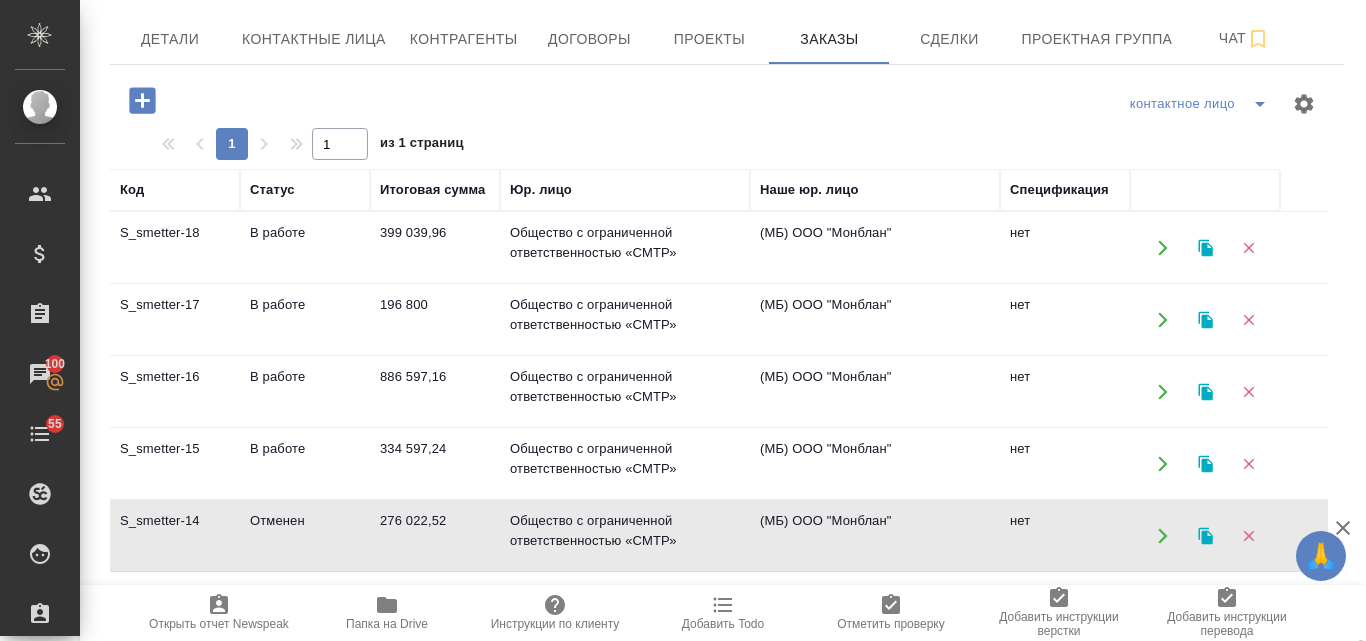 scroll, scrollTop: 469, scrollLeft: 0, axis: vertical 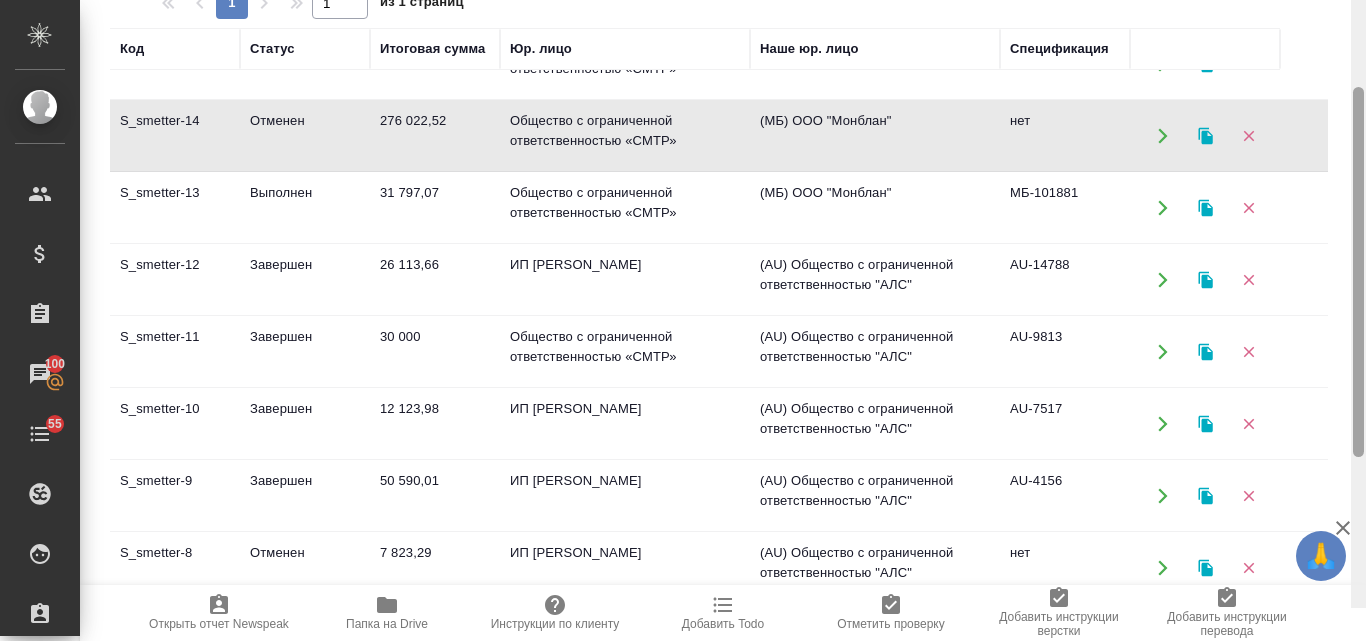 drag, startPoint x: 1357, startPoint y: 190, endPoint x: 1365, endPoint y: 329, distance: 139.23003 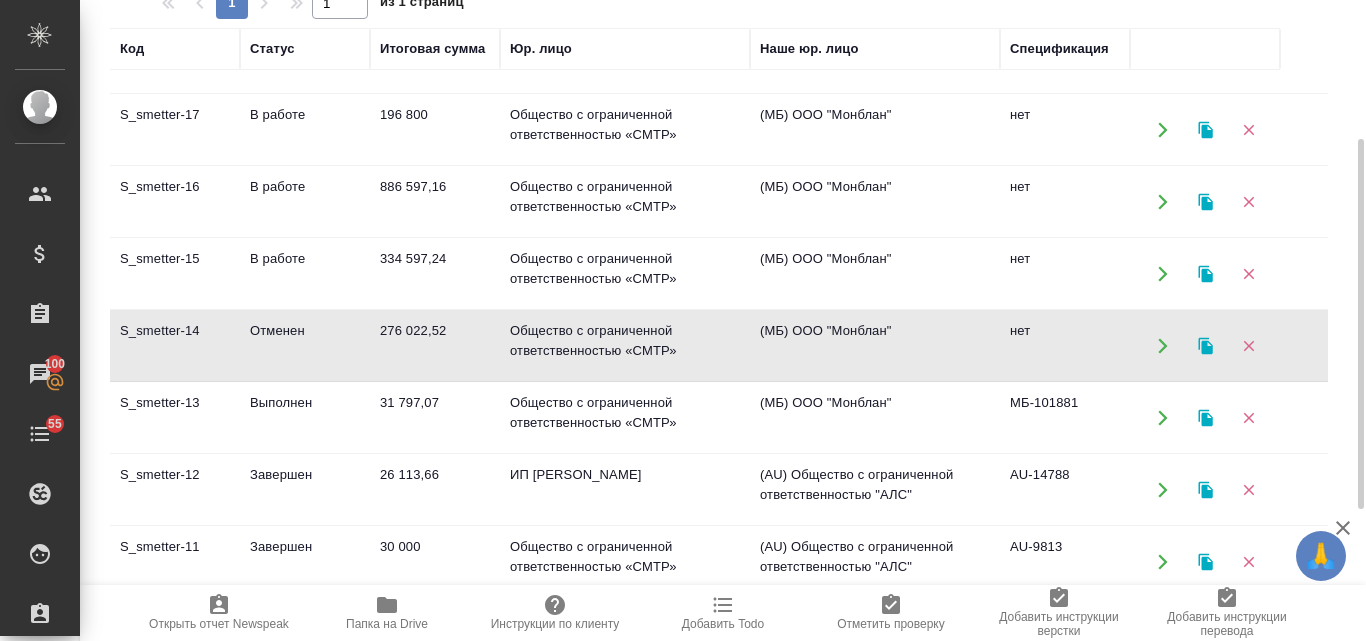 scroll, scrollTop: 0, scrollLeft: 0, axis: both 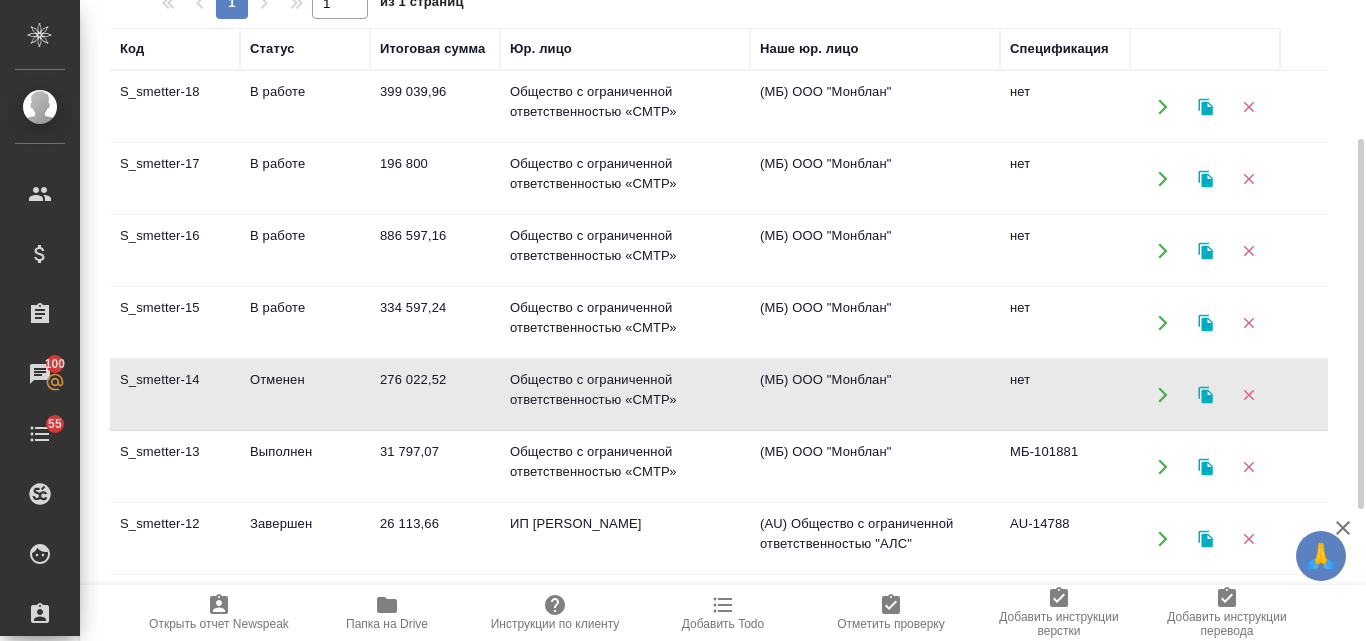 click on "886 597,16" at bounding box center [435, 107] 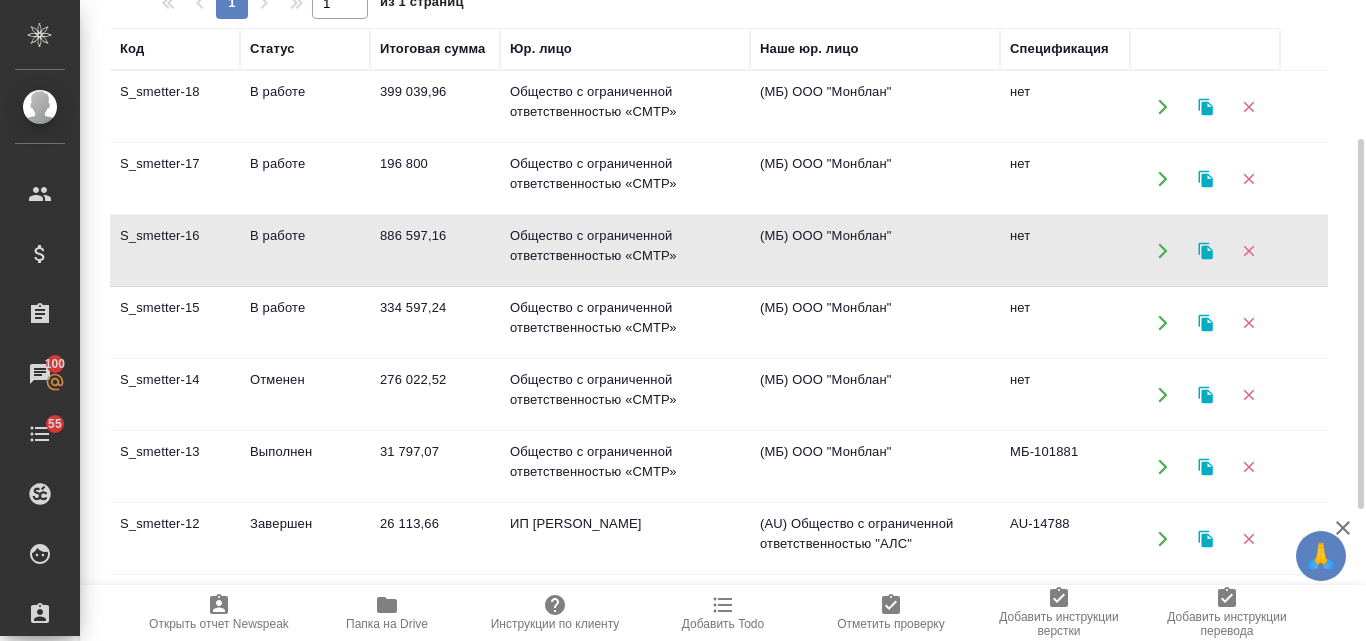 click on "886 597,16" at bounding box center [435, 107] 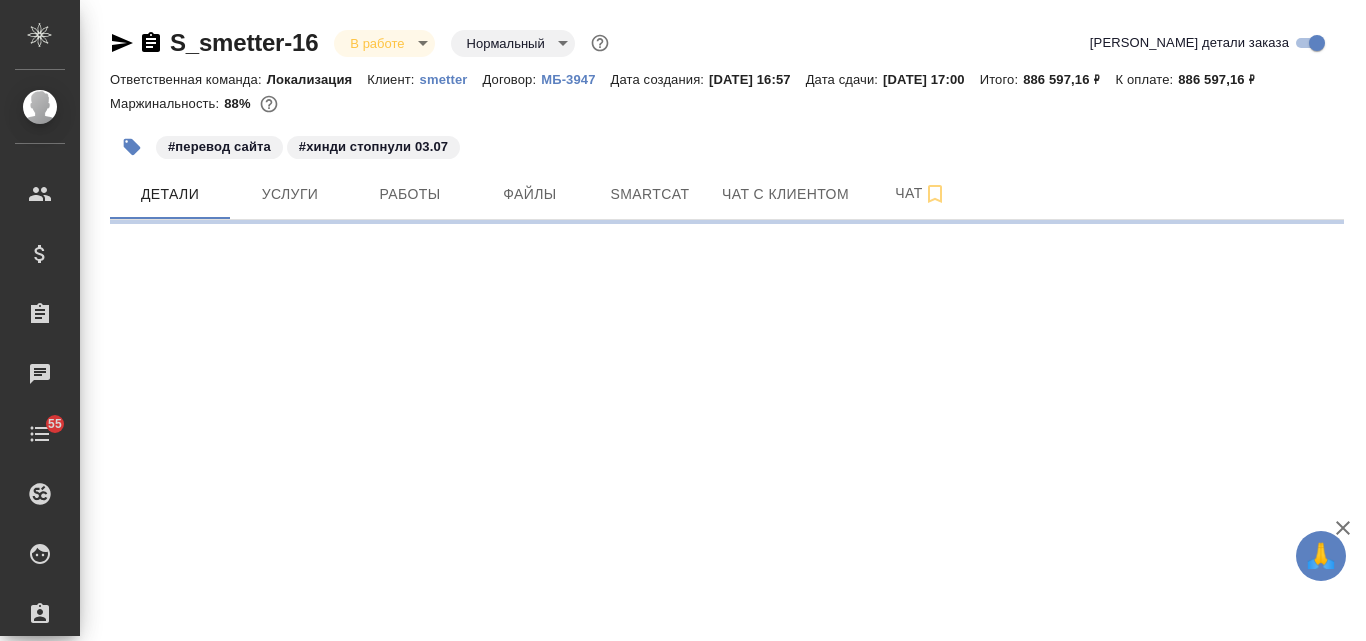 scroll, scrollTop: 0, scrollLeft: 0, axis: both 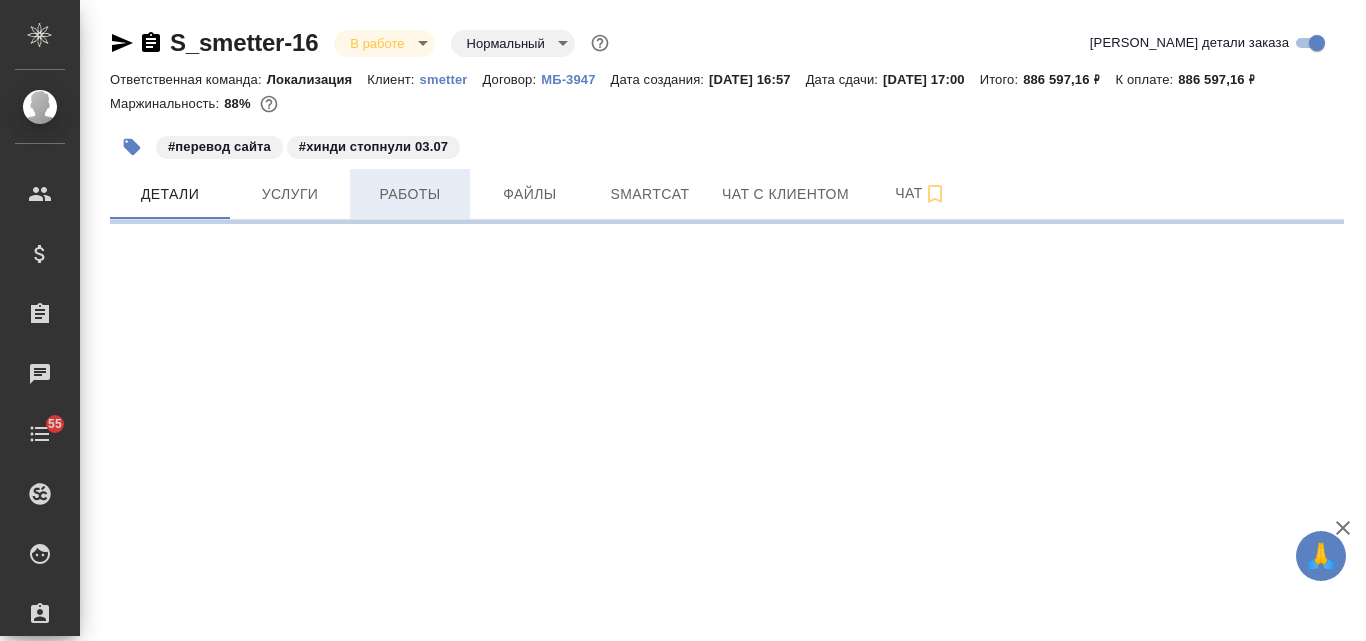 select on "RU" 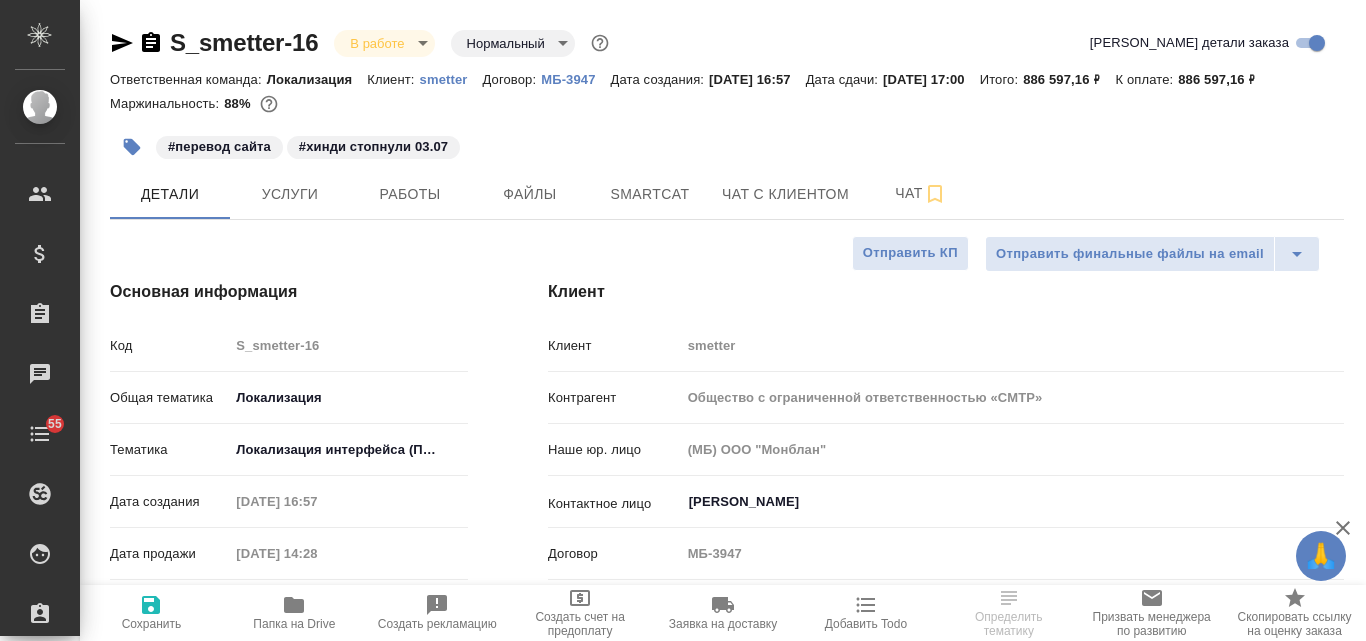 type on "x" 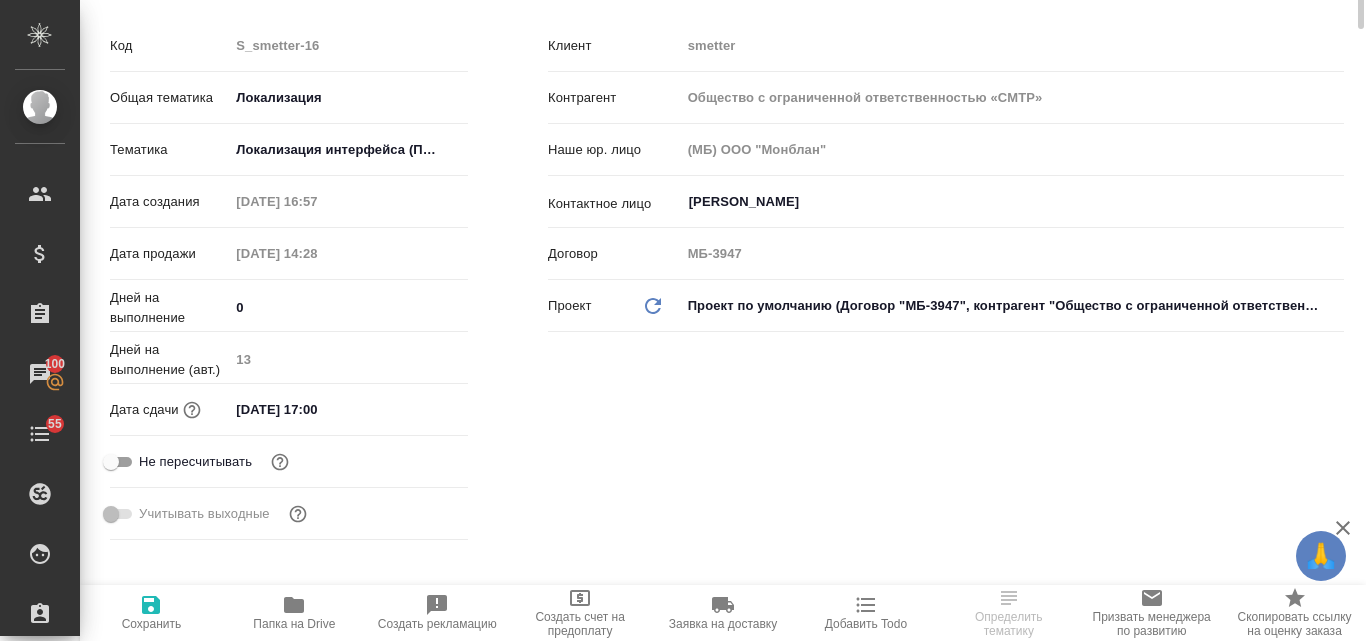 scroll, scrollTop: 0, scrollLeft: 0, axis: both 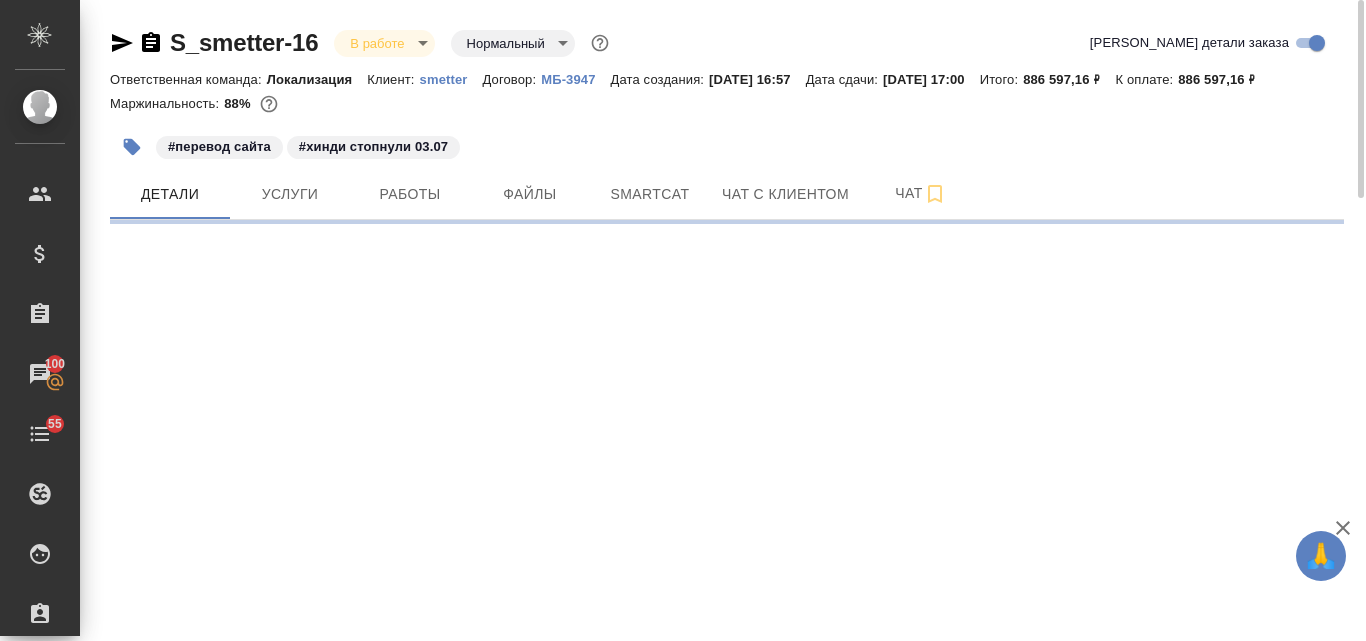 select on "RU" 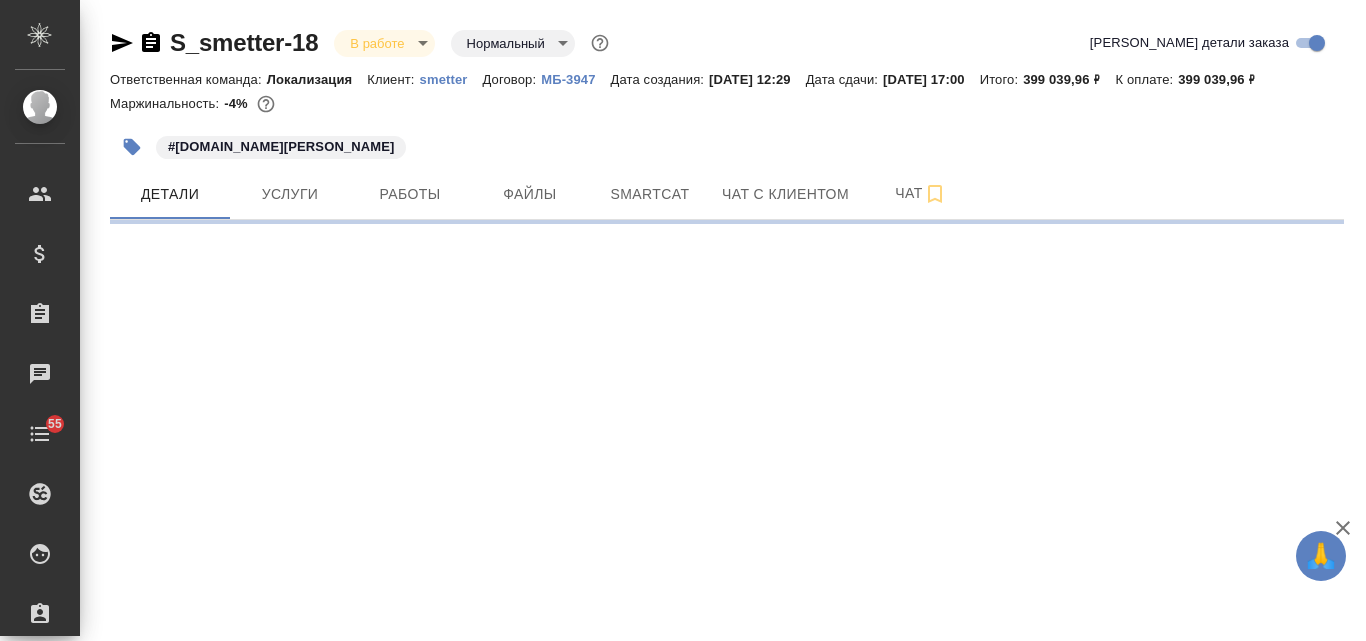scroll, scrollTop: 0, scrollLeft: 0, axis: both 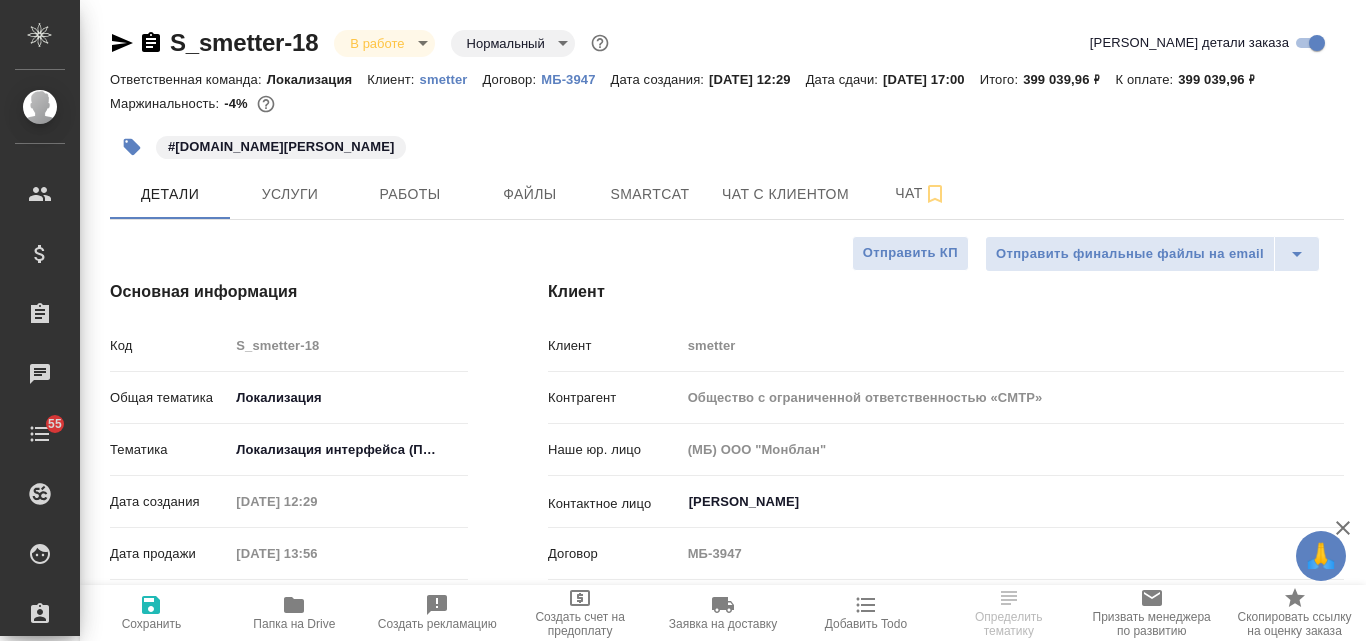type on "x" 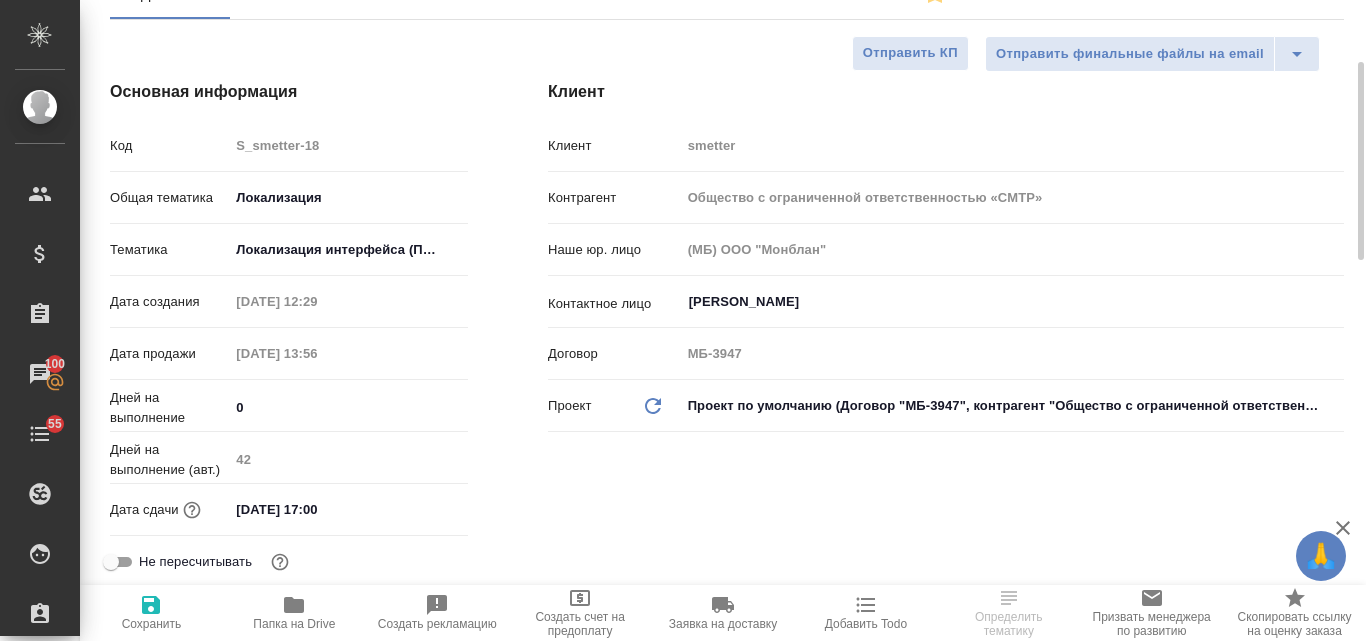 scroll, scrollTop: 0, scrollLeft: 0, axis: both 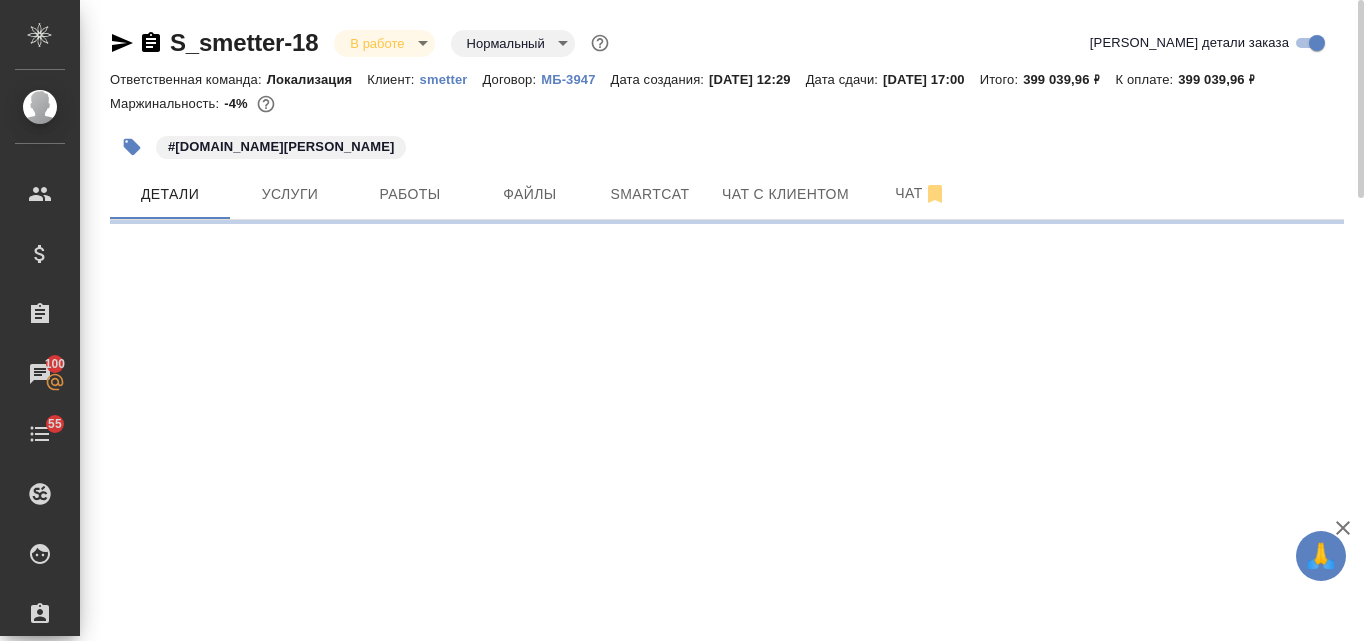 select on "RU" 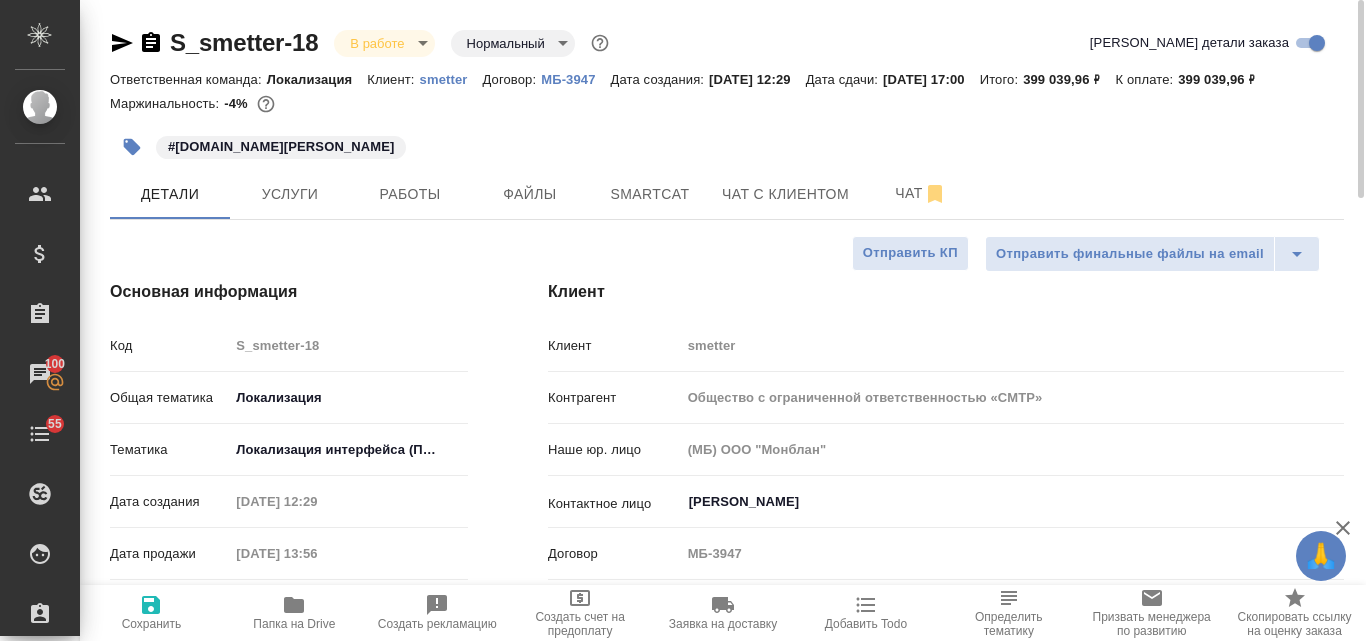 type on "x" 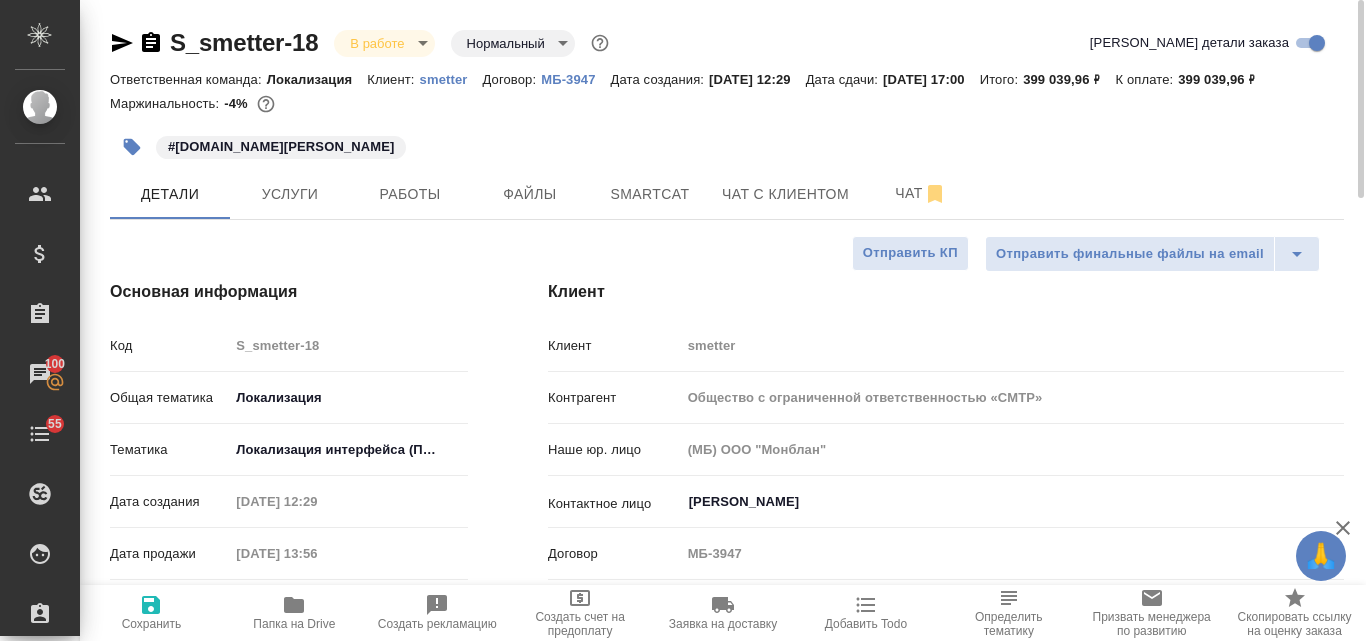 type on "x" 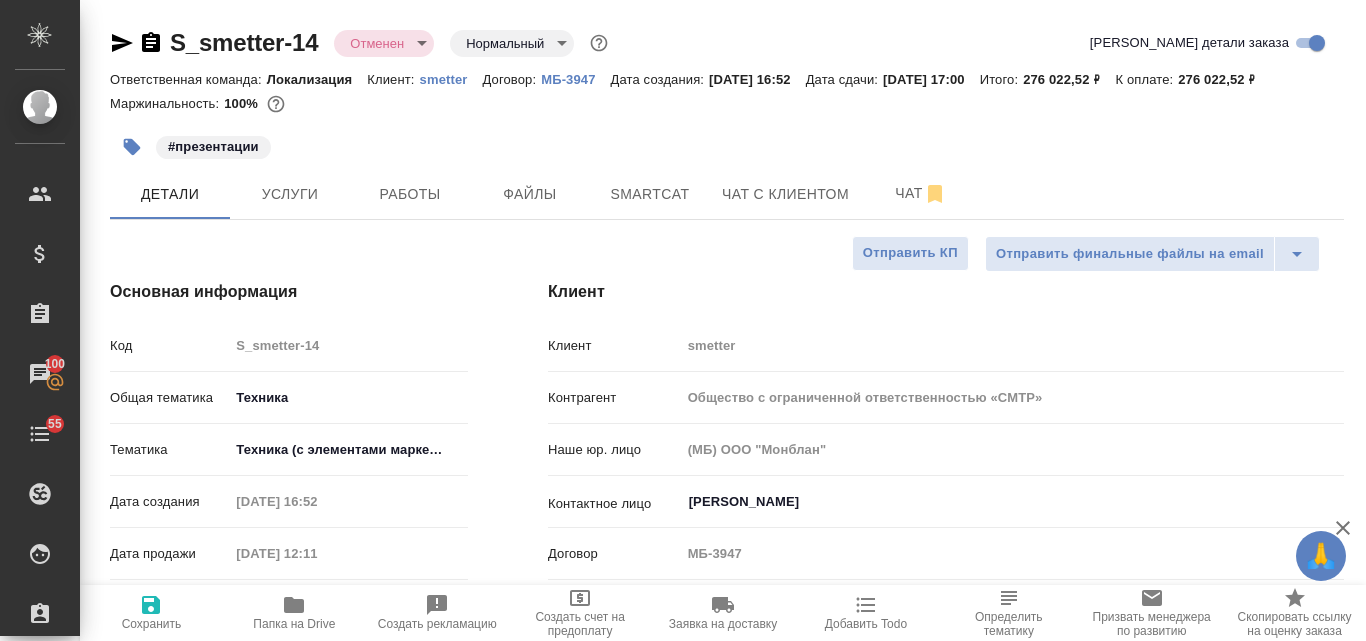 select on "RU" 